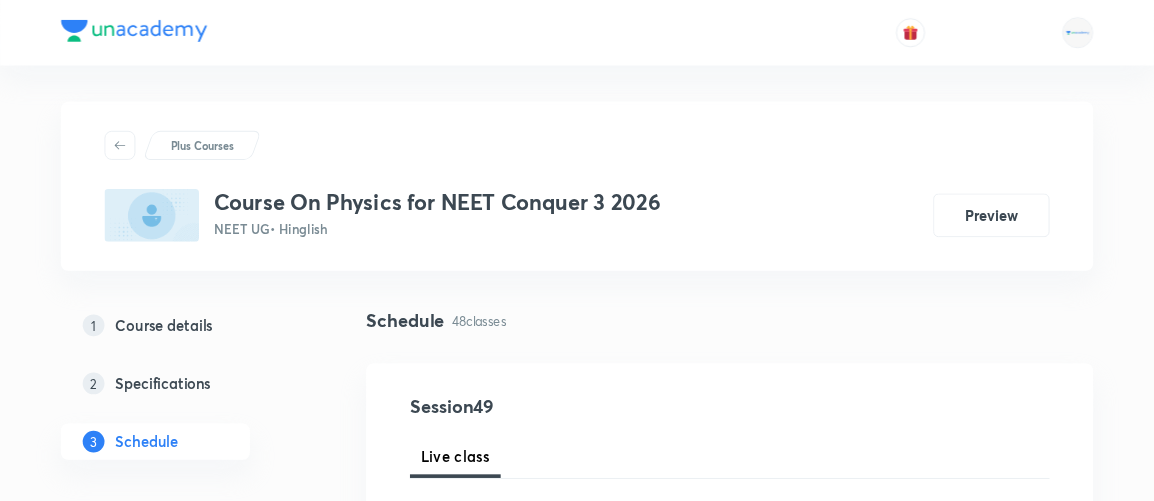 scroll, scrollTop: 0, scrollLeft: 0, axis: both 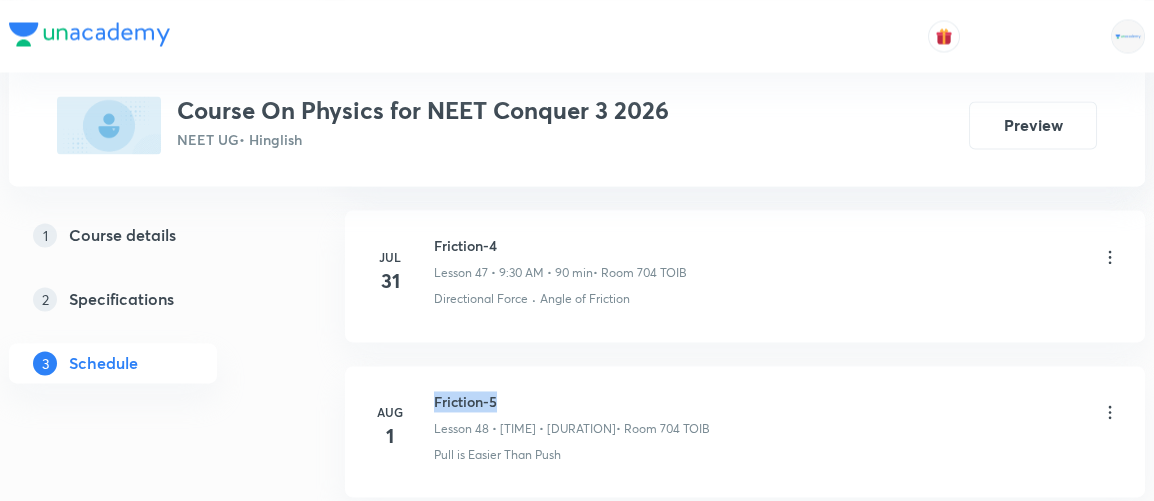drag, startPoint x: 435, startPoint y: 354, endPoint x: 503, endPoint y: 350, distance: 68.117546 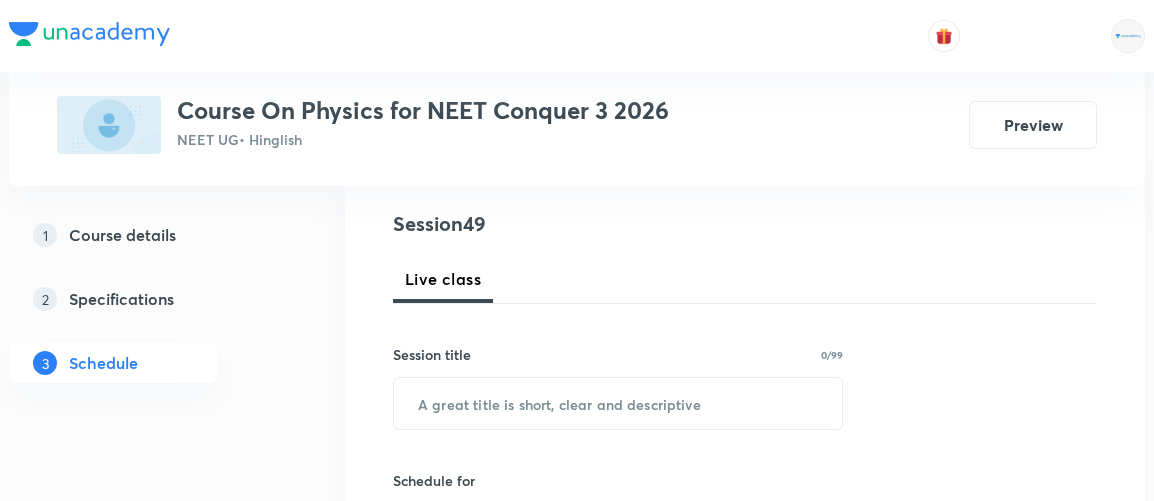 scroll, scrollTop: 323, scrollLeft: 0, axis: vertical 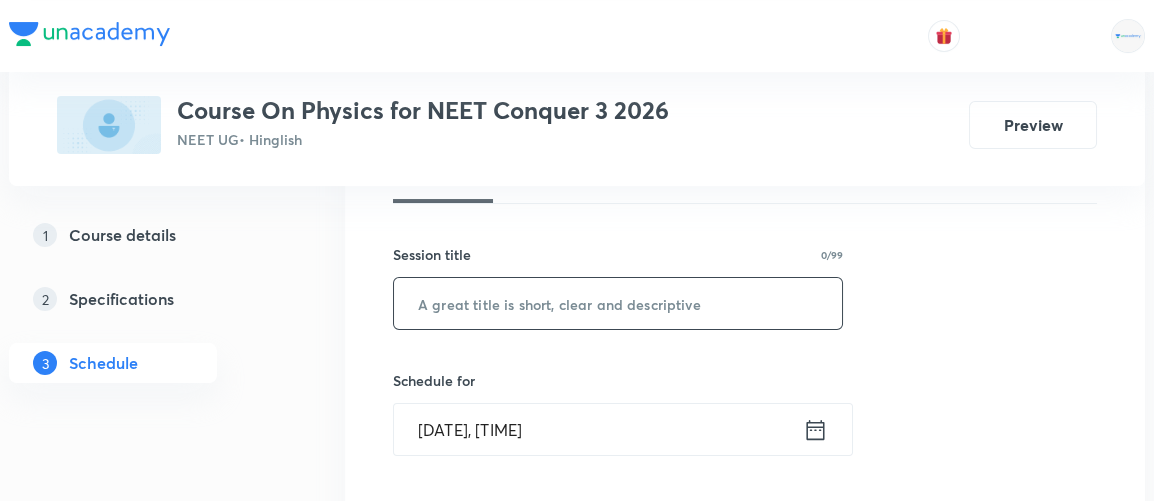 click at bounding box center (618, 303) 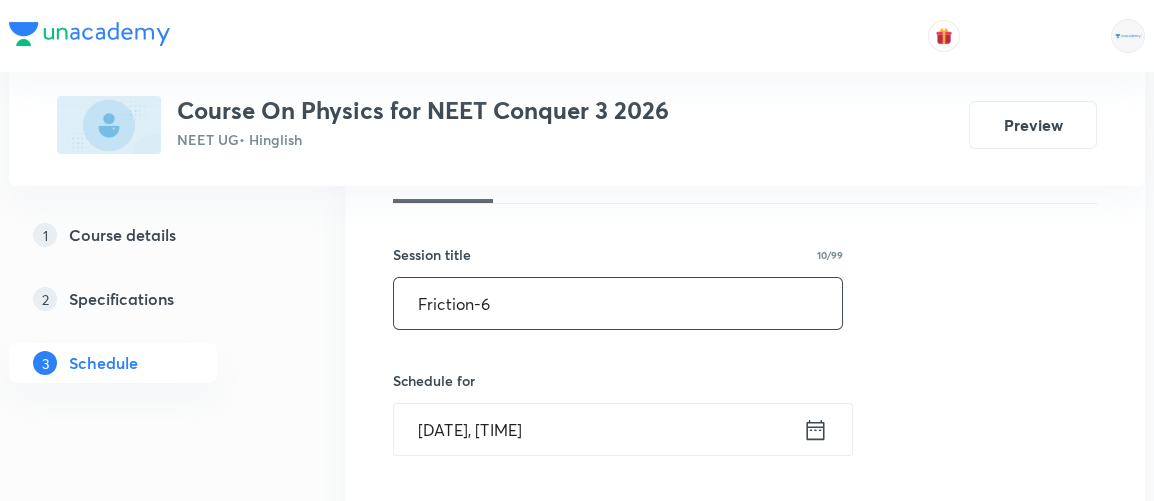 type on "Friction-6" 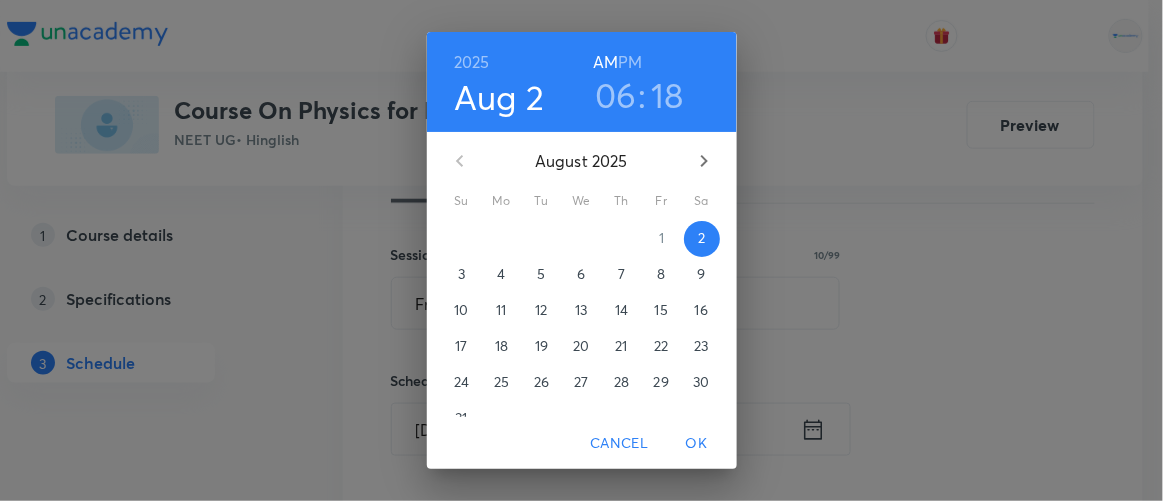click on "06" at bounding box center [616, 95] 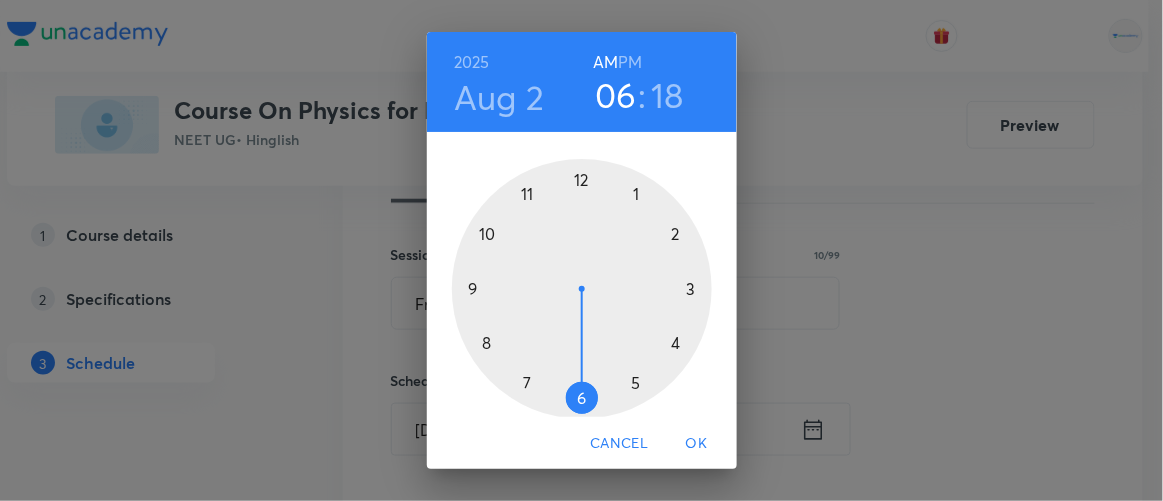click at bounding box center [582, 289] 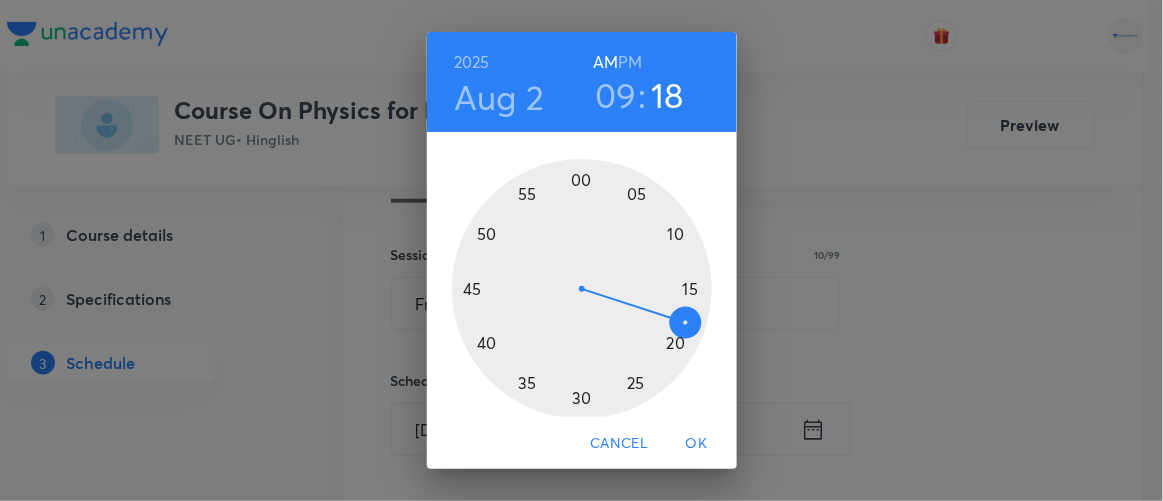 click at bounding box center (582, 289) 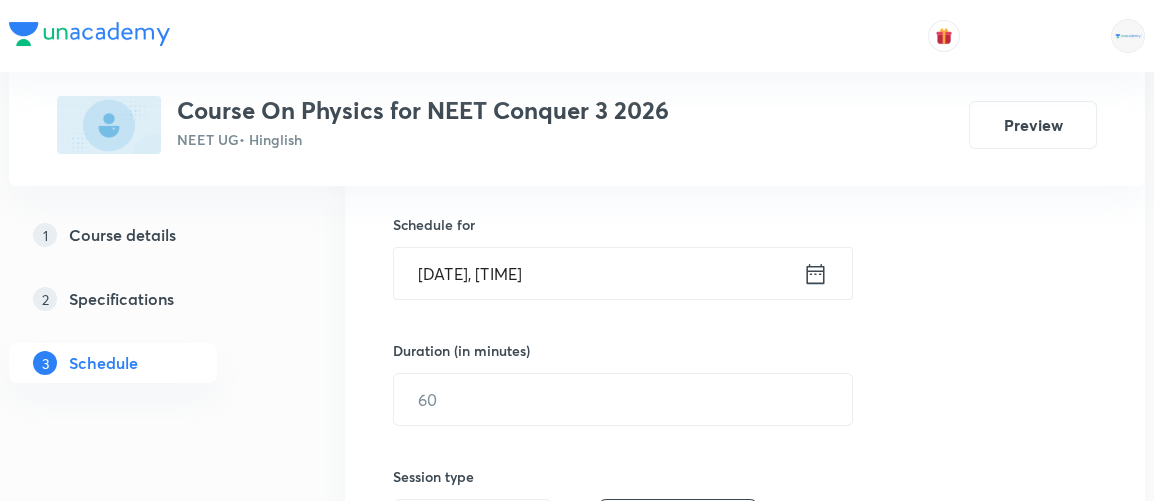 scroll, scrollTop: 481, scrollLeft: 0, axis: vertical 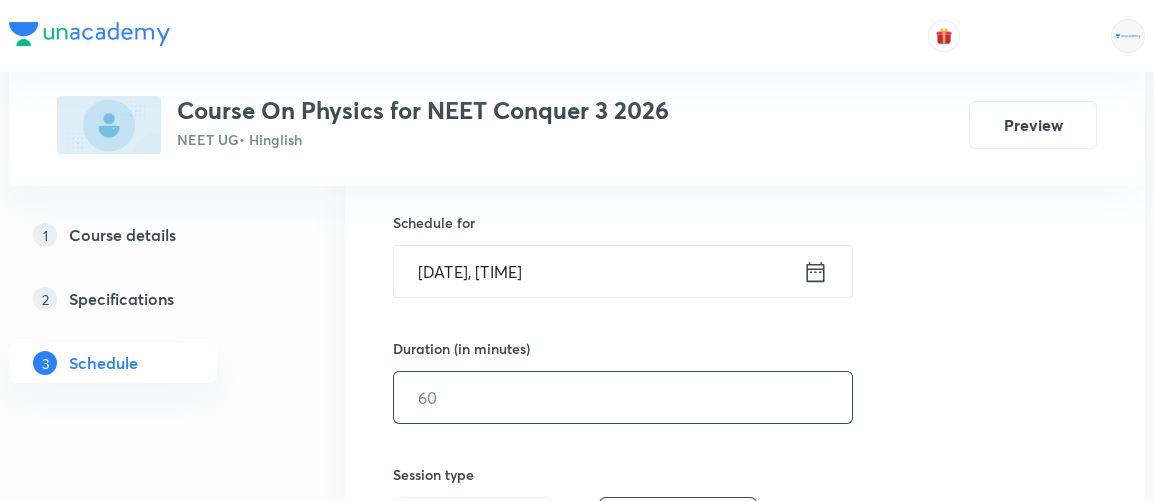 click at bounding box center [623, 397] 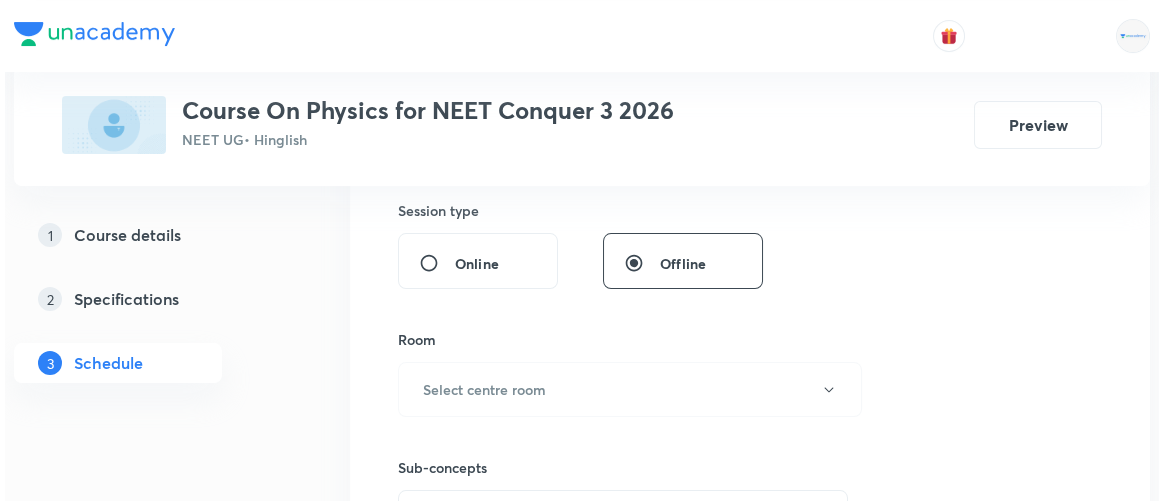 scroll, scrollTop: 750, scrollLeft: 0, axis: vertical 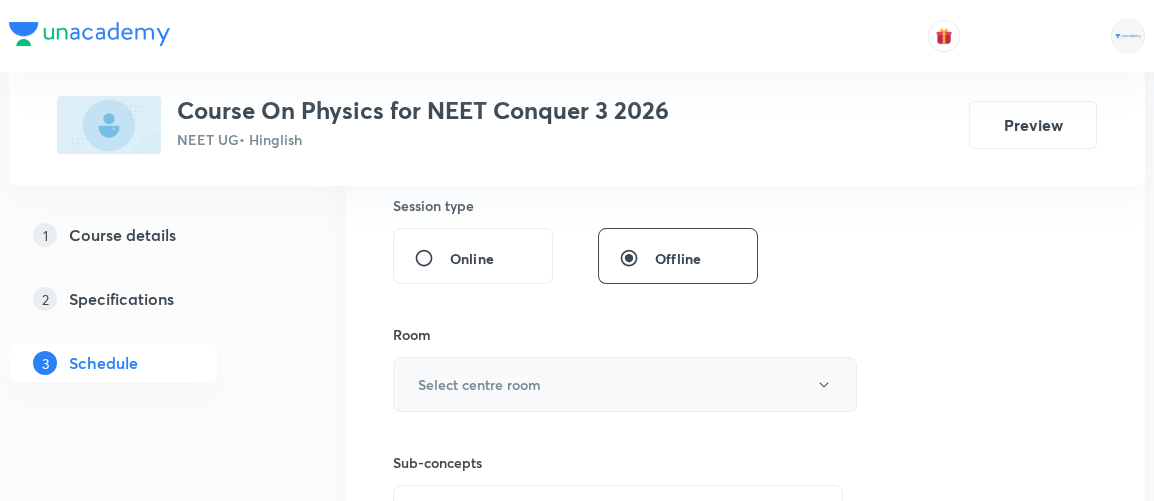 type on "90" 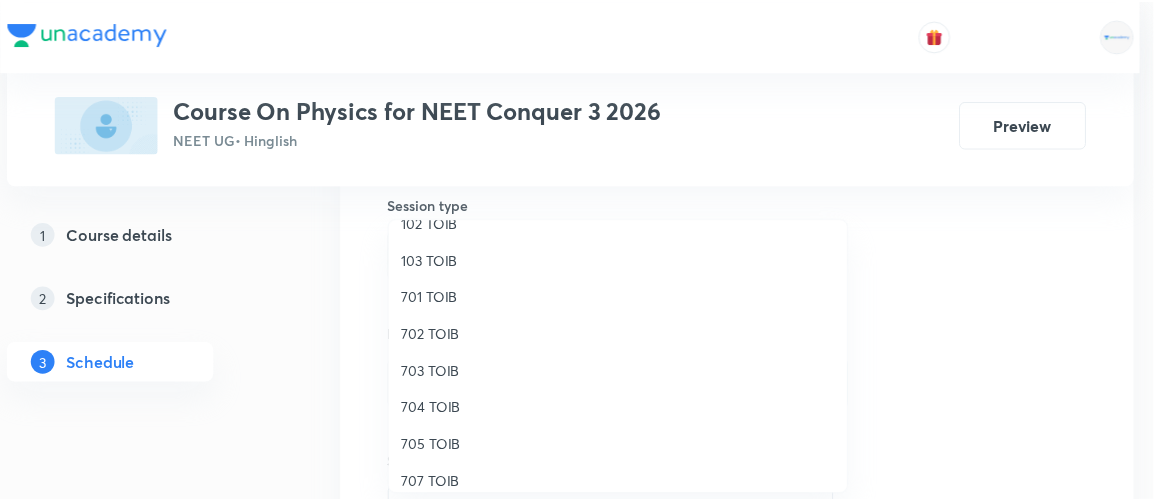 scroll, scrollTop: 136, scrollLeft: 0, axis: vertical 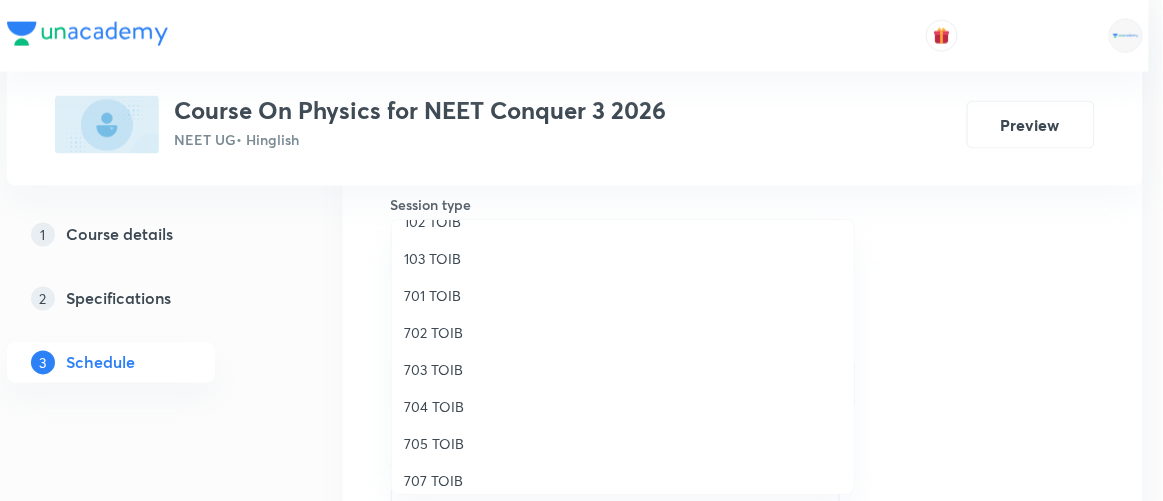 click on "704 TOIB" at bounding box center (623, 406) 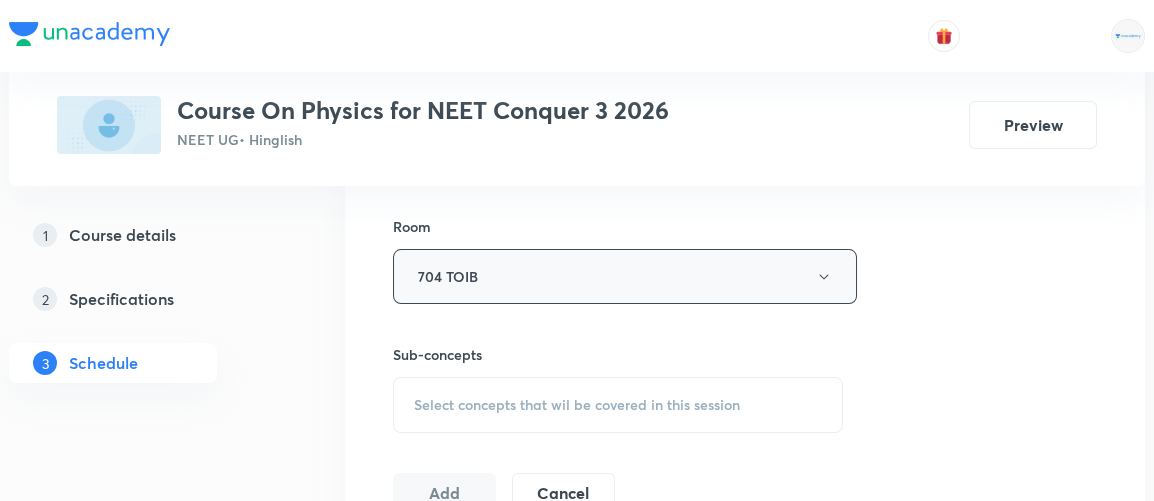 scroll, scrollTop: 859, scrollLeft: 0, axis: vertical 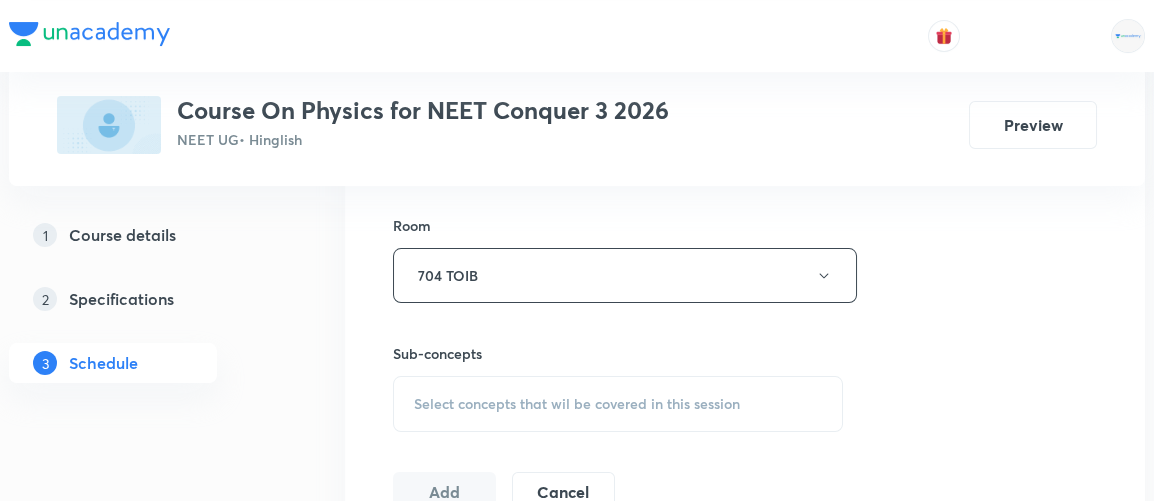 click on "Select concepts that wil be covered in this session" at bounding box center (577, 404) 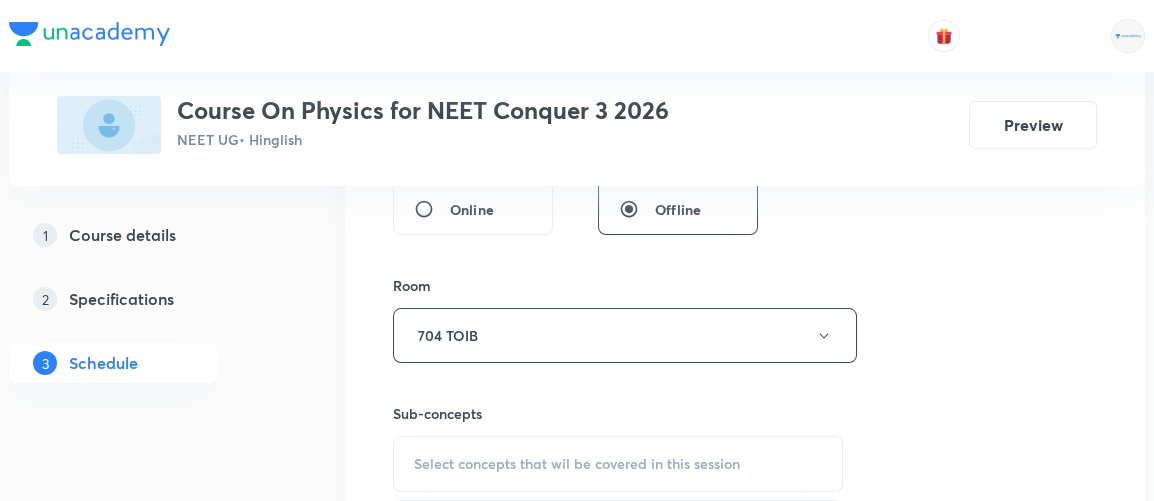scroll, scrollTop: 839, scrollLeft: 0, axis: vertical 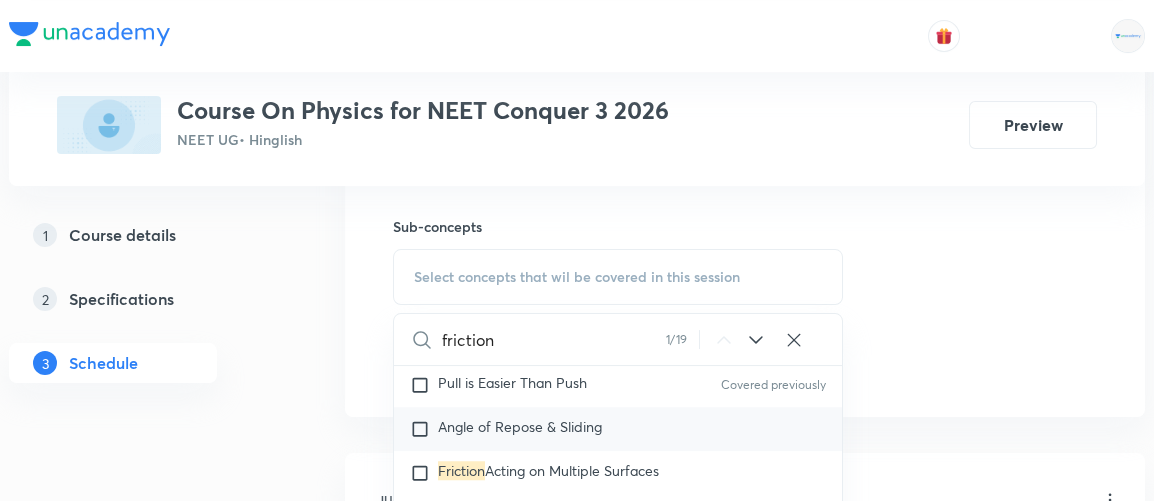 type on "friction" 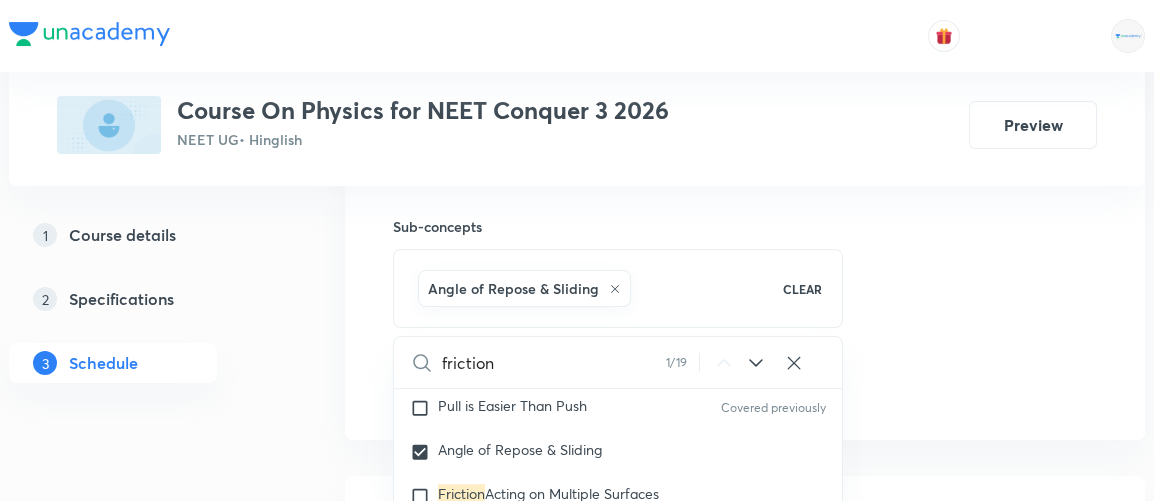 click on "Plus Courses Course On Physics for NEET Conquer 3 2026 NEET UG  • Hinglish Preview 1 Course details 2 Specifications 3 Schedule Schedule 48  classes Session  49 Live class Session title 10/99 Friction-6 ​ Schedule for Aug 2, 2025, 9:30 AM ​ Duration (in minutes) 90 ​   Session type Online Offline Room 704 TOIB Sub-concepts Angle of Repose & Sliding CLEAR friction 1 / 19 ​ Physics - Full Syllabus Mock Questions Physics - Full Syllabus Mock Questions Covered previously Physics Previous Year Question Physics Previous Year Question Covered previously Units & Dimensions Physical quantity Covered previously Applications of Dimensional Analysis Covered previously Significant Figures Covered previously Units of Physical Quantities Covered previously System of Units Covered previously Dimensions of Some Mathematical Functions Covered previously Unit and Dimension Covered previously Product of Two Vectors Covered previously Subtraction of Vectors Covered previously Cross Product Covered previously Screw Gauge" at bounding box center (577, 3598) 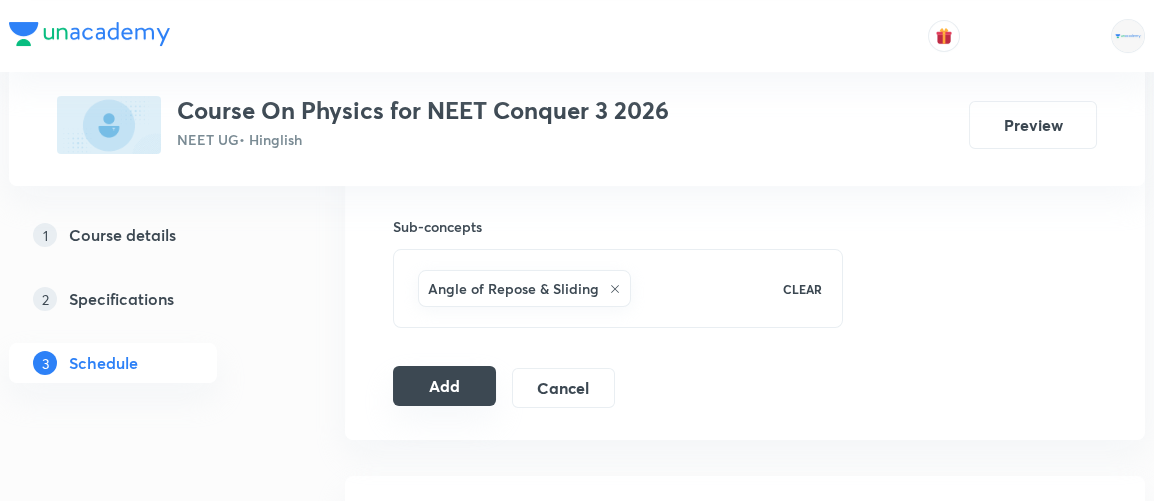 click on "Add" at bounding box center [444, 386] 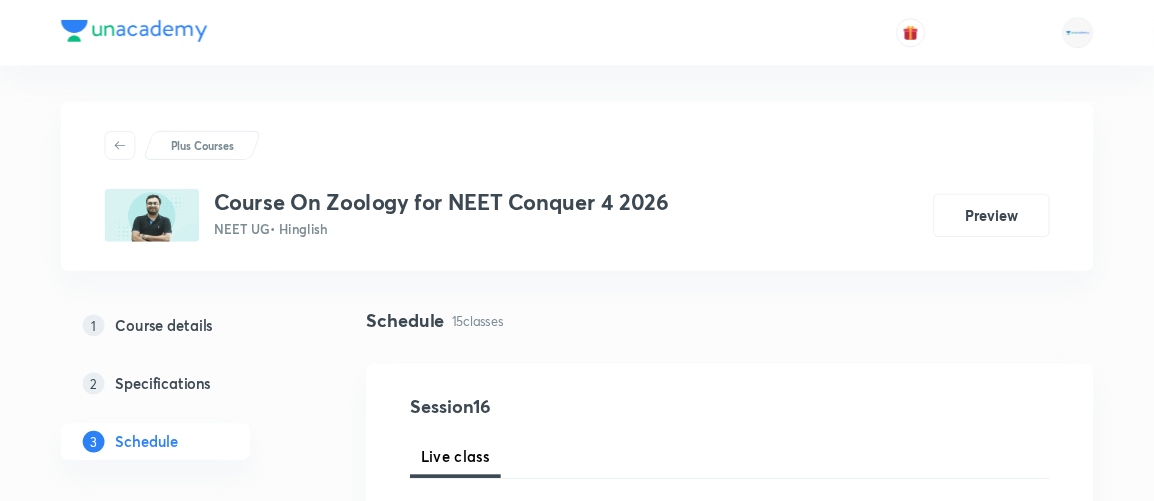 scroll, scrollTop: 0, scrollLeft: 0, axis: both 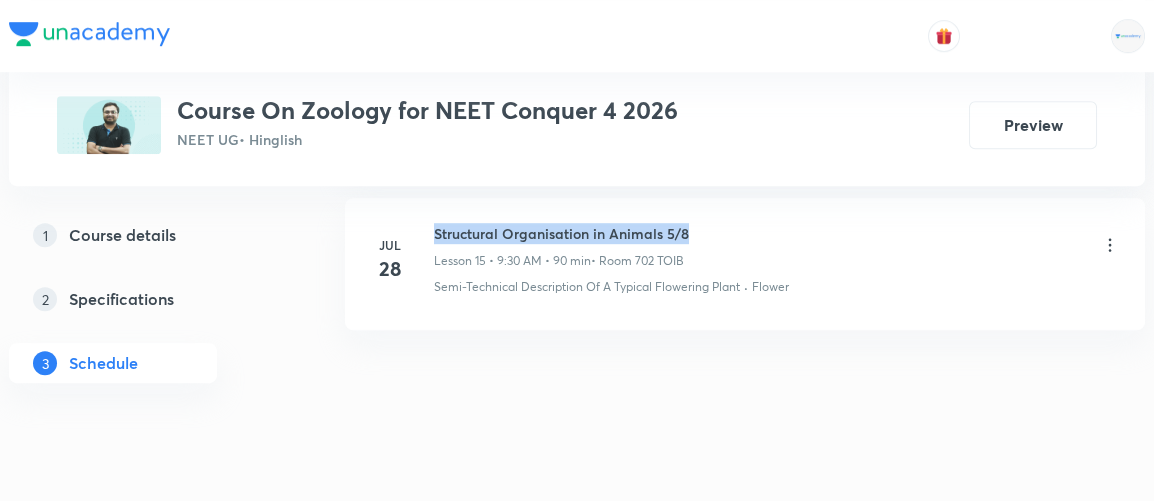 drag, startPoint x: 436, startPoint y: 214, endPoint x: 687, endPoint y: 215, distance: 251.002 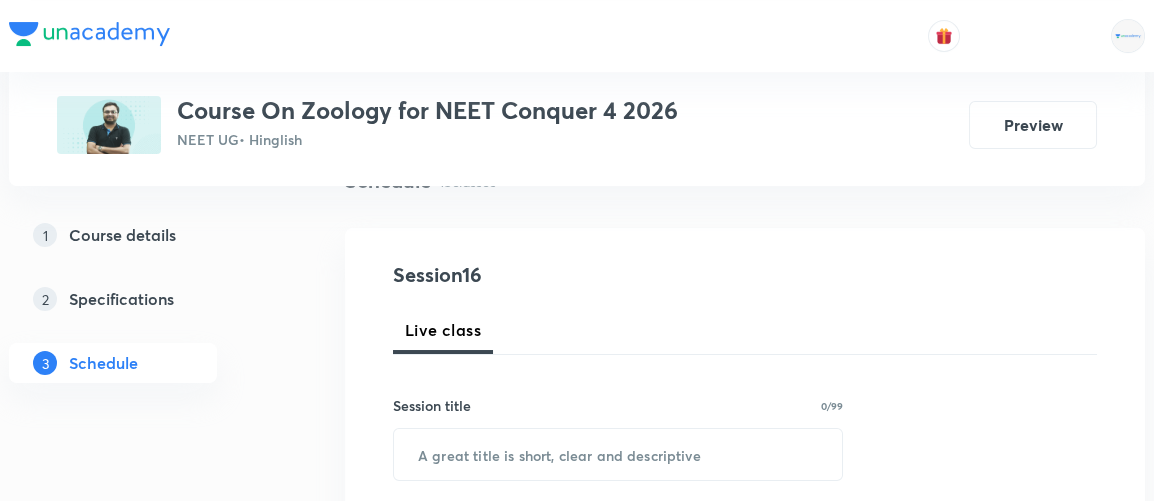 scroll, scrollTop: 190, scrollLeft: 0, axis: vertical 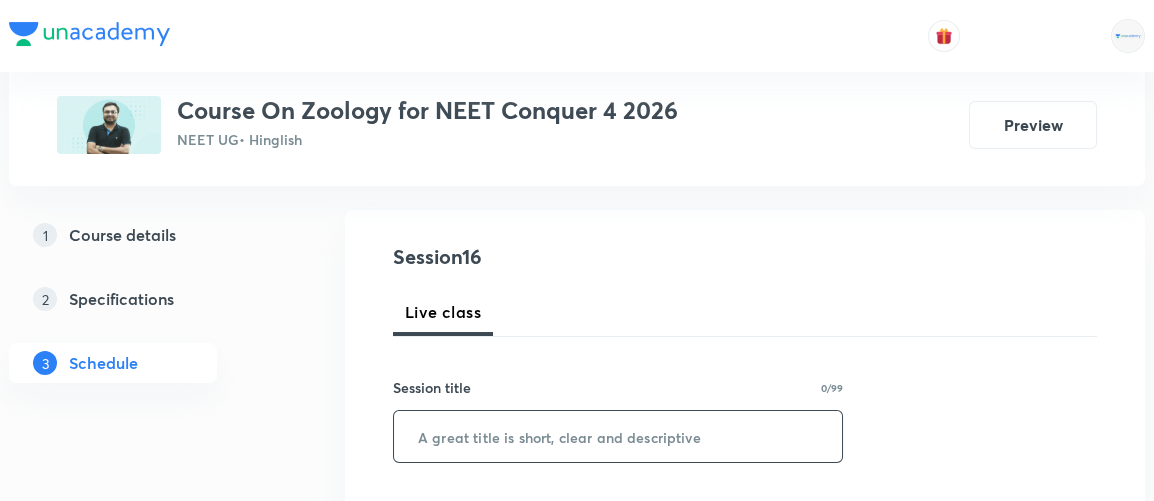click at bounding box center (618, 436) 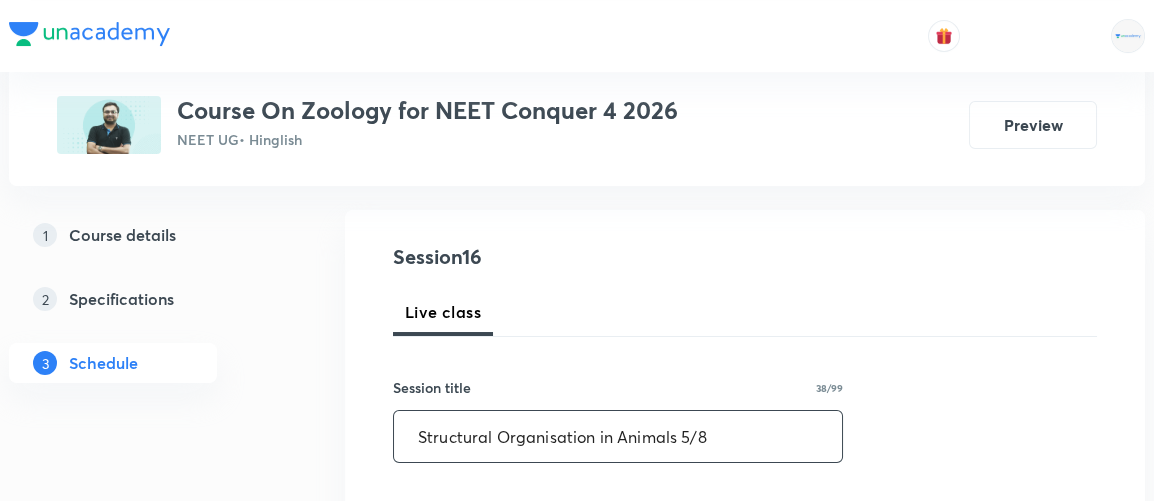 click on "Structural Organisation in Animals 5/8" at bounding box center (618, 436) 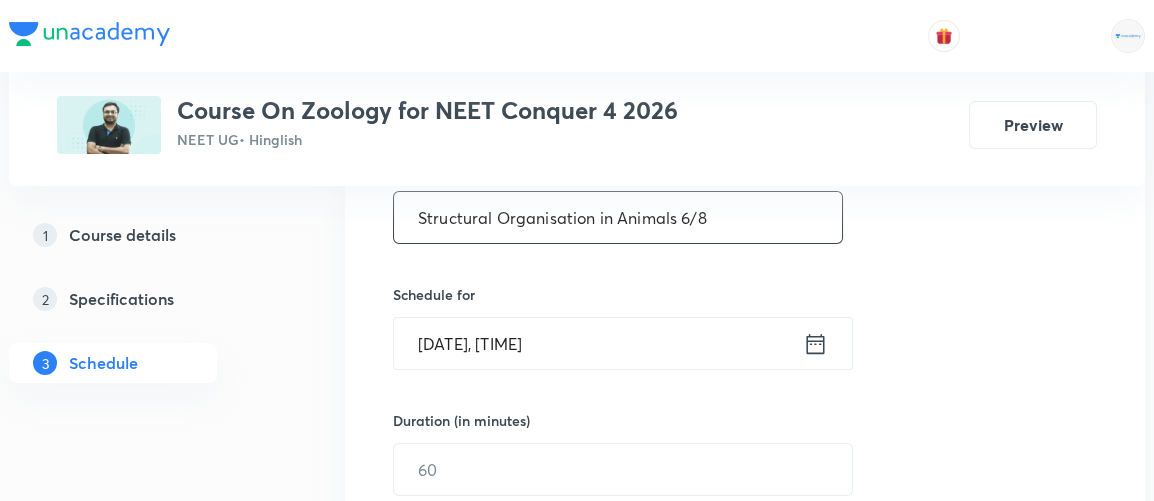 scroll, scrollTop: 414, scrollLeft: 0, axis: vertical 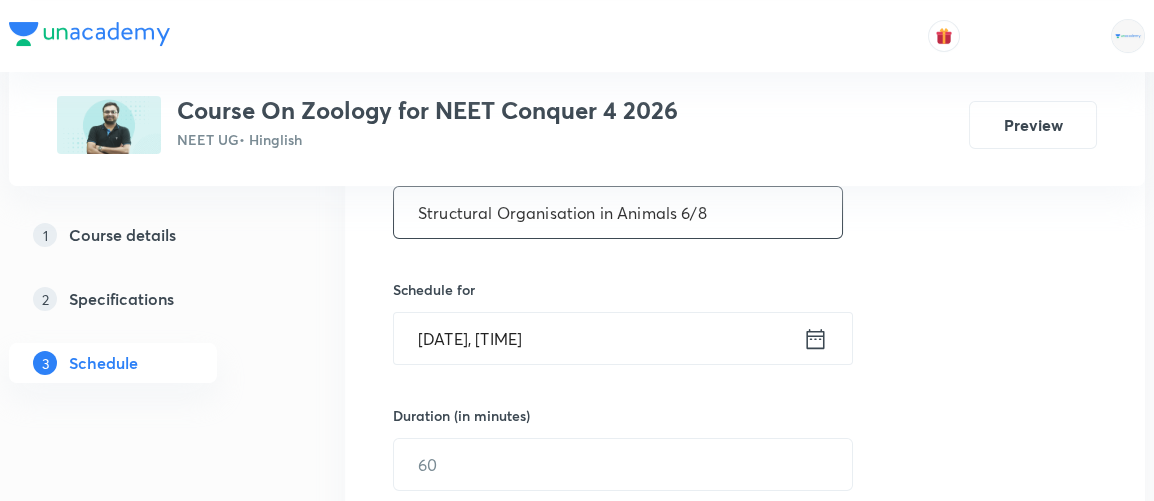 type on "Structural Organisation in Animals 6/8" 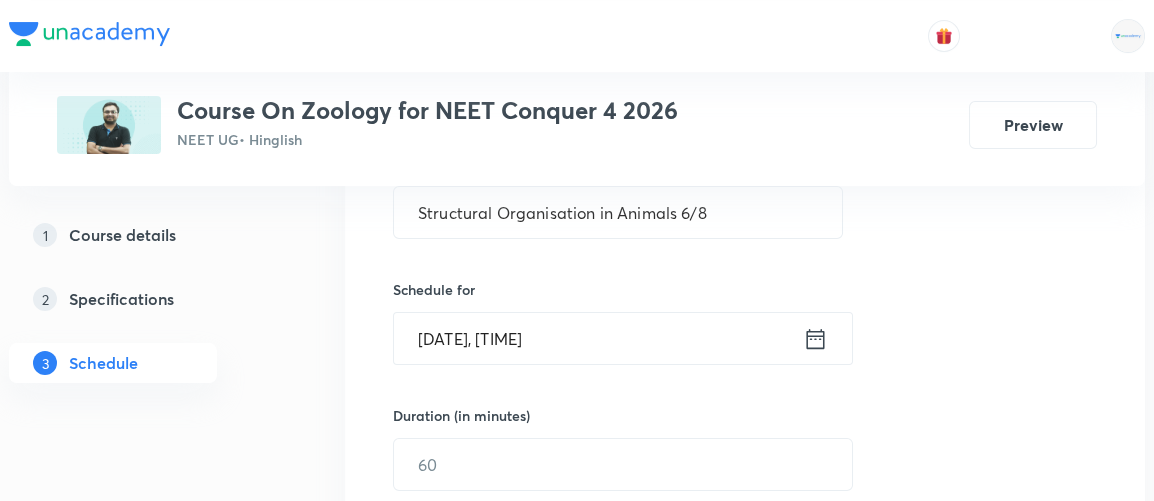 click 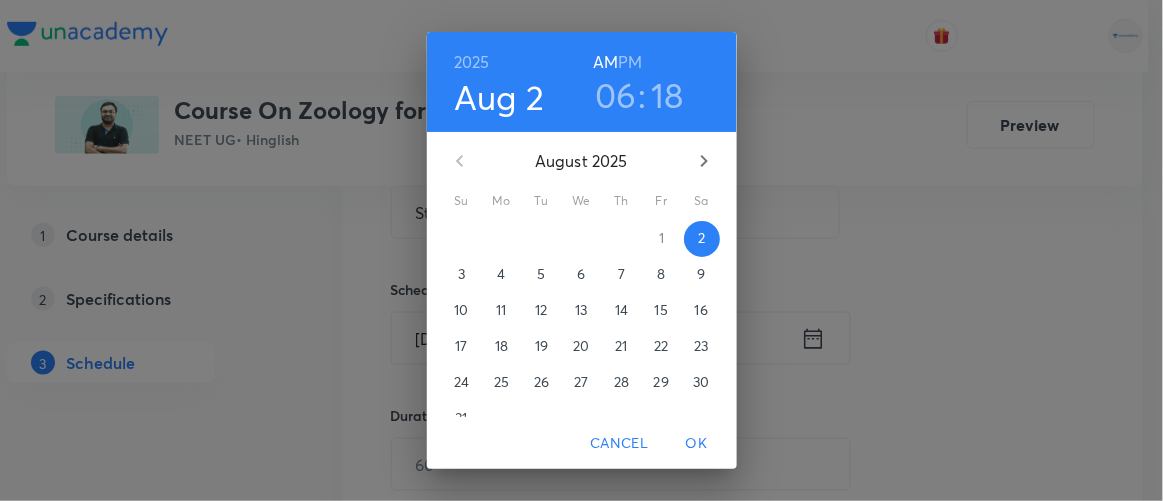 click on "PM" at bounding box center [630, 62] 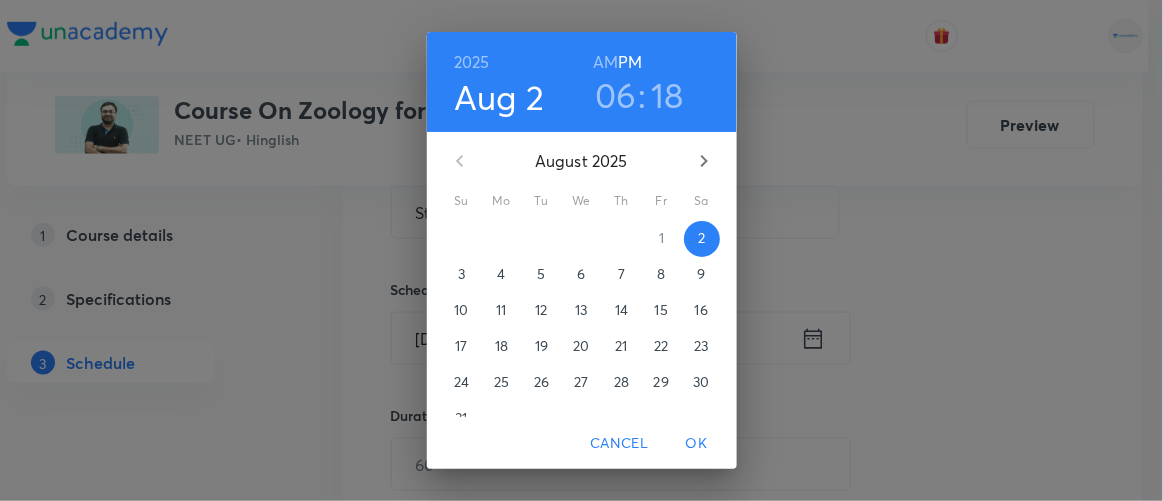 click on "06" at bounding box center [616, 95] 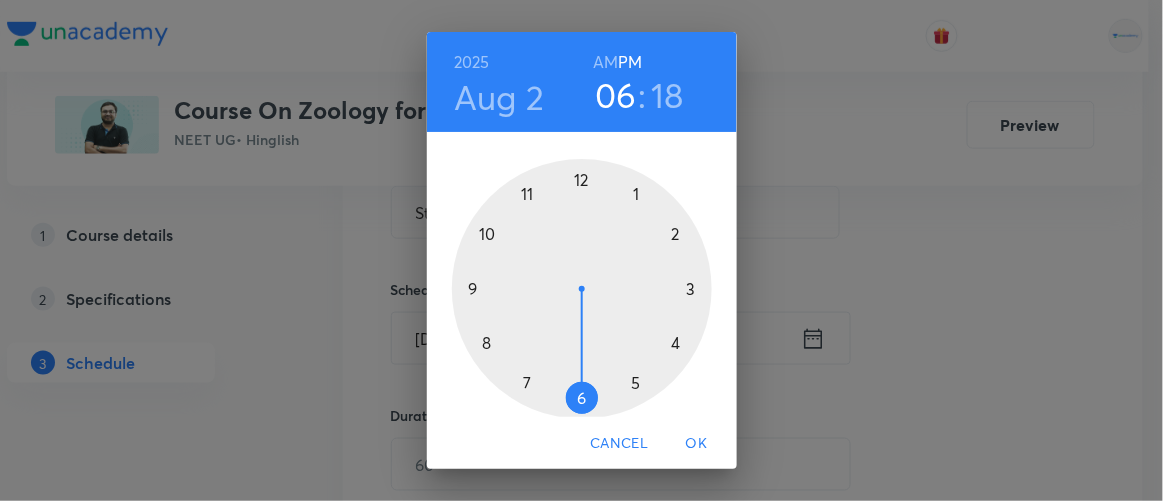 click at bounding box center (582, 289) 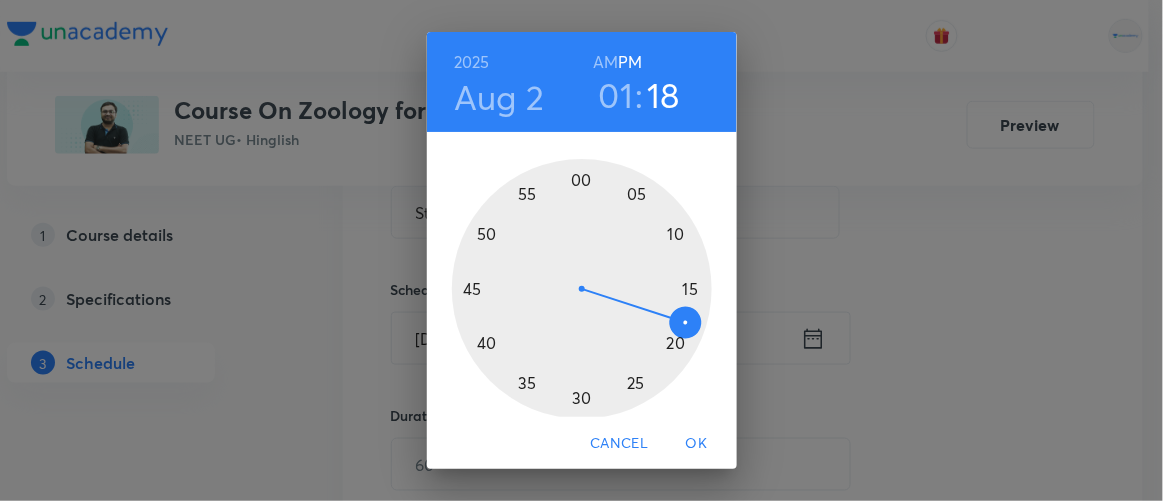 click at bounding box center (582, 289) 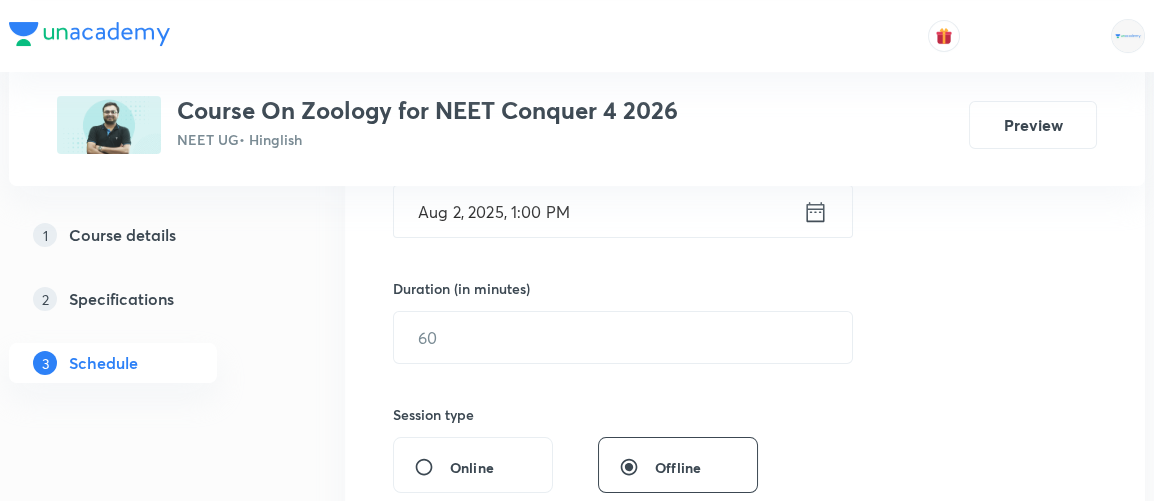 scroll, scrollTop: 543, scrollLeft: 0, axis: vertical 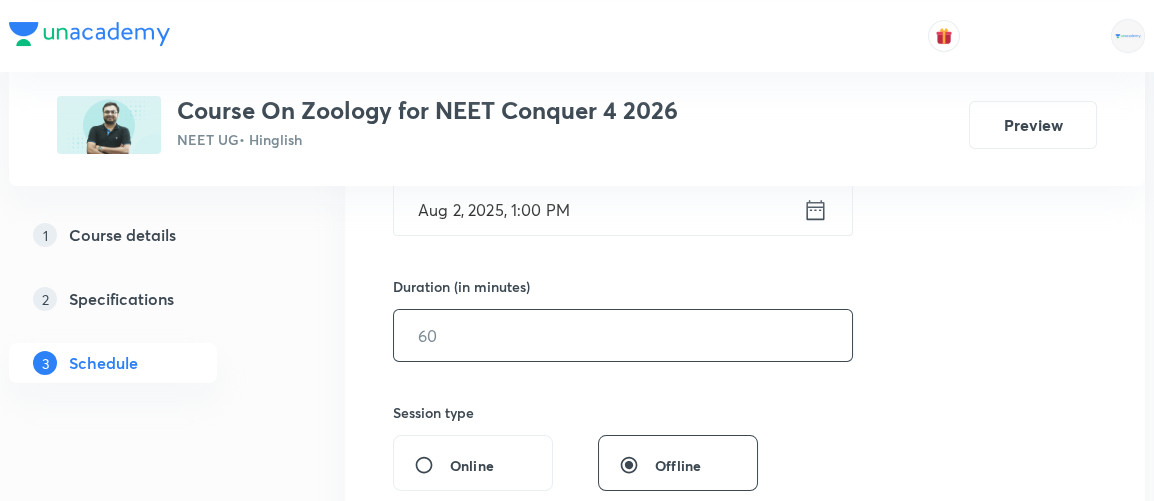 click at bounding box center [623, 335] 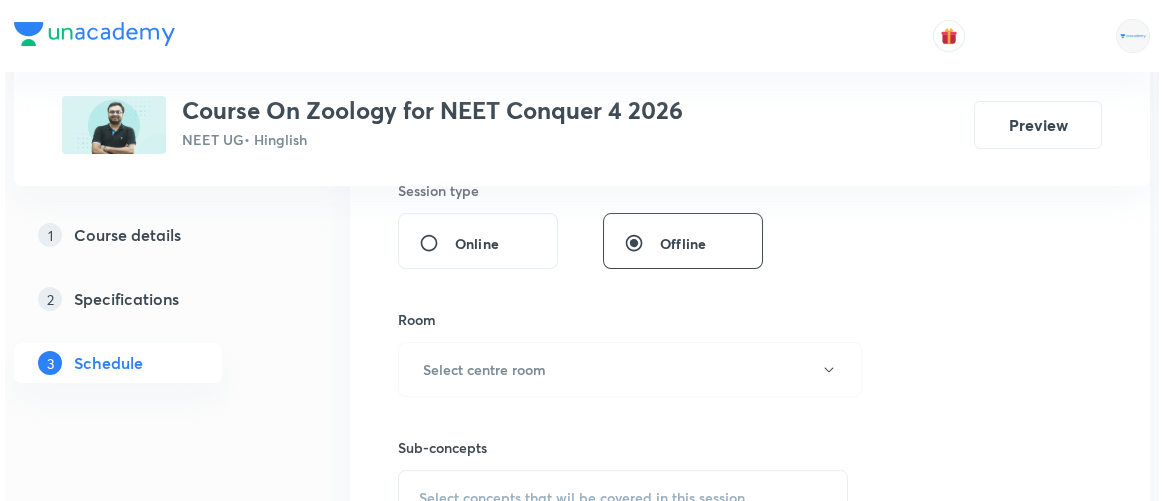 scroll, scrollTop: 768, scrollLeft: 0, axis: vertical 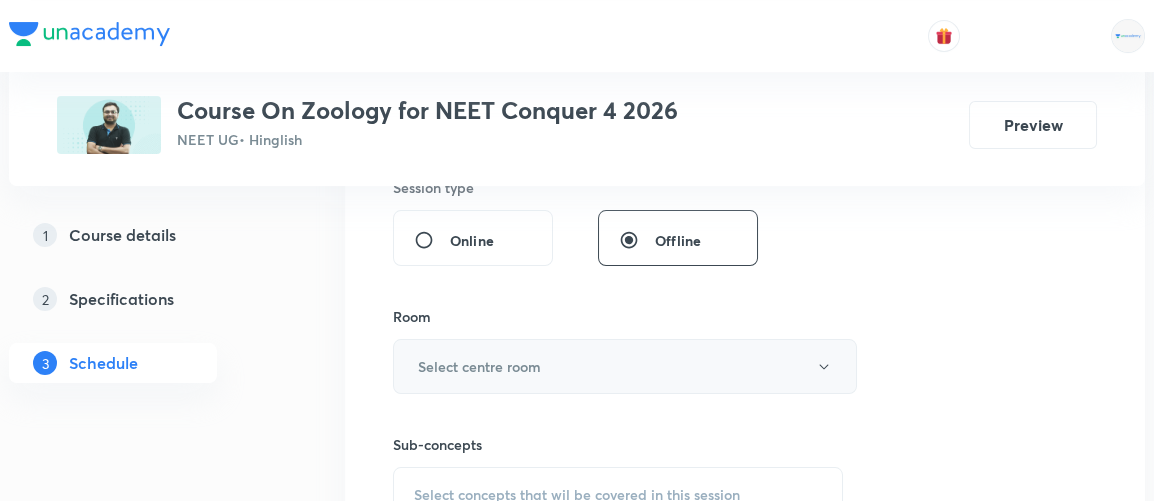 type on "90" 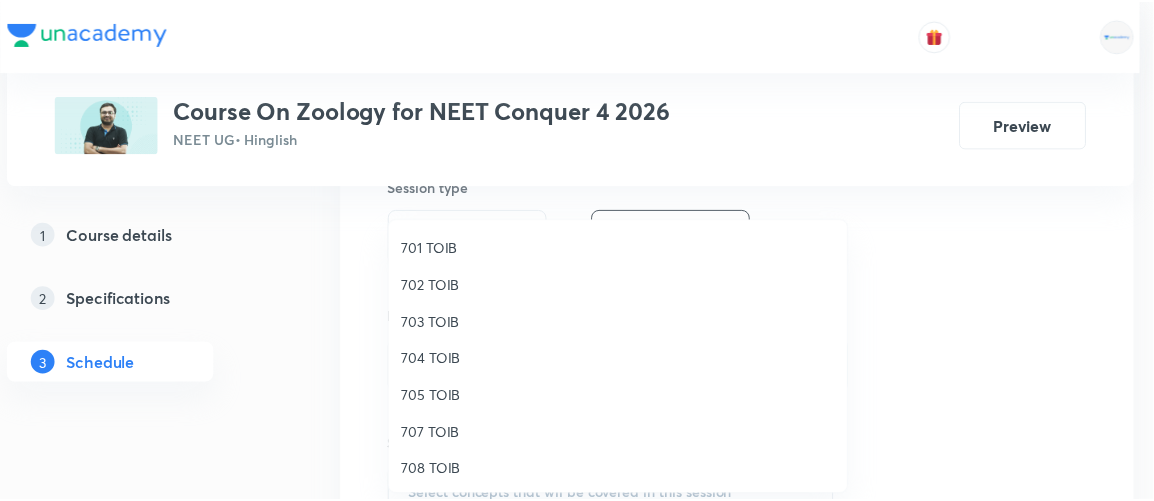 scroll, scrollTop: 184, scrollLeft: 0, axis: vertical 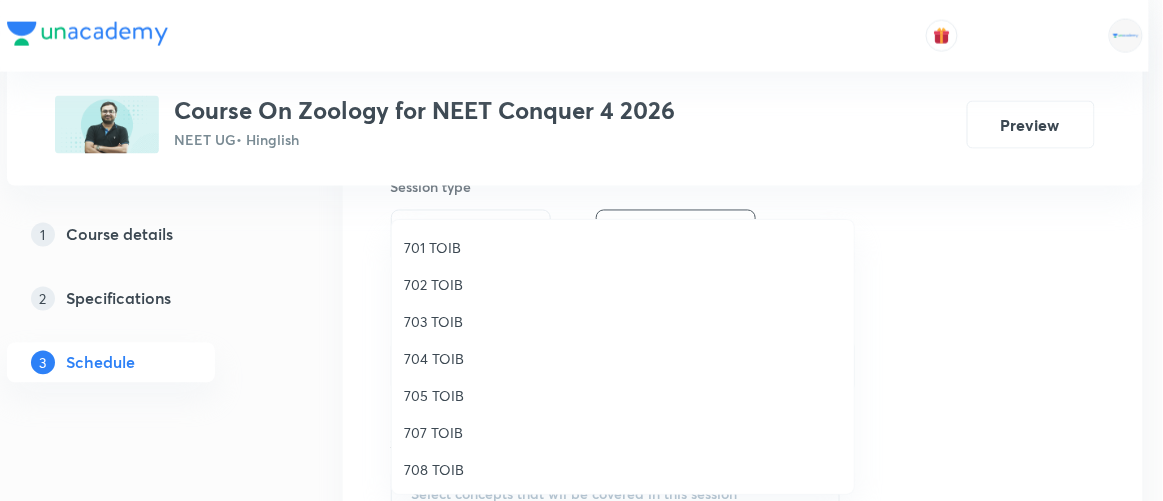 click on "704 TOIB" at bounding box center (623, 358) 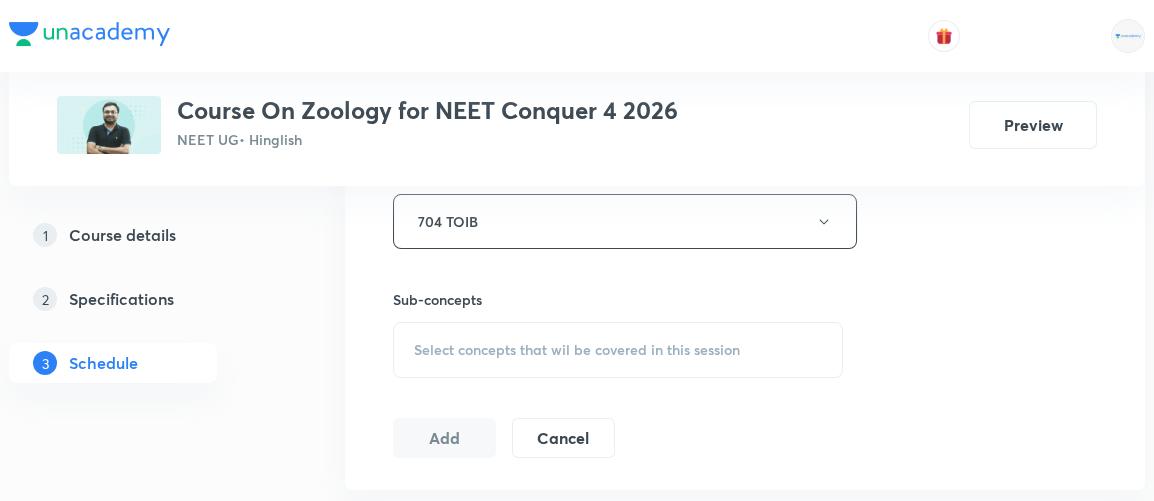 scroll, scrollTop: 939, scrollLeft: 0, axis: vertical 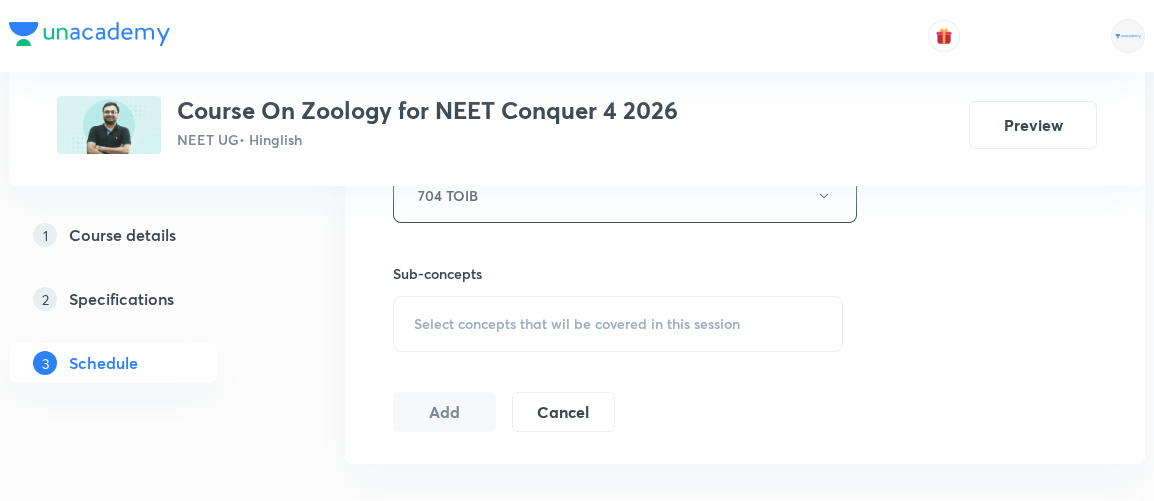 click on "Select concepts that wil be covered in this session" at bounding box center (577, 324) 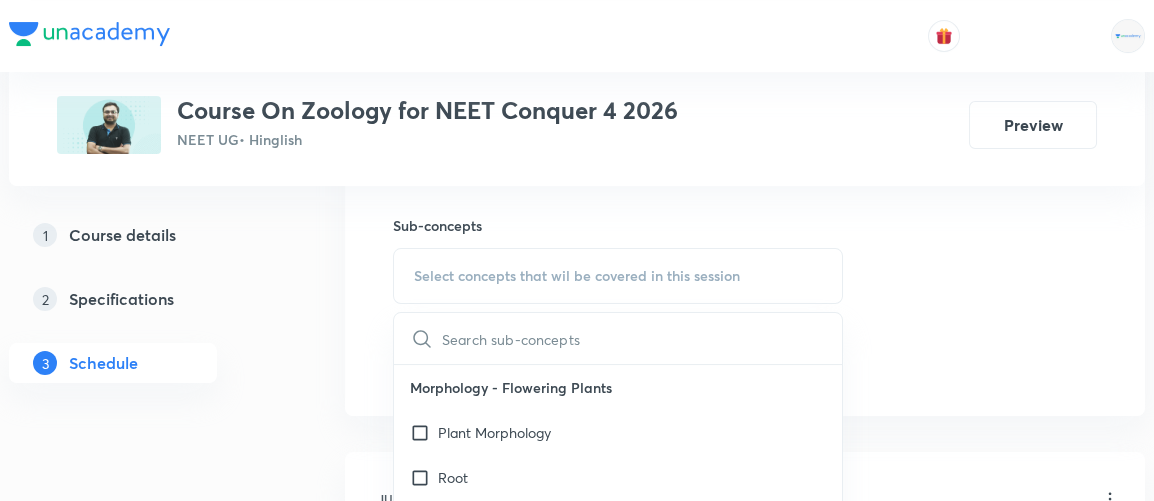 scroll, scrollTop: 990, scrollLeft: 0, axis: vertical 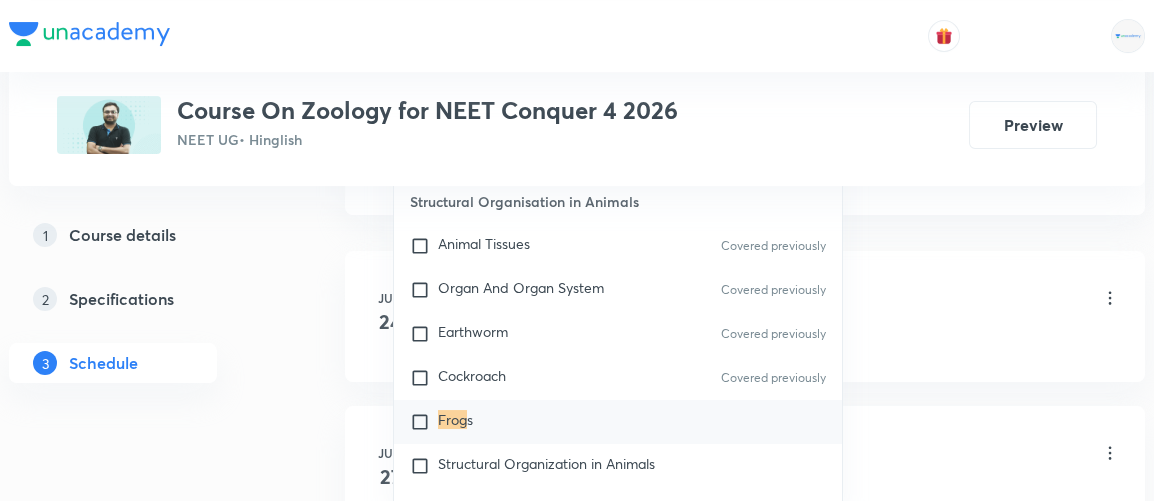 type on "frog" 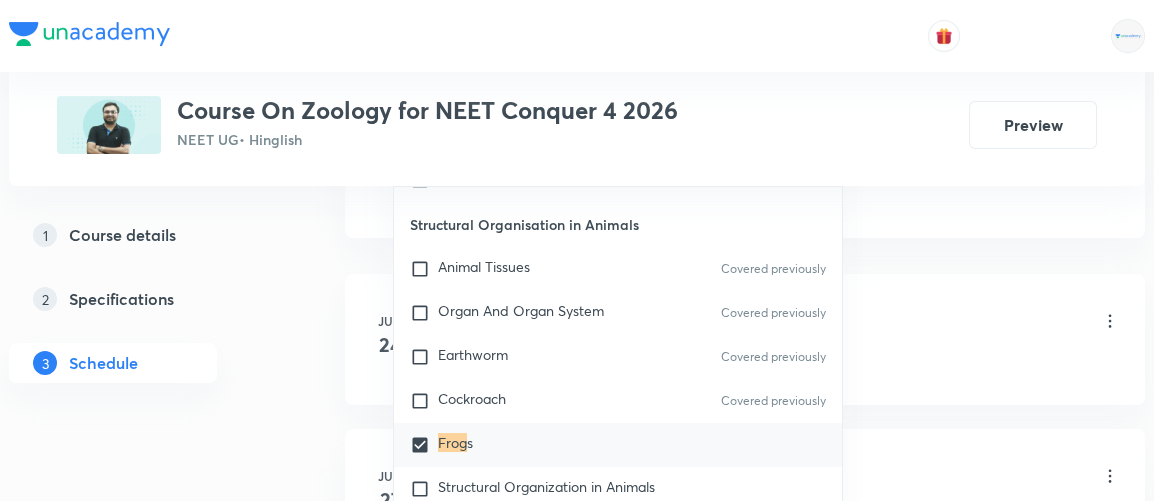 click on "Plus Courses Course On Zoology for NEET Conquer 4 2026 NEET UG  • Hinglish Preview 1 Course details 2 Specifications 3 Schedule Schedule 15  classes Session  16 Live class Session title 38/99 Structural Organisation in Animals 6/8 ​ Schedule for Aug 2, 2025, 1:00 PM ​ Duration (in minutes) 90 ​   Session type Online Offline Room 704 TOIB Sub-concepts Frogs CLEAR frog 1 / 1 ​ Morphology - Flowering Plants Plant Morphology Root Types Of Roots Stem Types Of Stem  Covered previously Leaf Inflorescence Flower Covered previously Fruit Seed Semi-Technical Description Of A Typical Flowering Plant Covered previously Description Of Some Important Families Anatomy - Flowering Plants The Tissues  Tissue System Covered previously Anatomy Of Dicotyledonous And Monocotyledonous Plants Covered previously Secondary Growth Structural Organisation in Animals Animal Tissues Covered previously Organ And Organ System Covered previously Earthworm Covered previously Cockroach Covered previously Frog s Cockroach  Frog Blood" at bounding box center (577, 826) 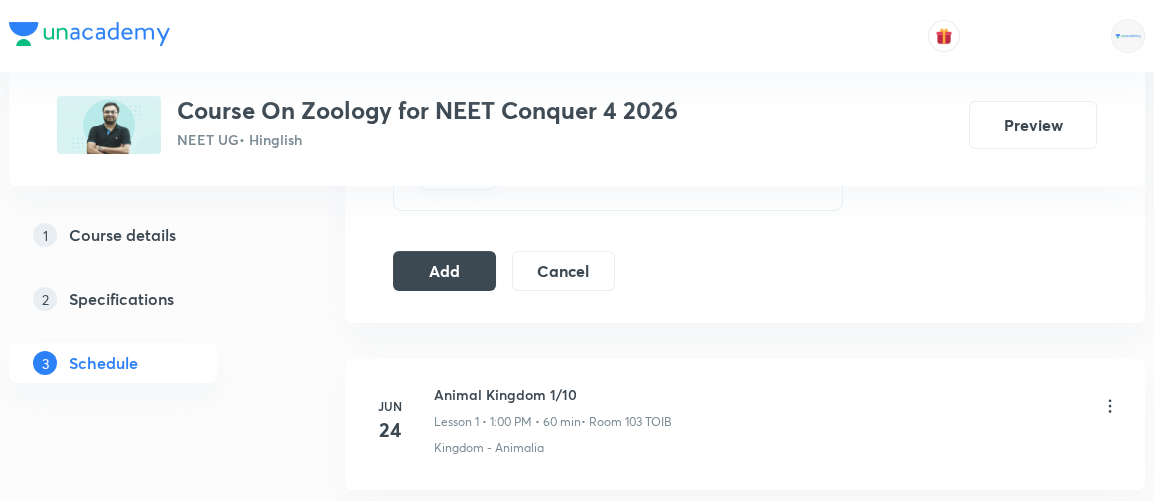 scroll, scrollTop: 1099, scrollLeft: 0, axis: vertical 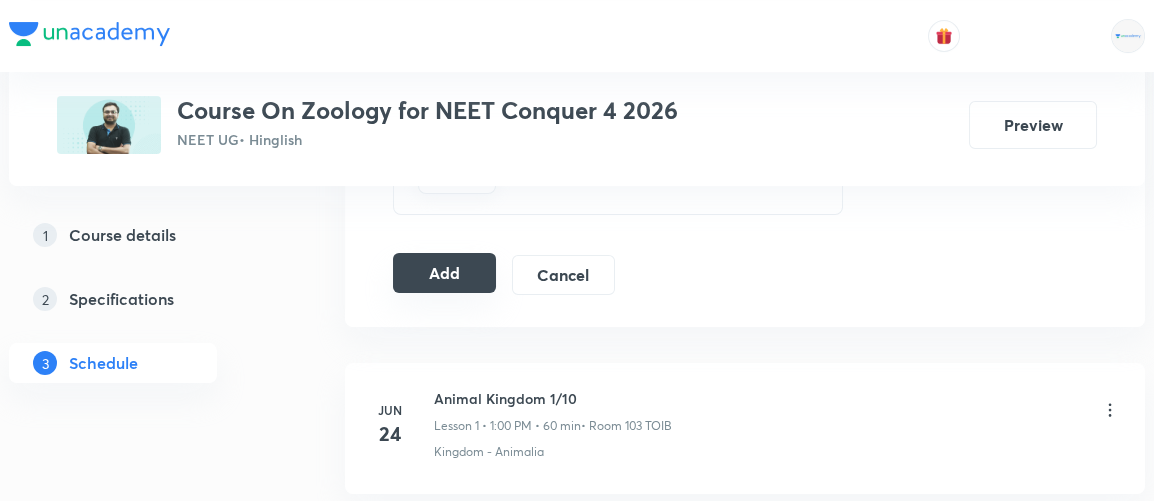 click on "Add" at bounding box center (444, 273) 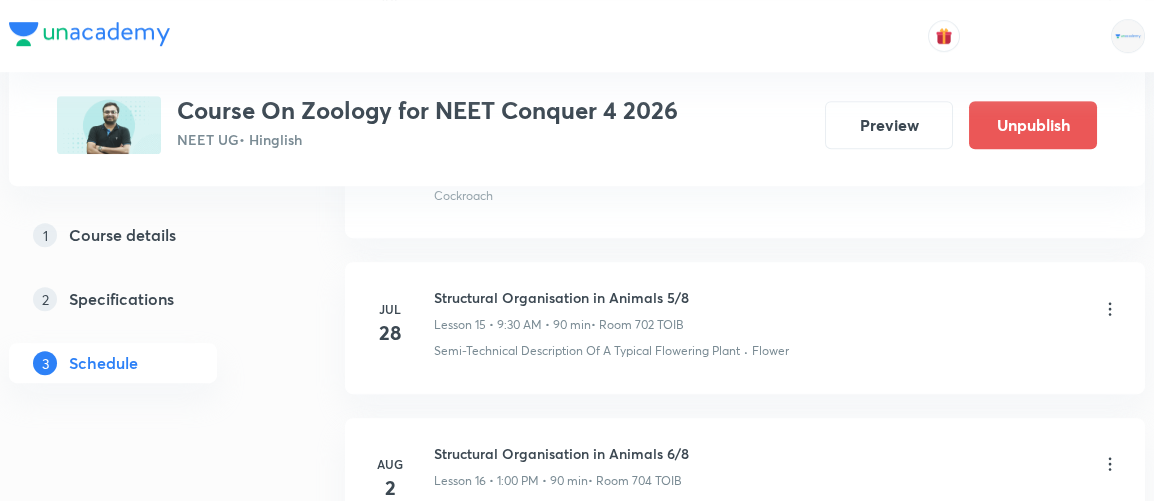 scroll, scrollTop: 2651, scrollLeft: 0, axis: vertical 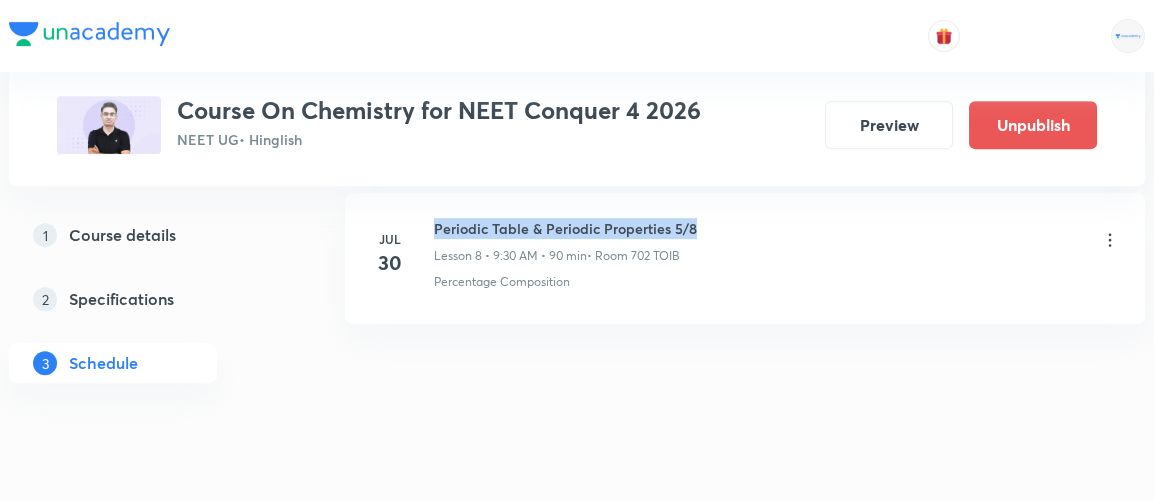 drag, startPoint x: 436, startPoint y: 217, endPoint x: 706, endPoint y: 196, distance: 270.81543 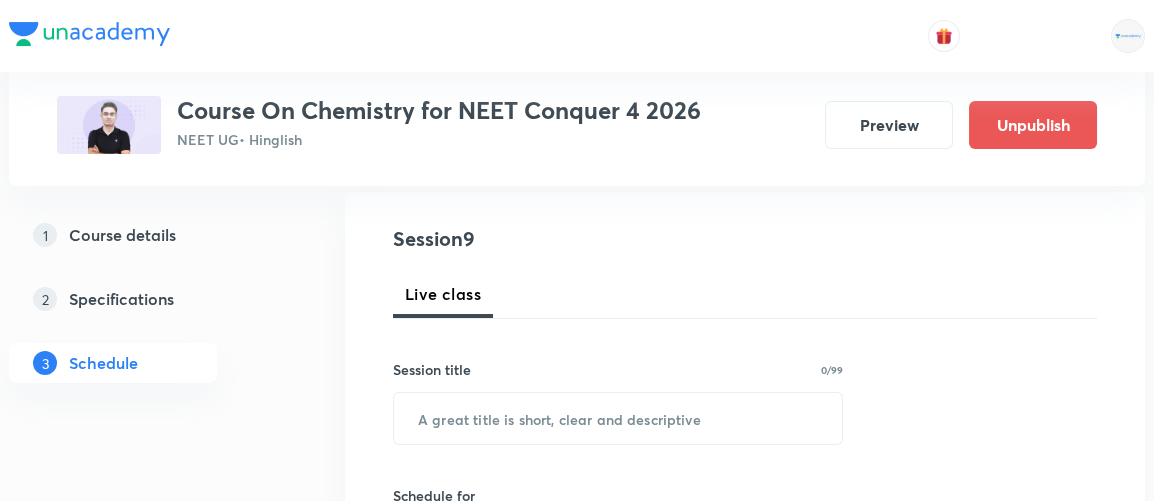 scroll, scrollTop: 210, scrollLeft: 0, axis: vertical 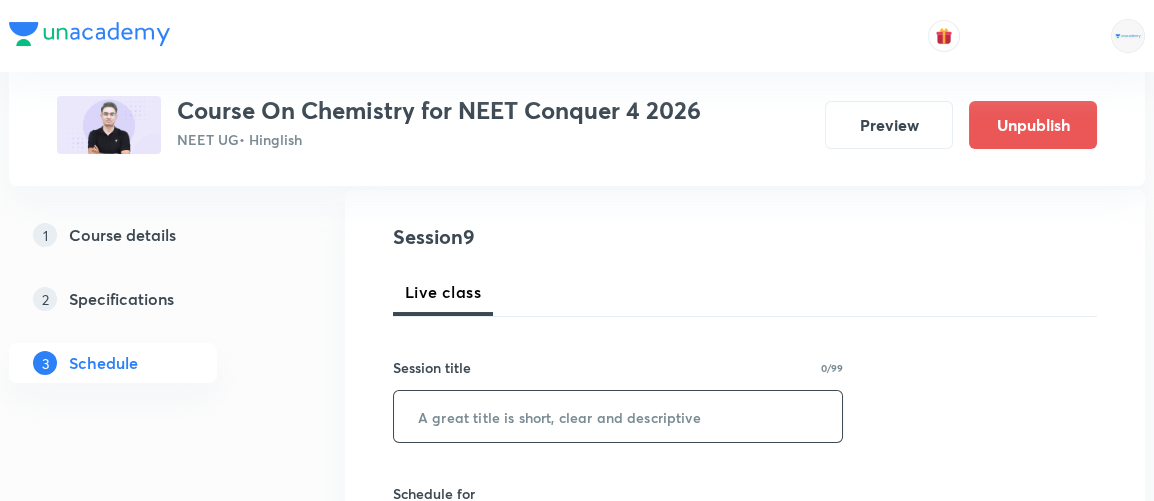 click at bounding box center (618, 416) 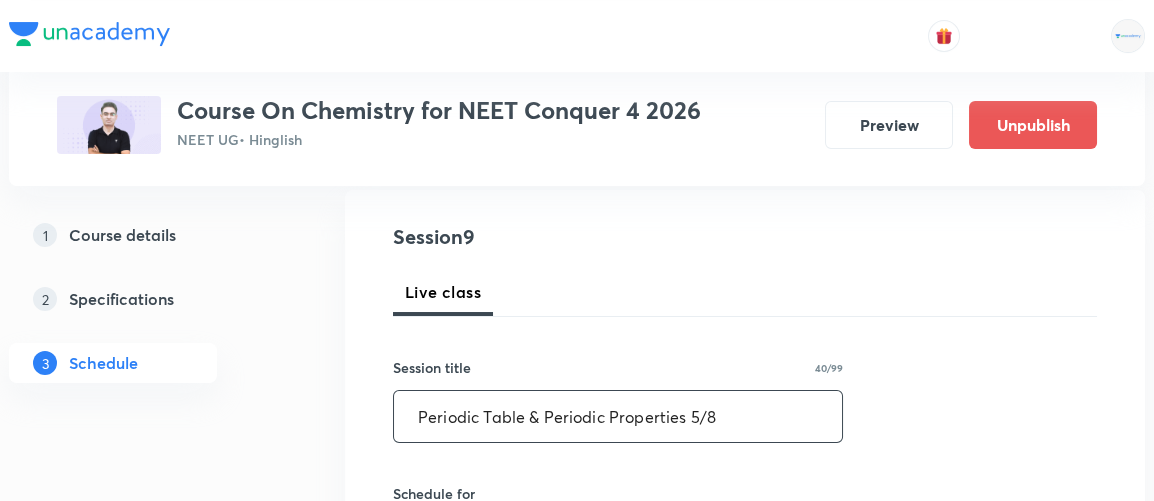 click on "Periodic Table & Periodic Properties 5/8" at bounding box center [618, 416] 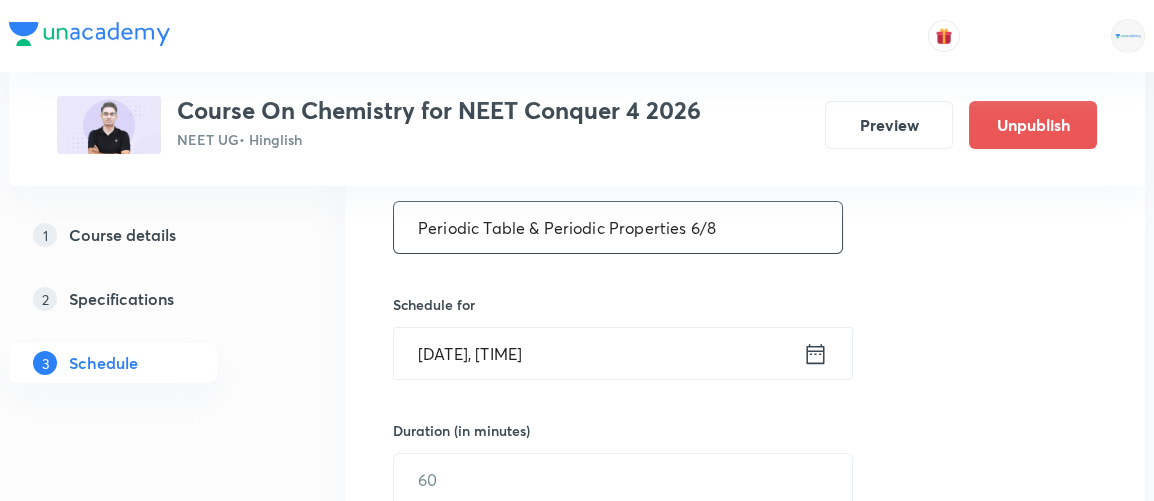 scroll, scrollTop: 401, scrollLeft: 0, axis: vertical 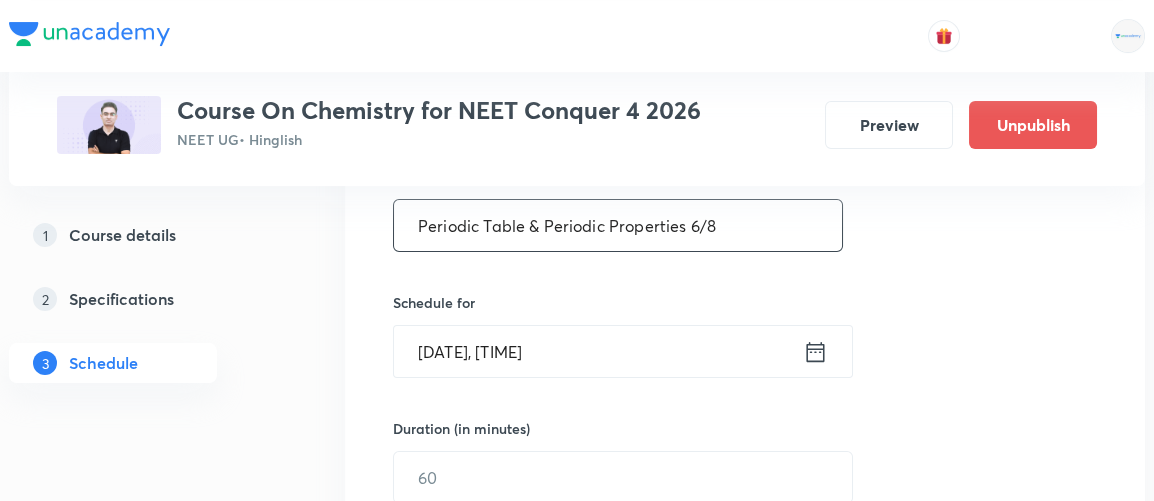 type on "Periodic Table & Periodic Properties 6/8" 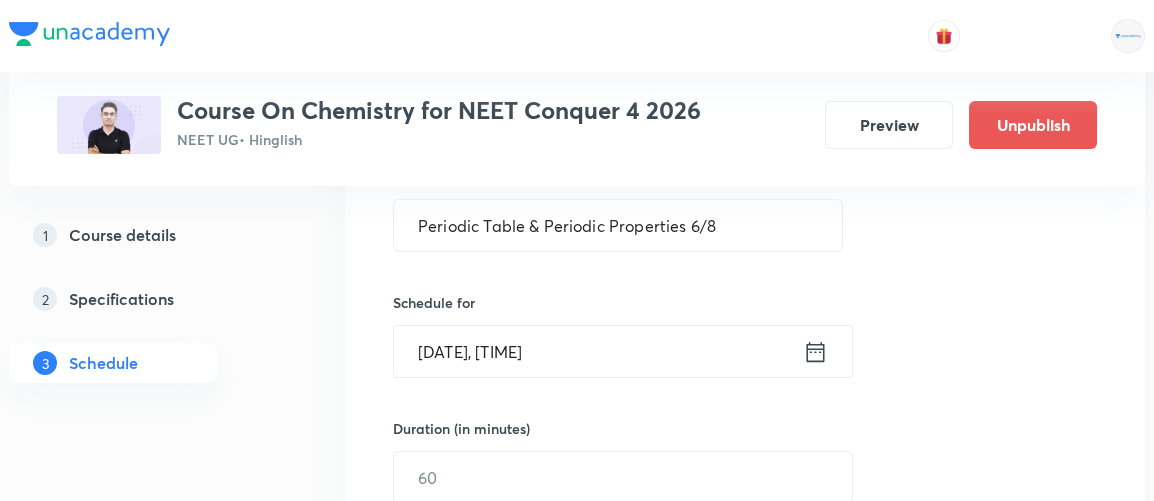 click 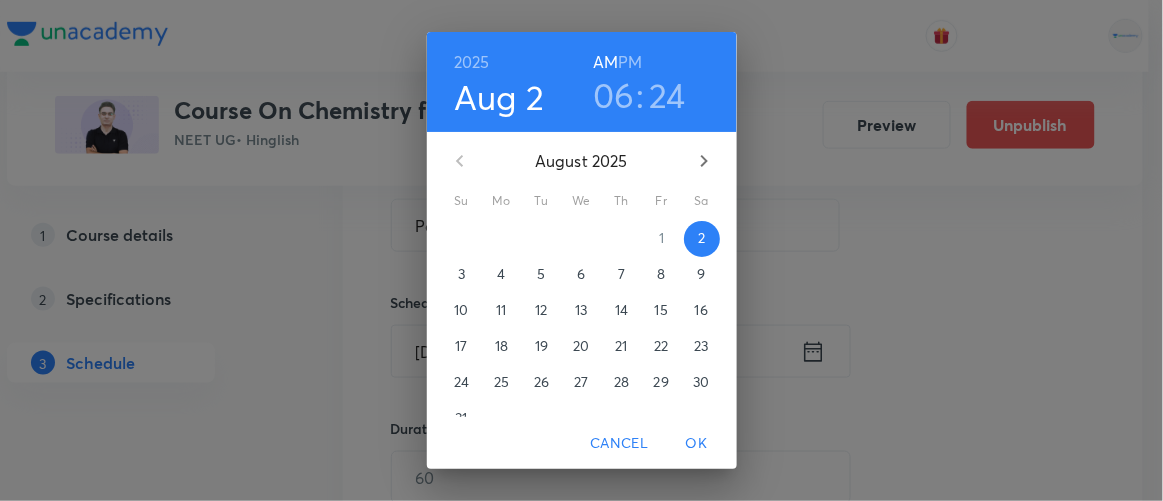 click on "06" at bounding box center [614, 95] 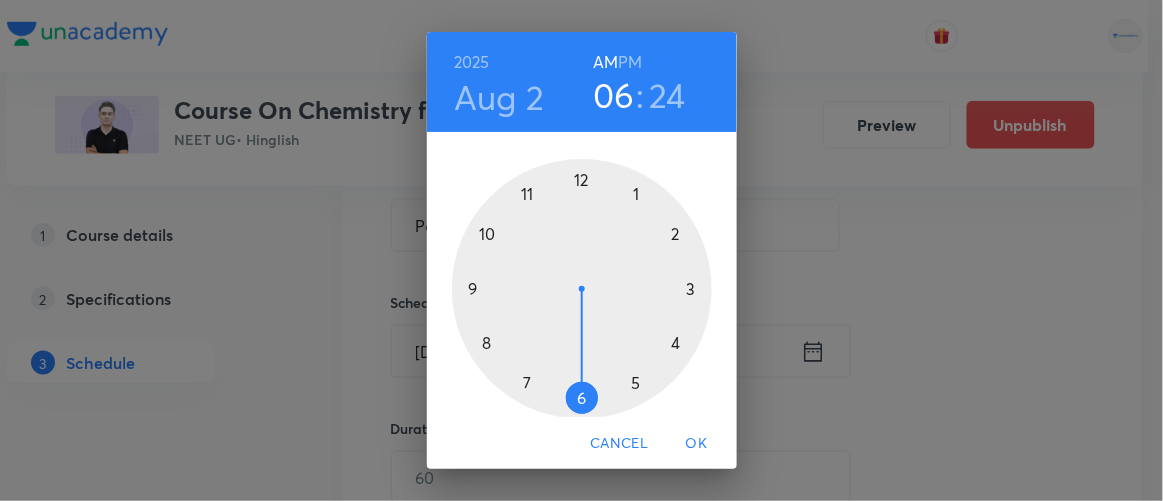 click at bounding box center (582, 289) 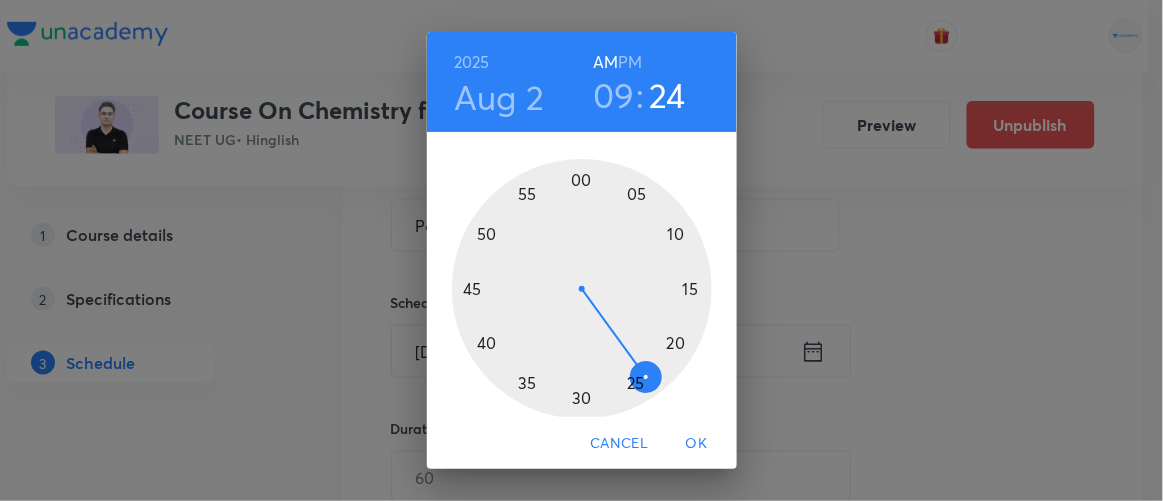 click at bounding box center (582, 289) 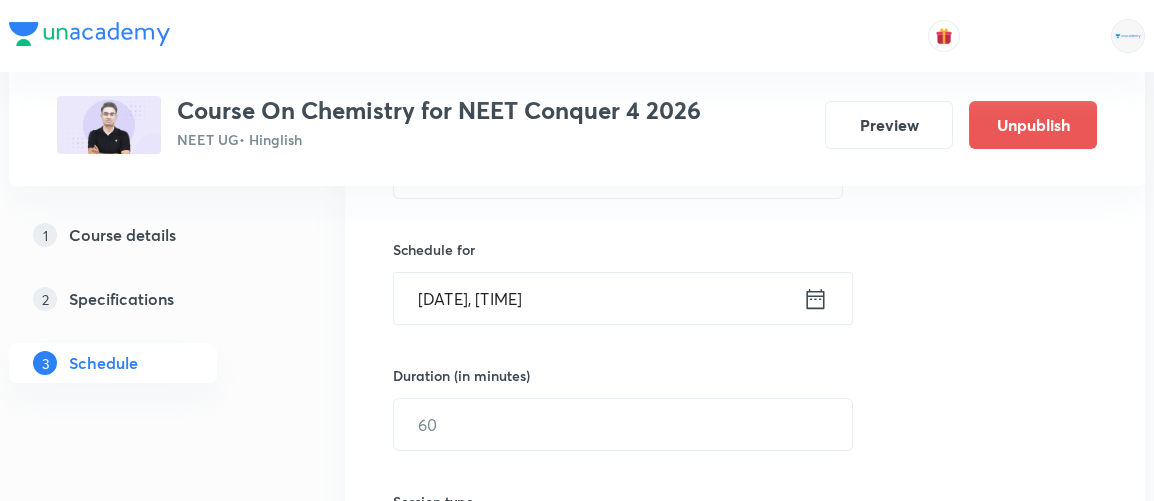 scroll, scrollTop: 466, scrollLeft: 0, axis: vertical 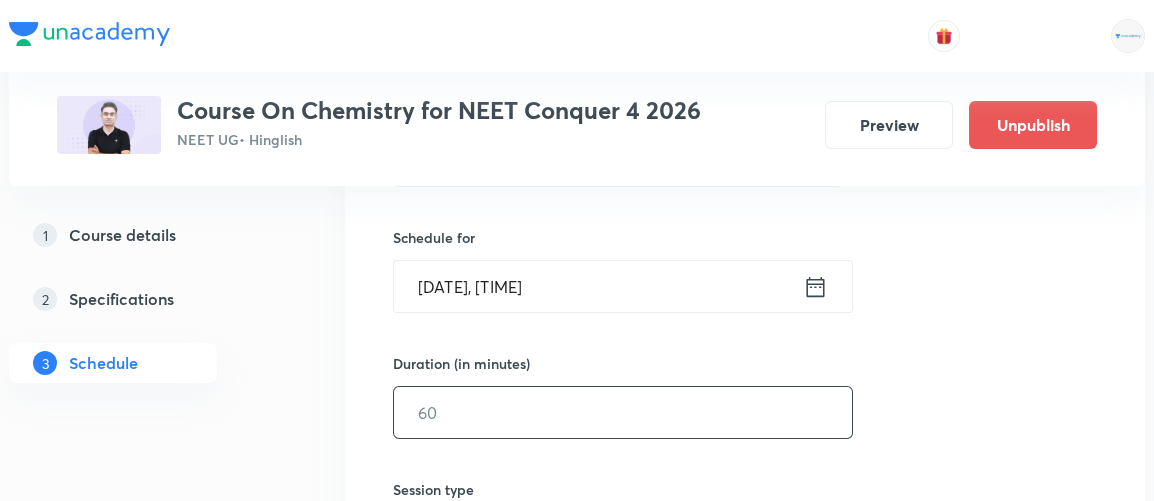 click at bounding box center (623, 412) 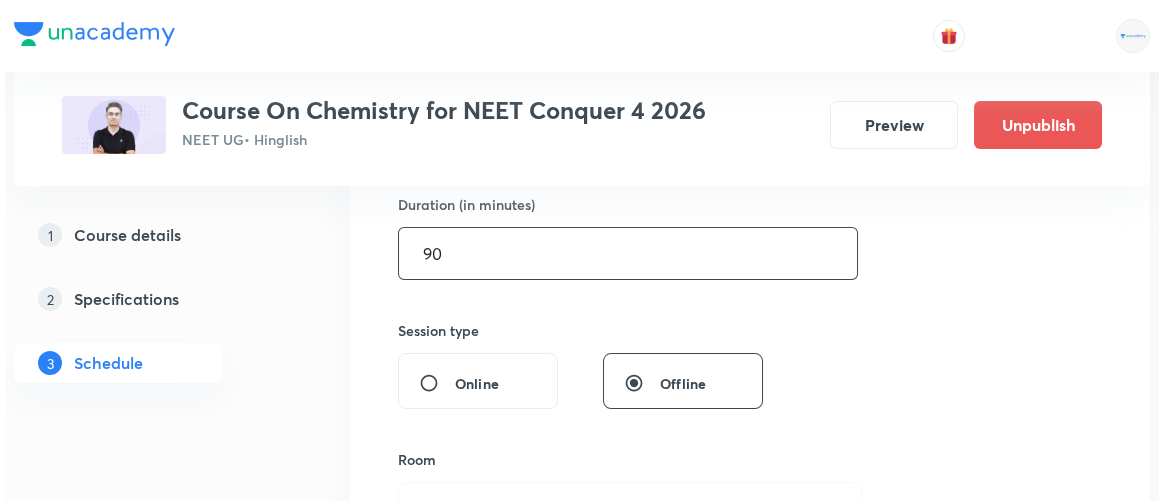 scroll, scrollTop: 681, scrollLeft: 0, axis: vertical 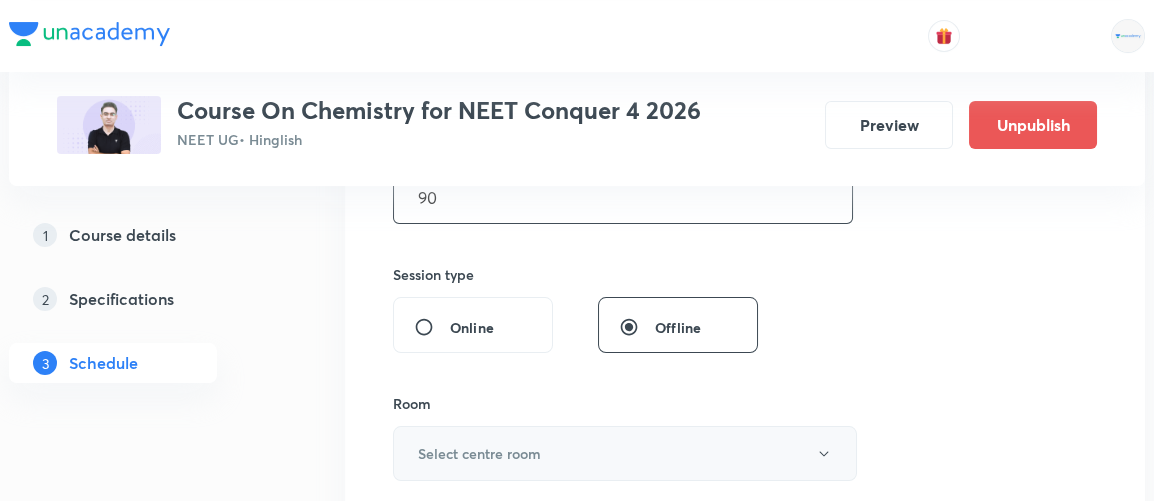 type on "90" 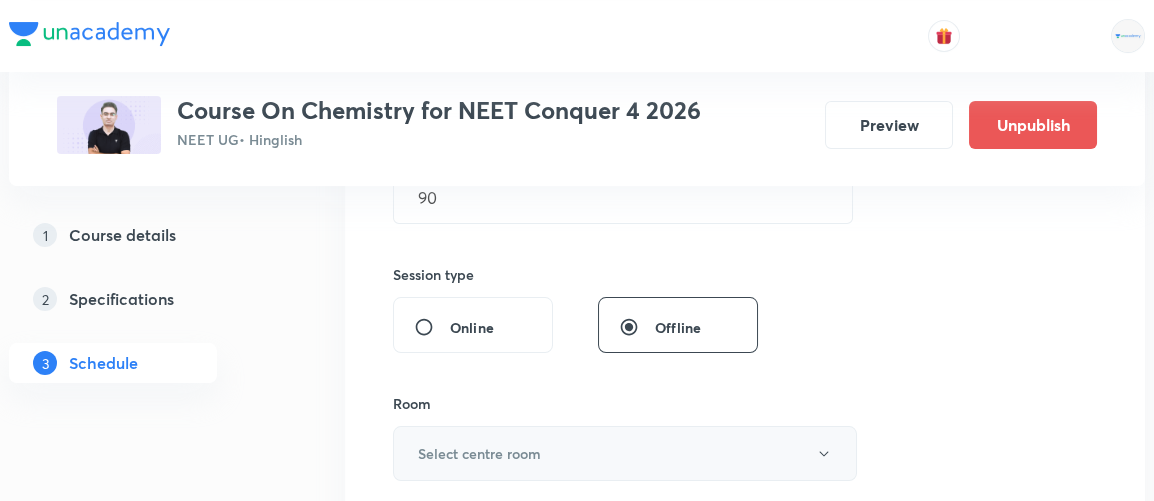 click on "Select centre room" at bounding box center [479, 453] 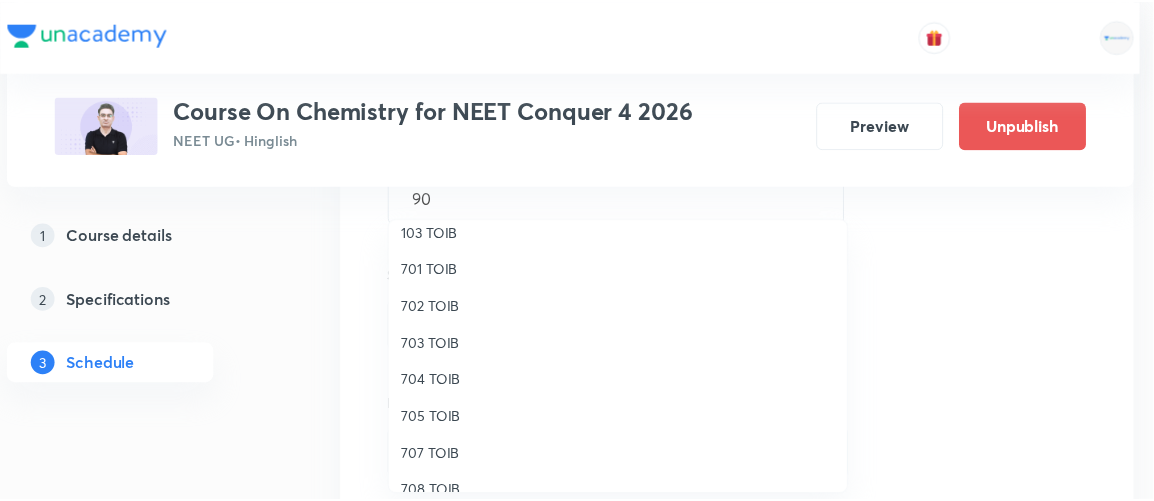 scroll, scrollTop: 167, scrollLeft: 0, axis: vertical 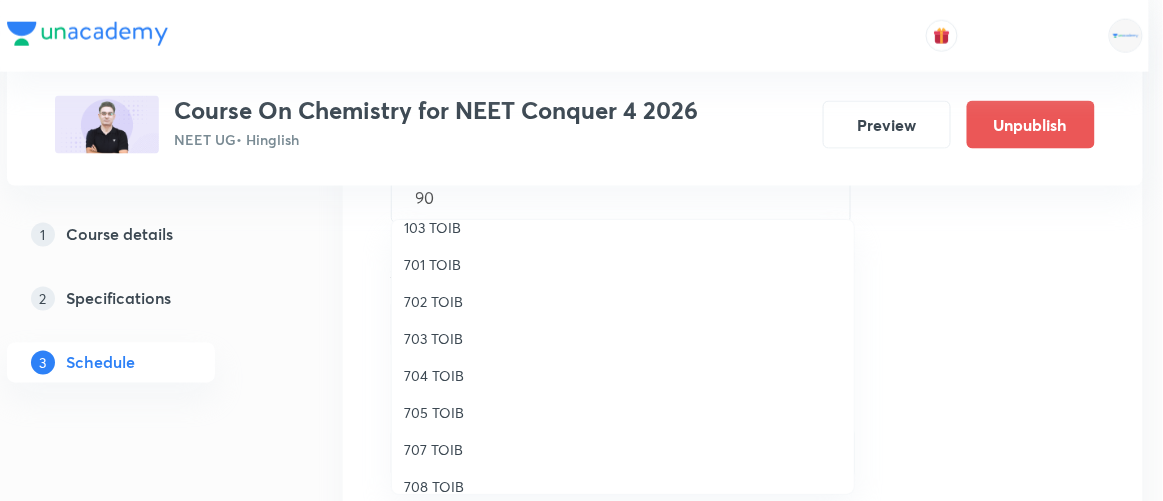 click on "702 TOIB" at bounding box center (623, 301) 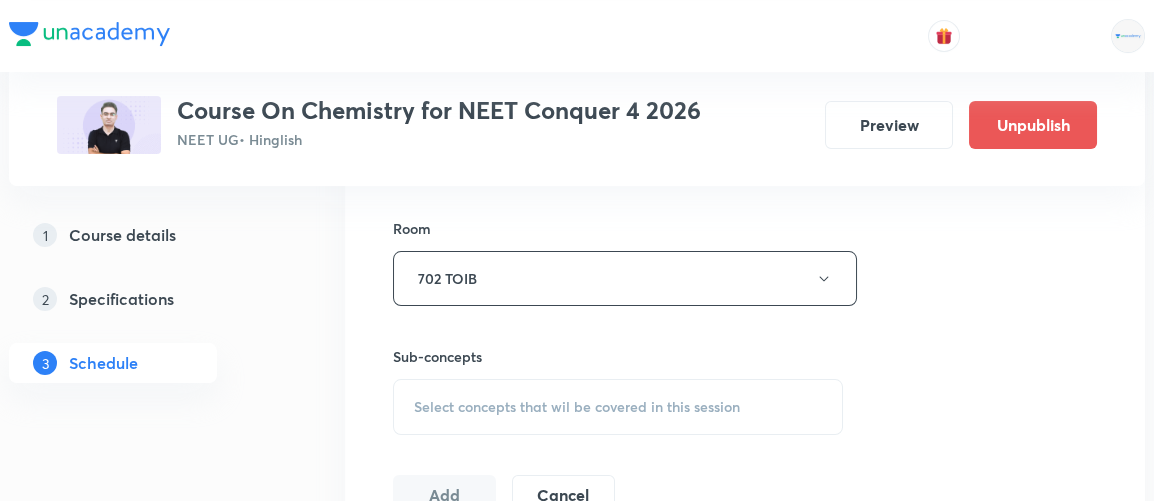scroll, scrollTop: 864, scrollLeft: 0, axis: vertical 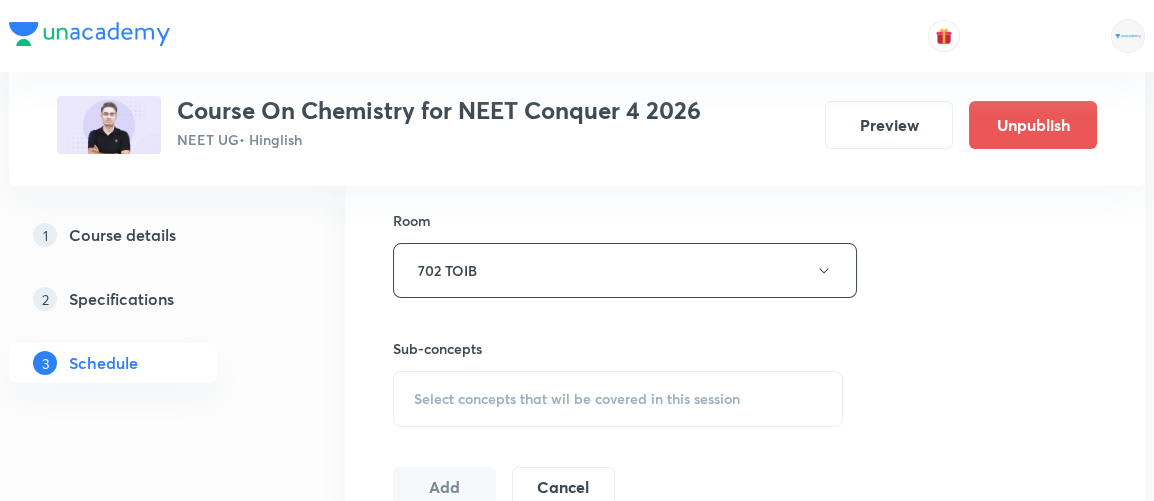 click on "Select concepts that wil be covered in this session" at bounding box center (577, 399) 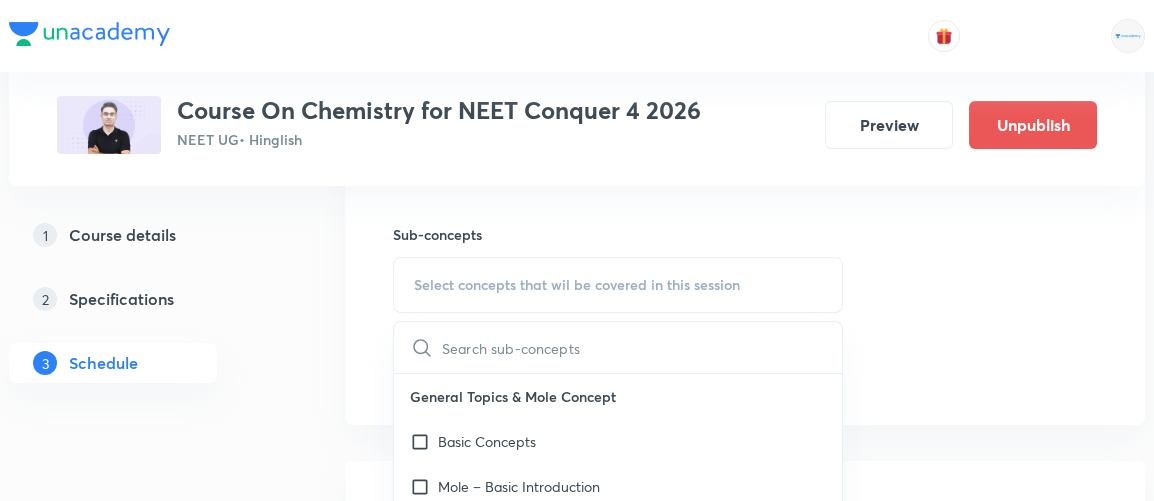 scroll, scrollTop: 981, scrollLeft: 0, axis: vertical 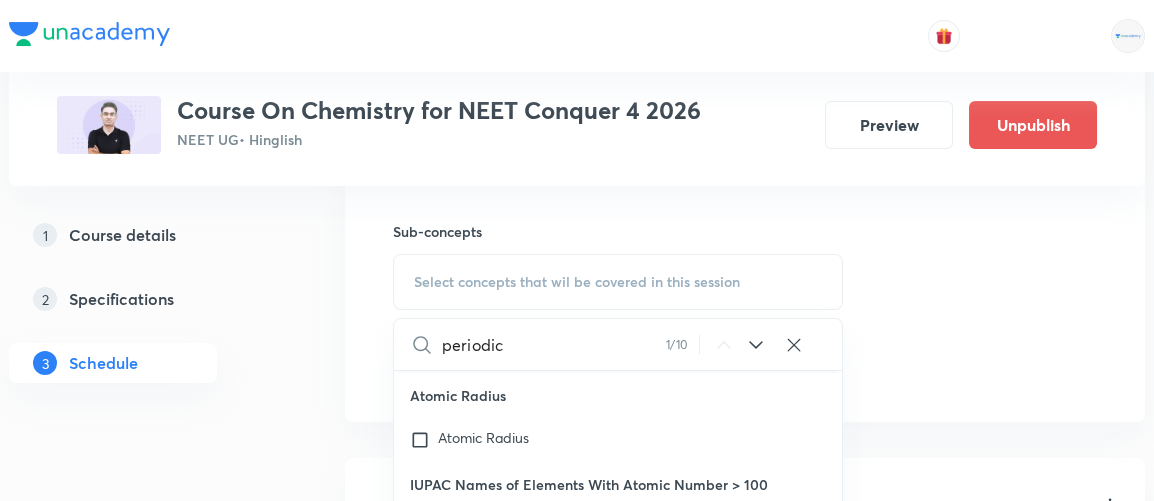 type on "periodic" 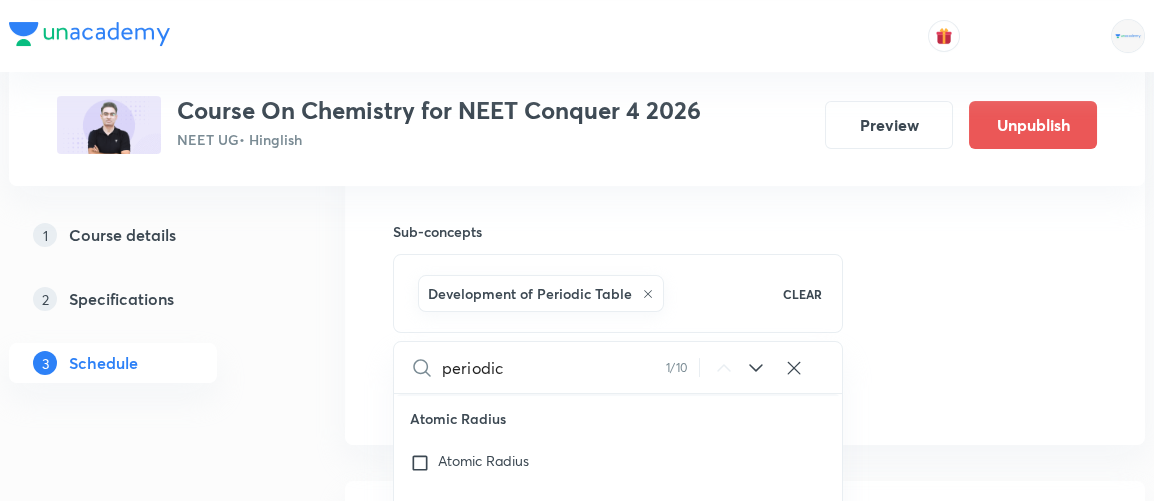 click on "Plus Courses Course On Chemistry for NEET Conquer 4 2026 NEET UG  • Hinglish Preview Unpublish 1 Course details 2 Specifications 3 Schedule Schedule 8  classes Session  9 Live class Session title 40/99 Periodic Table & Periodic Properties 6/8 ​ Schedule for Aug 2, 2025, 9:30 AM ​ Duration (in minutes) 90 ​   Session type Online Offline Room 702 TOIB Sub-concepts Development of Periodic Table CLEAR periodic 1 / 10 ​ General Topics & Mole Concept Basic Concepts Mole – Basic Introduction Percentage Composition Covered previously Stoichiometry Principle of Atom Conservation (POAC) Covered previously Relation between Stoichiometric Quantities Covered previously Application of Mole Concept: Gravimetric Analysis Electronic Configuration Of Atoms (Hund's rule) Covered previously  Quantum Numbers (Magnetic Quantum no.) Covered previously Quantum Numbers(Pauli's Exclusion law) Mean Molar Mass or Molecular Mass Variation of Conductivity with Concentration Mechanism of Corrosion Atomic Structure Atomic Models" at bounding box center (577, 499) 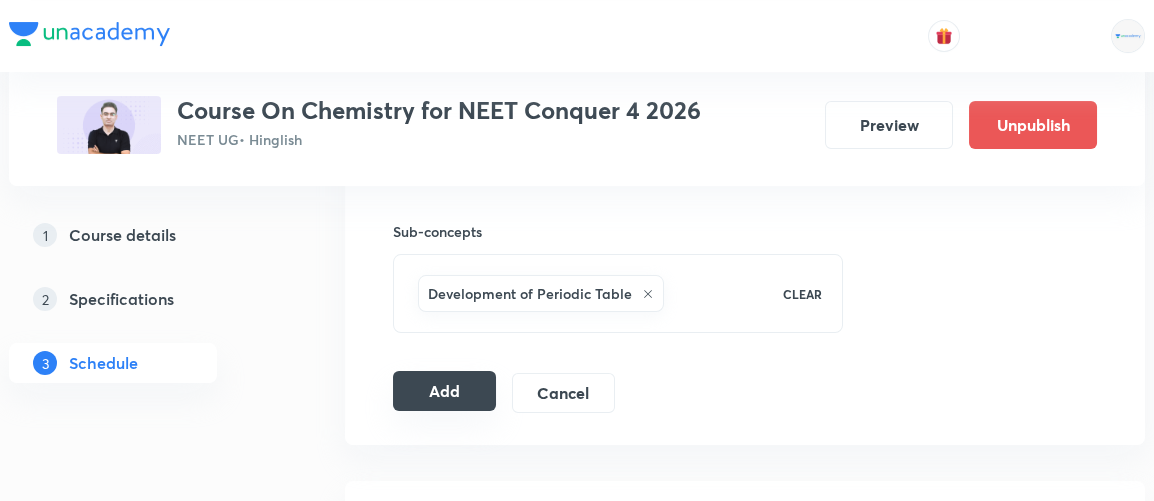click on "Add" at bounding box center [444, 391] 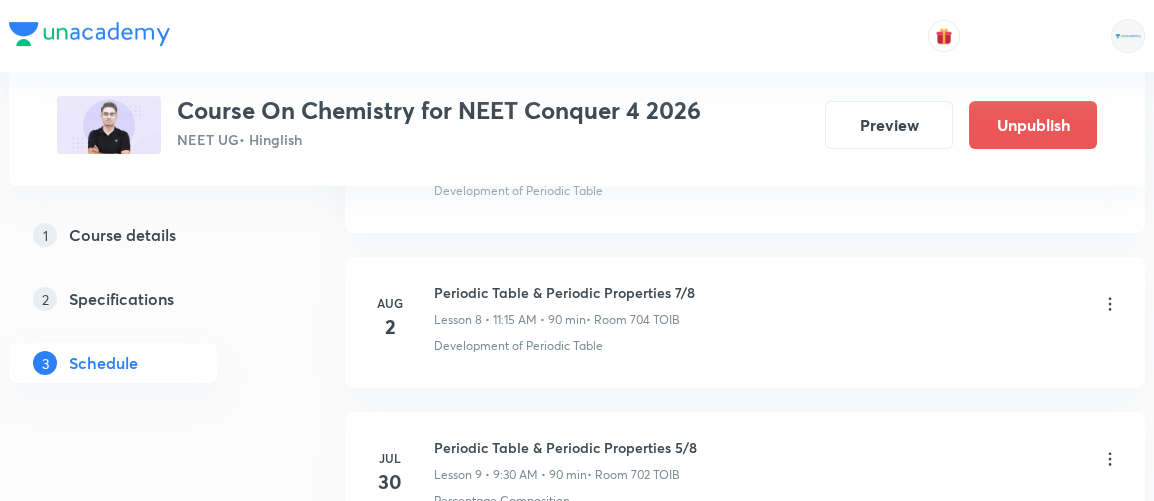 scroll, scrollTop: 1368, scrollLeft: 0, axis: vertical 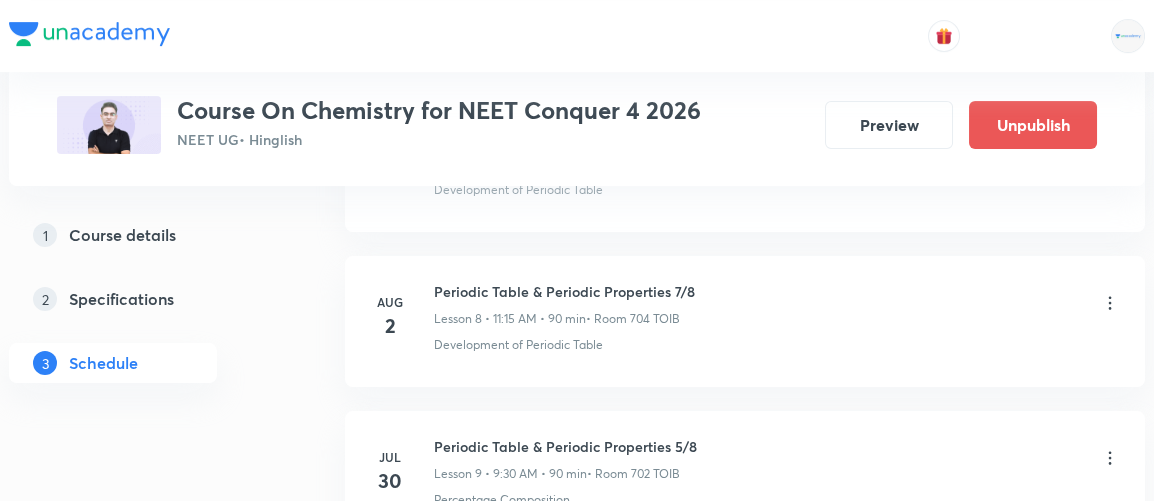 click 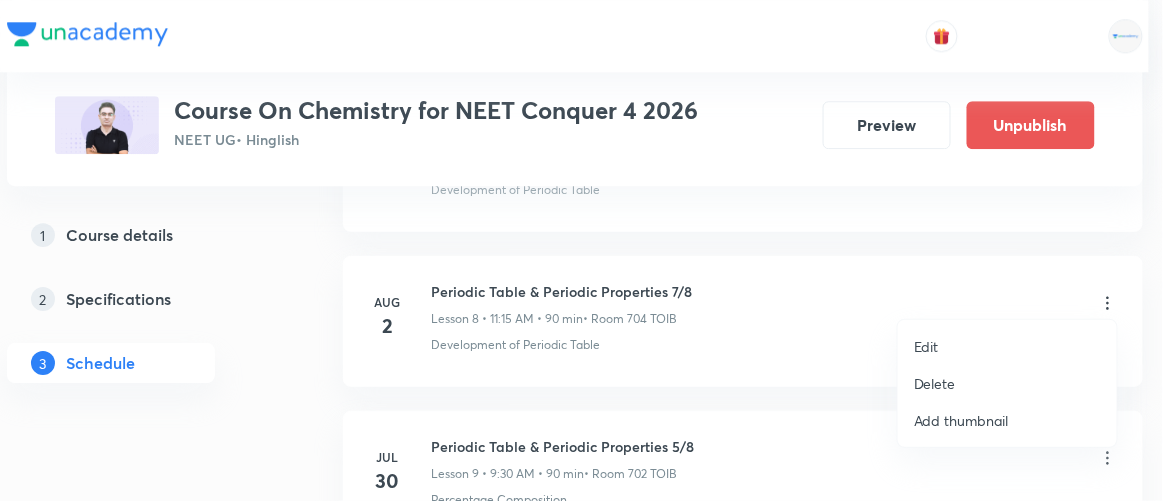 click on "Edit" at bounding box center (926, 346) 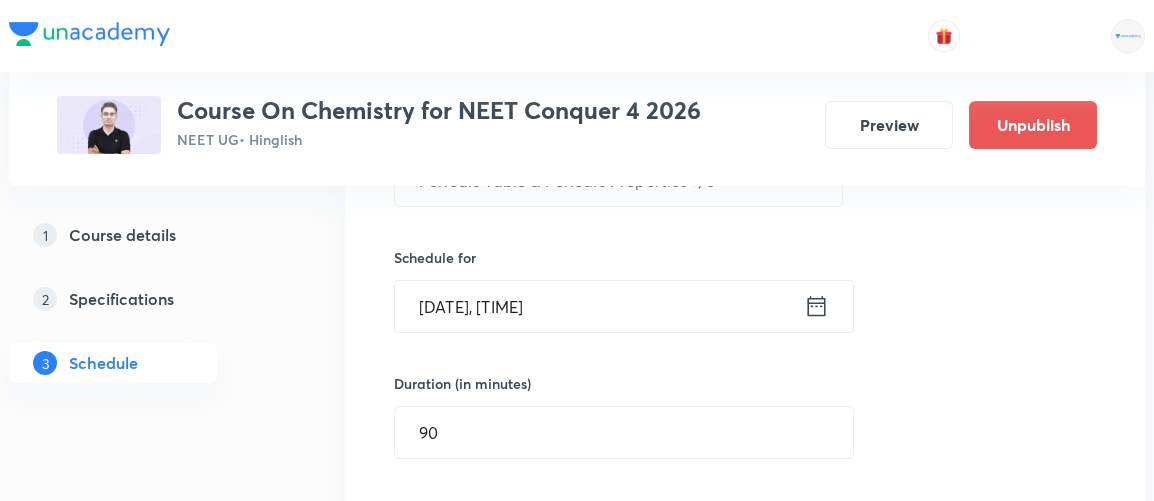 scroll, scrollTop: 1550, scrollLeft: 0, axis: vertical 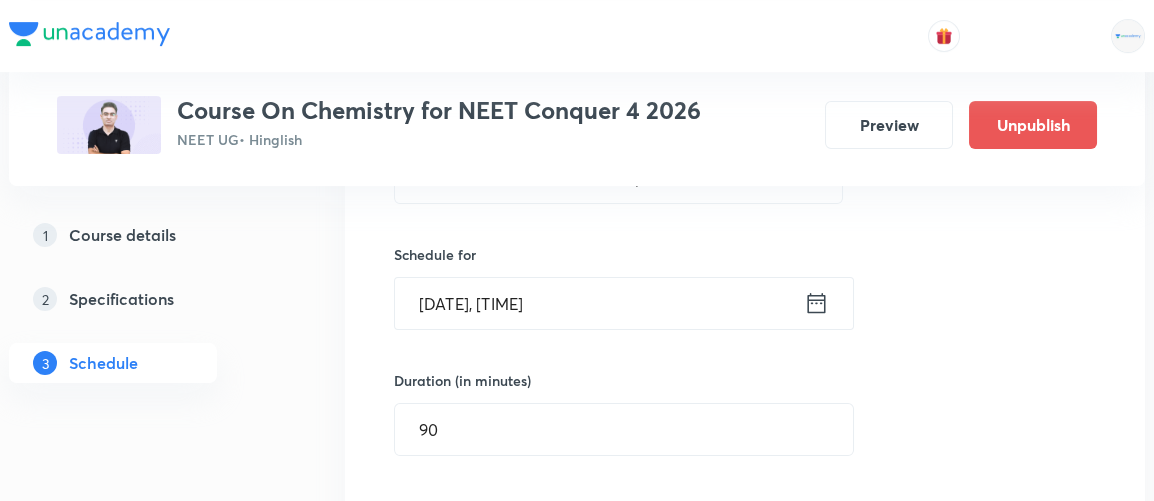 click 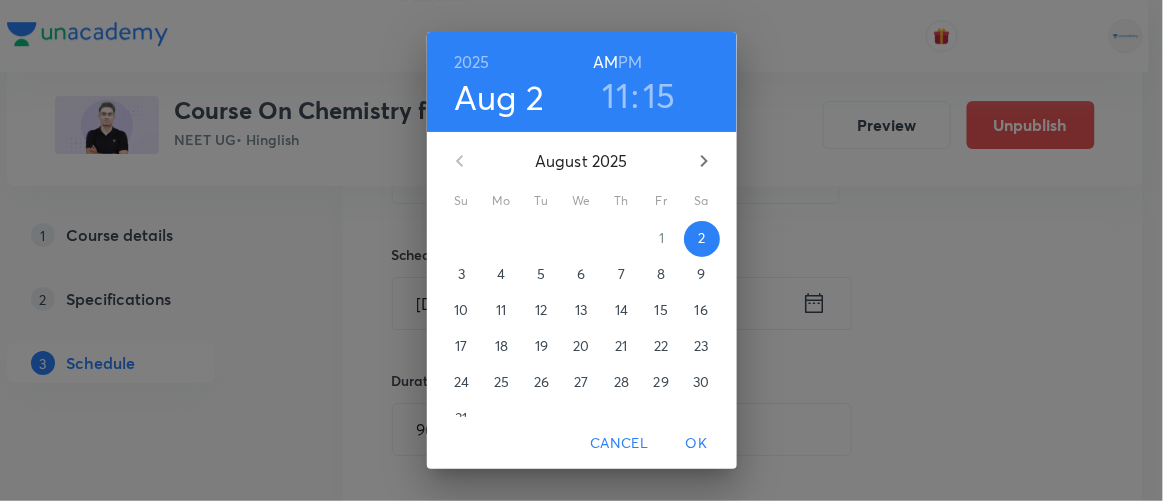 click on "4" at bounding box center (502, 274) 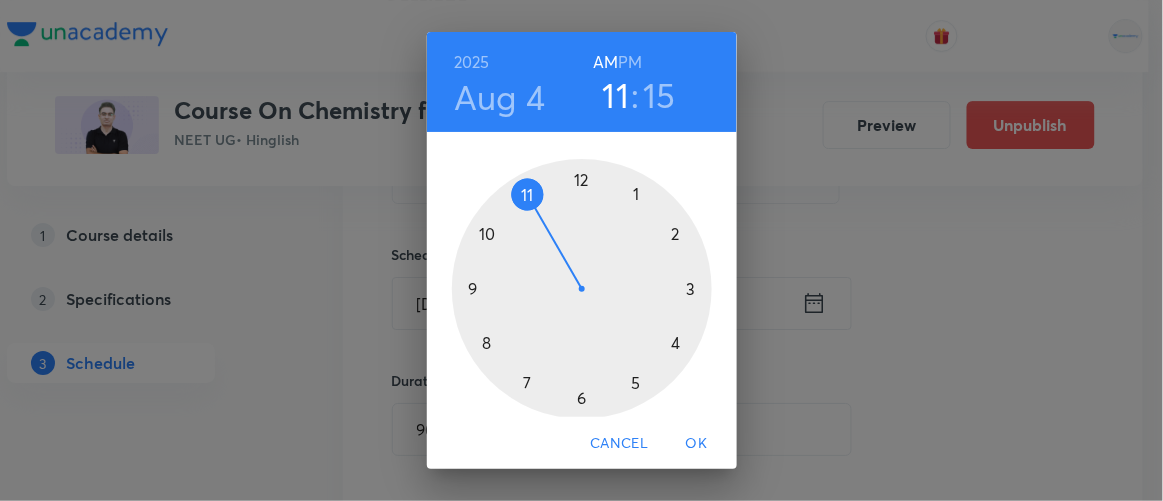 click on "OK" at bounding box center (697, 443) 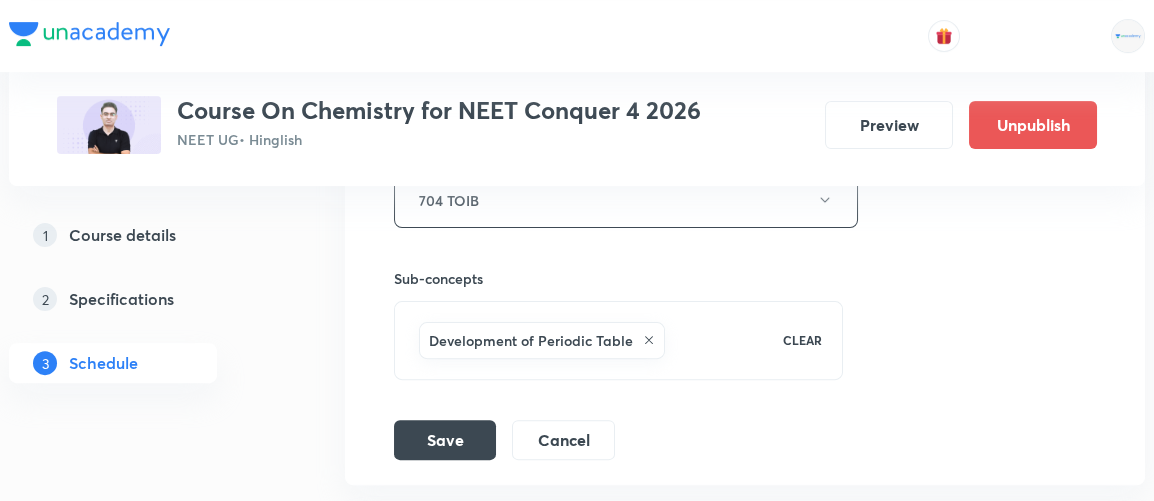 scroll, scrollTop: 2039, scrollLeft: 0, axis: vertical 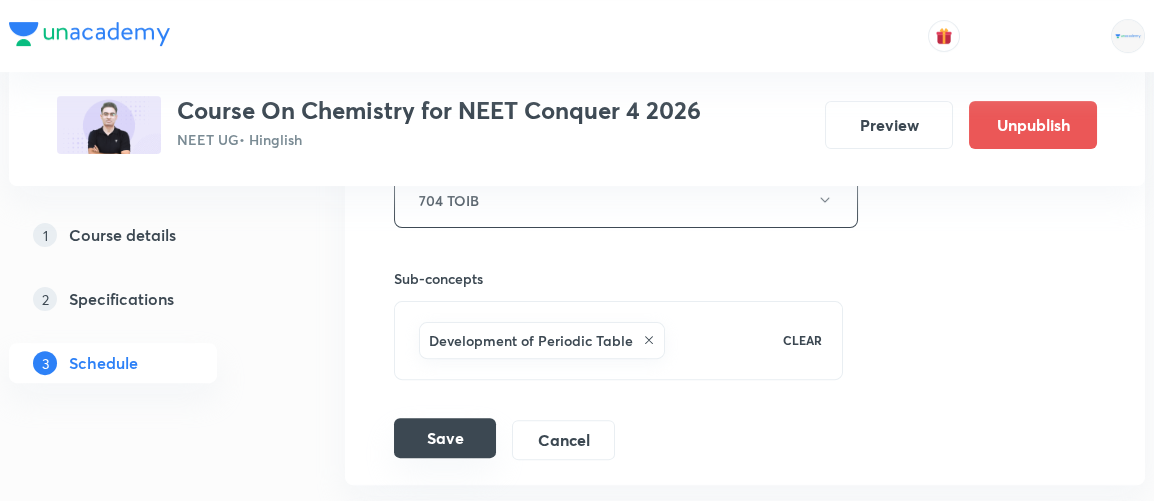 click on "Save" at bounding box center (445, 438) 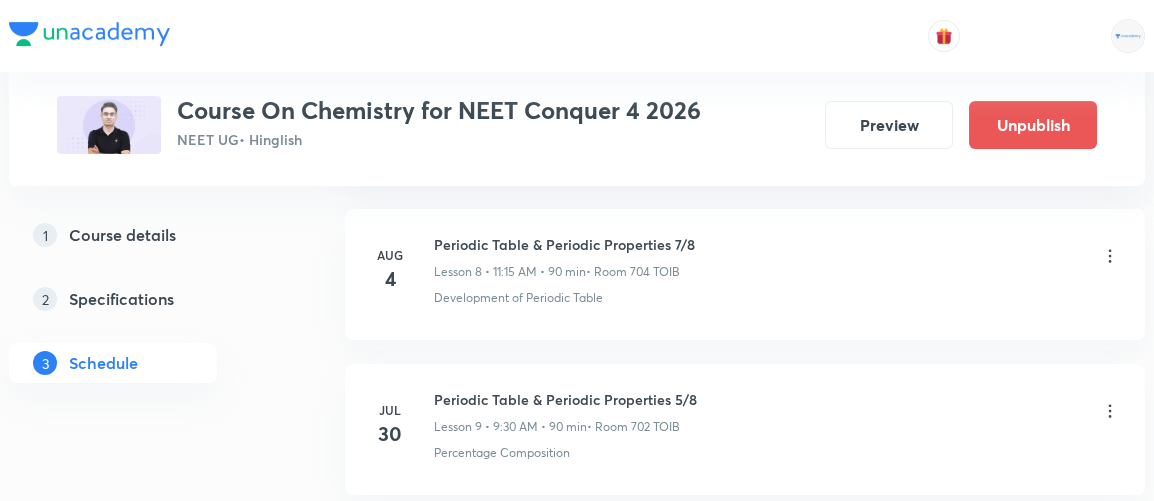 scroll, scrollTop: 1413, scrollLeft: 0, axis: vertical 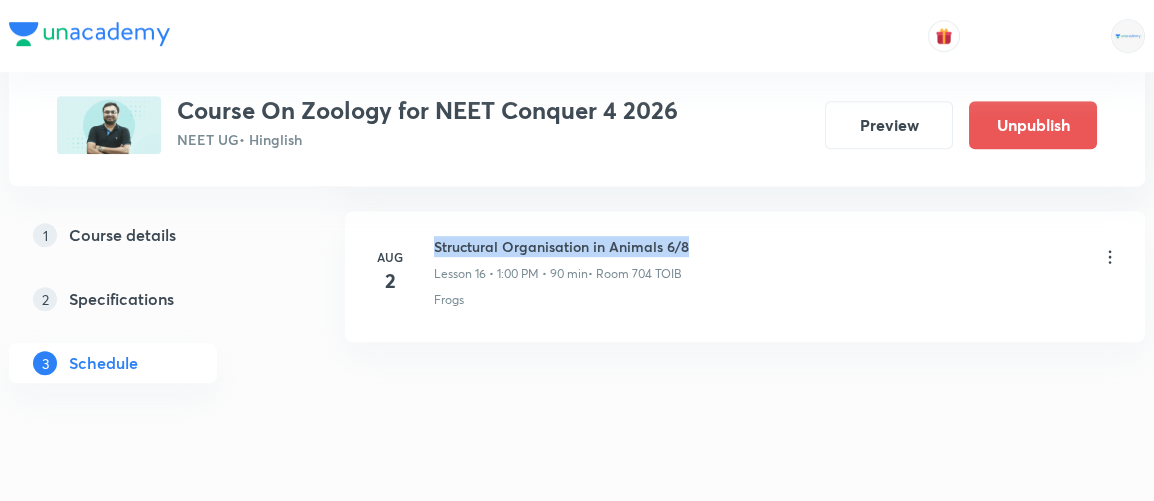 drag, startPoint x: 435, startPoint y: 232, endPoint x: 696, endPoint y: 216, distance: 261.48996 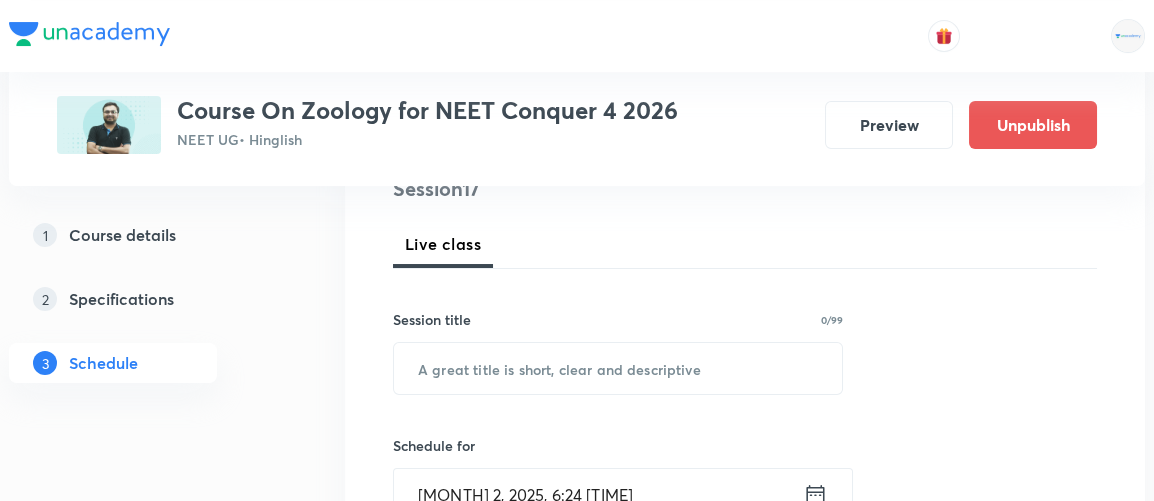 scroll, scrollTop: 258, scrollLeft: 0, axis: vertical 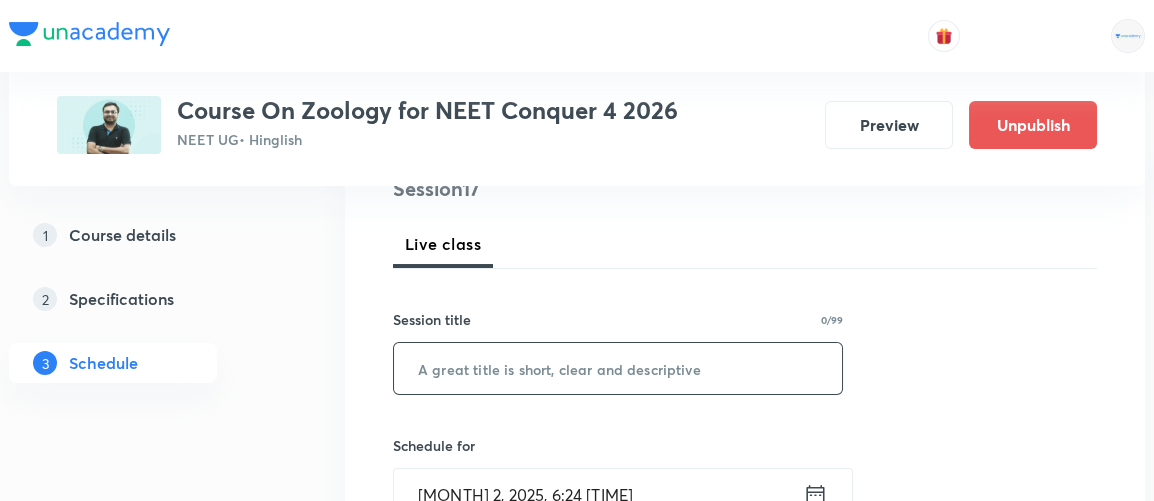 click at bounding box center [618, 368] 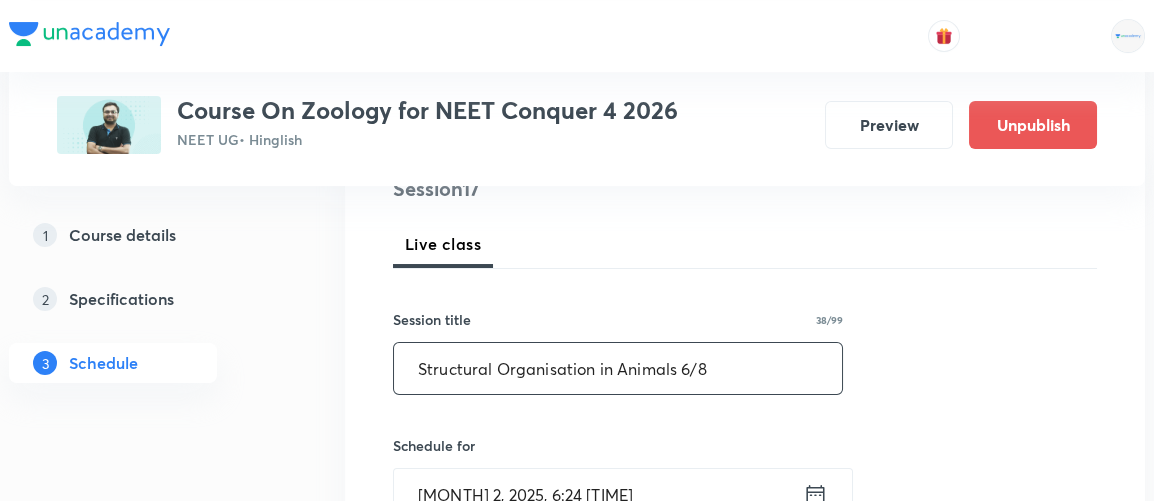 click on "Structural Organisation in Animals 6/8" at bounding box center (618, 368) 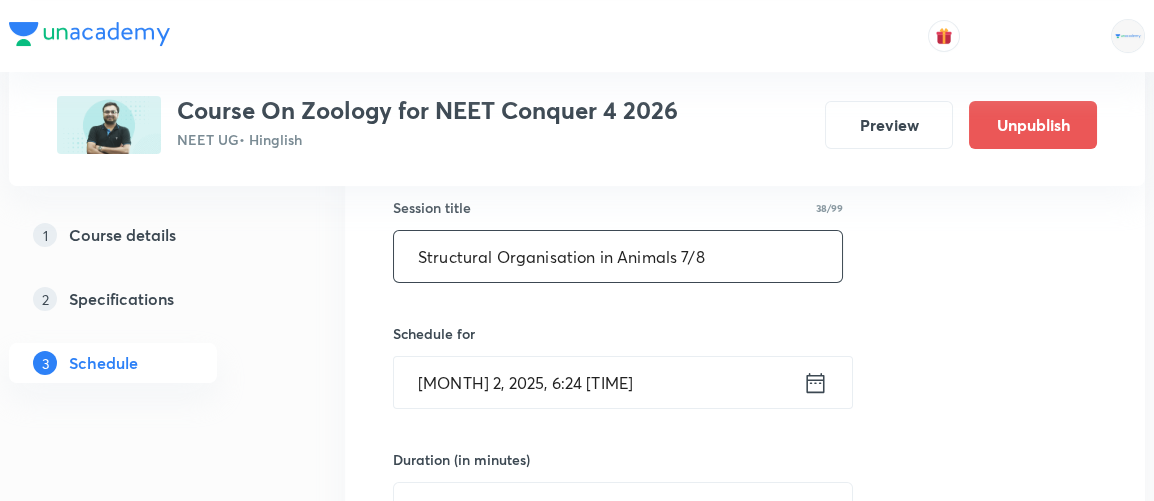 scroll, scrollTop: 384, scrollLeft: 0, axis: vertical 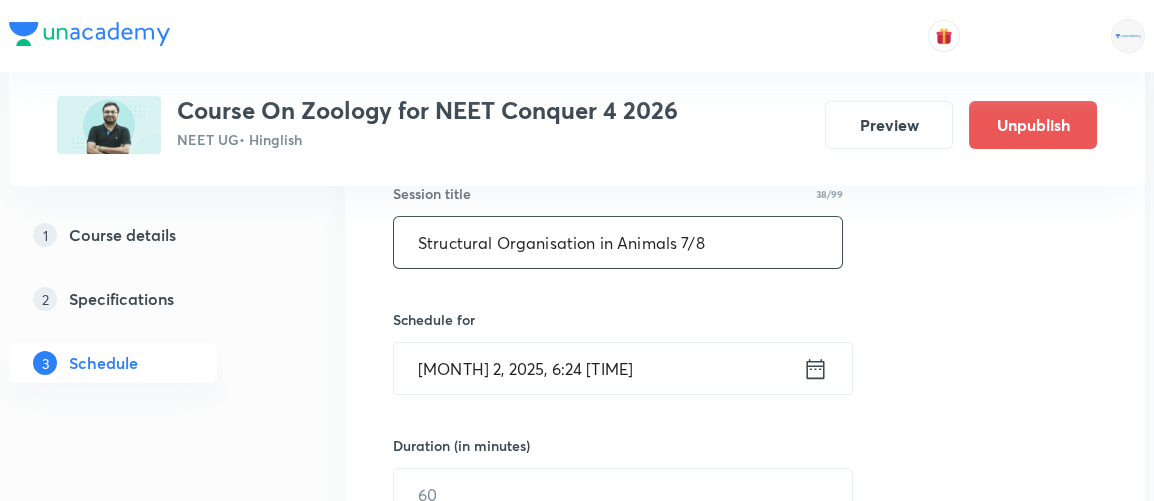 type on "Structural Organisation in Animals 7/8" 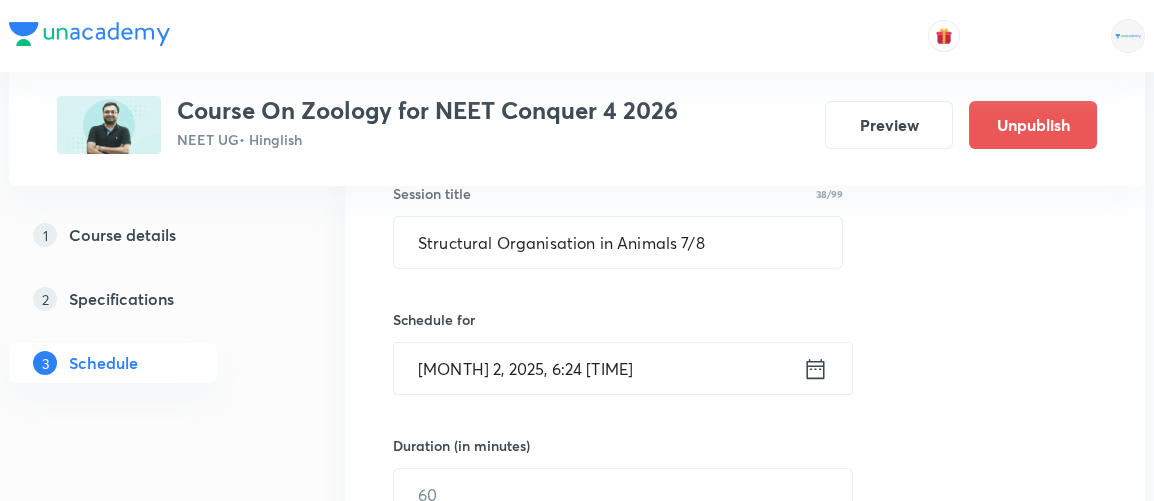 click 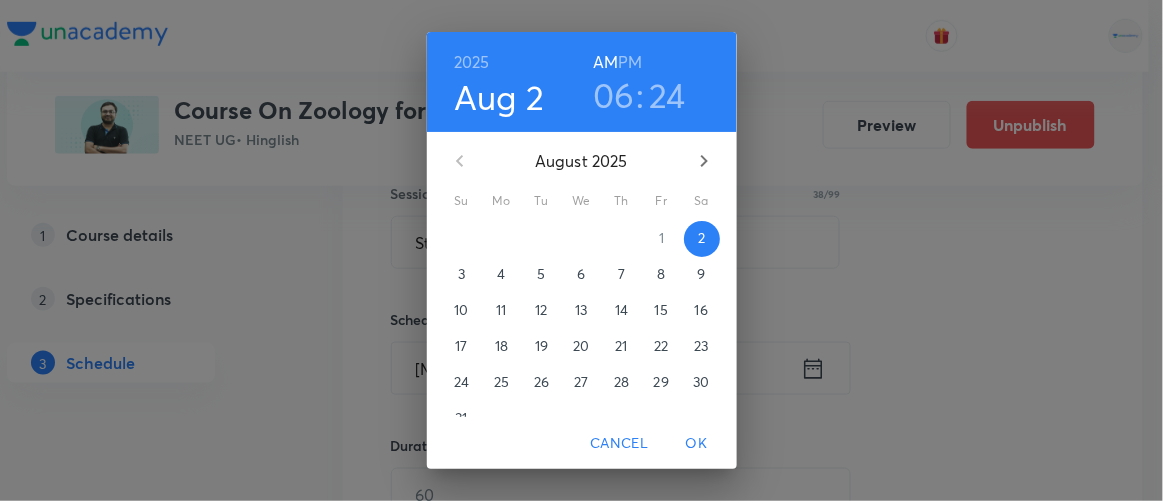 click on "06" at bounding box center [614, 95] 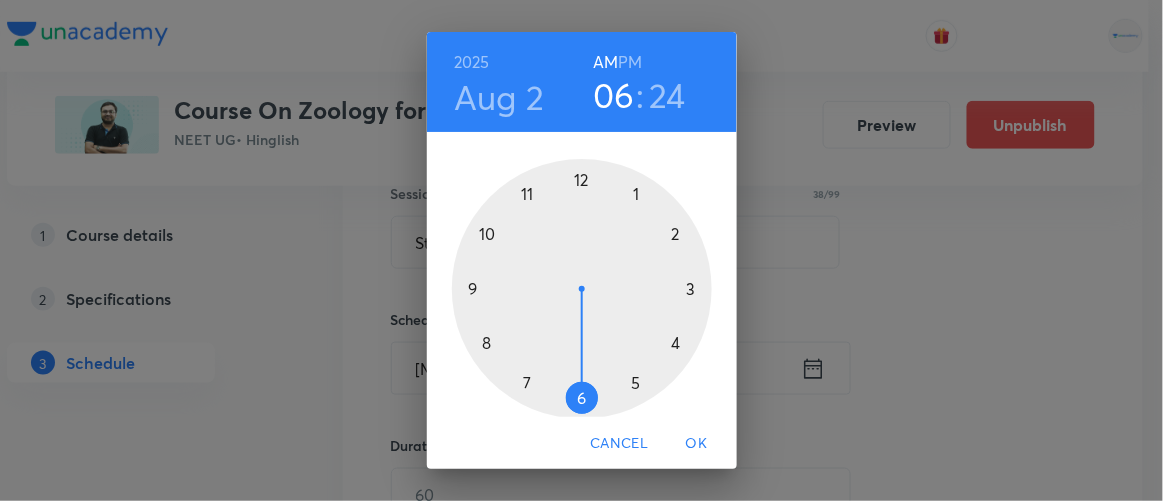 click at bounding box center (582, 289) 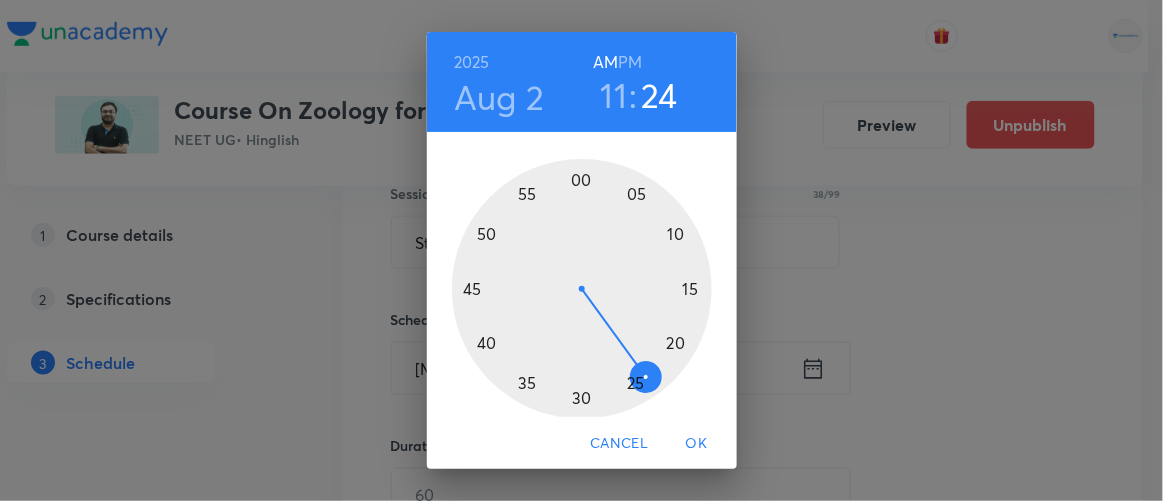 click at bounding box center (582, 289) 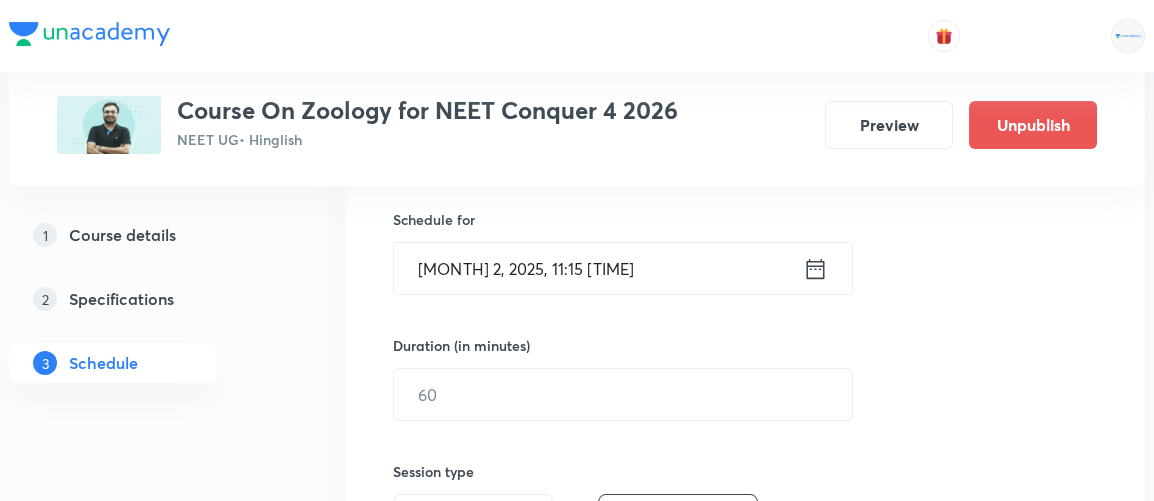 scroll, scrollTop: 490, scrollLeft: 0, axis: vertical 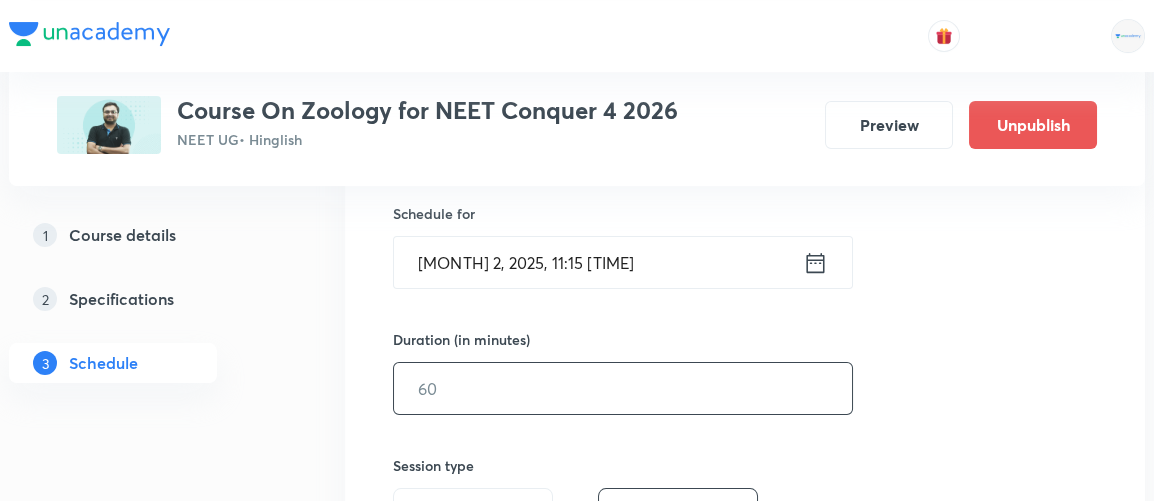 click at bounding box center (623, 388) 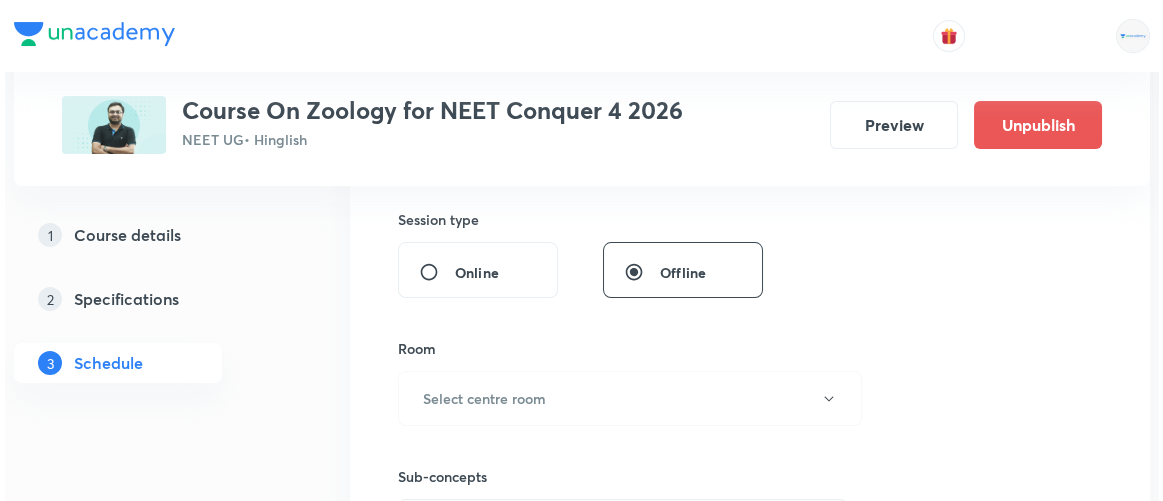 scroll, scrollTop: 738, scrollLeft: 0, axis: vertical 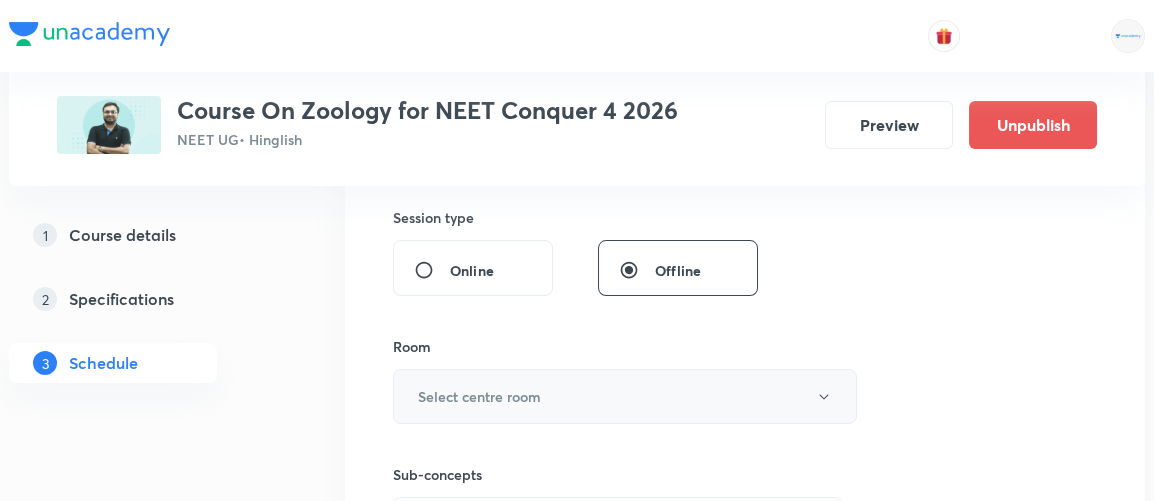 type on "90" 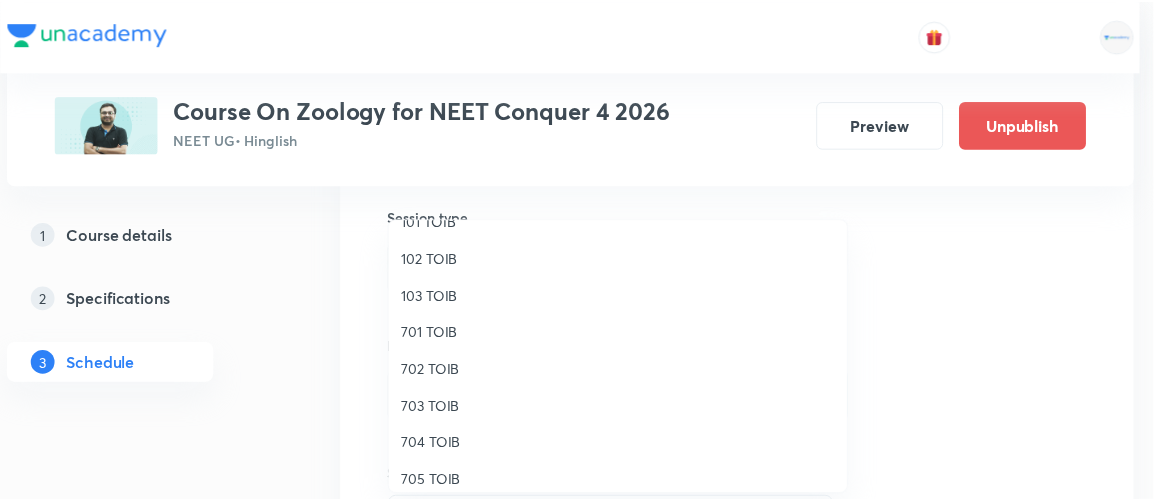 scroll, scrollTop: 105, scrollLeft: 0, axis: vertical 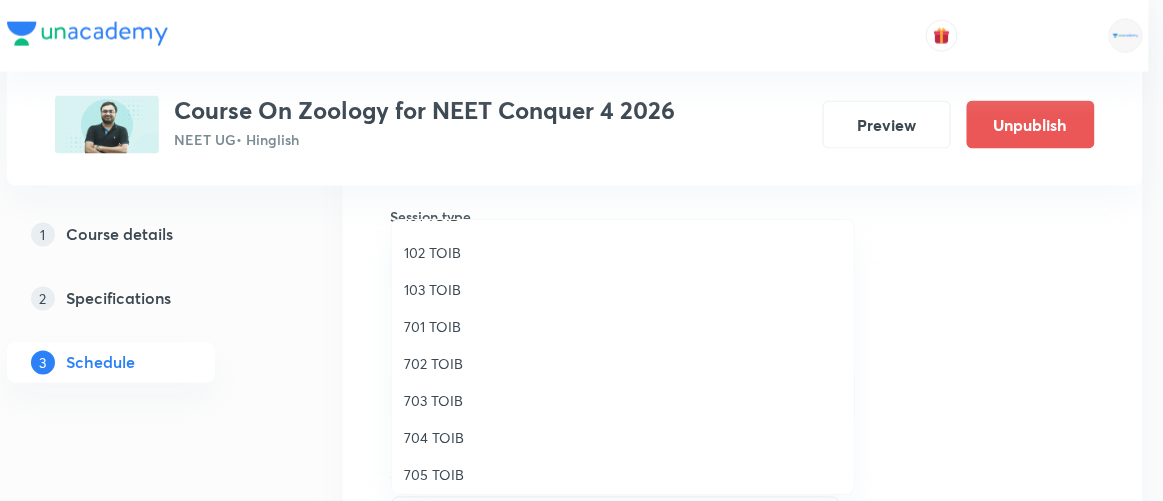 click on "704 TOIB" at bounding box center (623, 437) 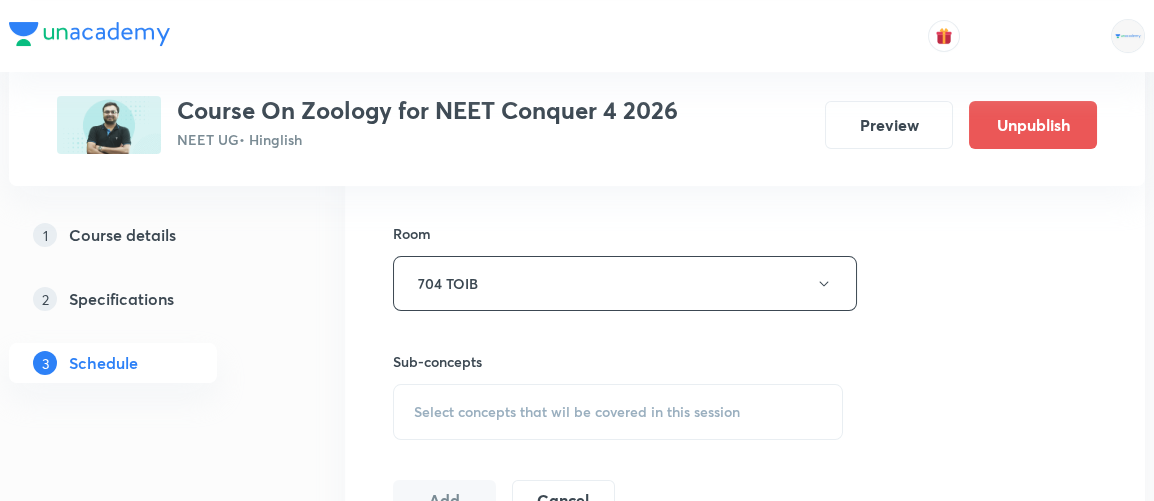 scroll, scrollTop: 855, scrollLeft: 0, axis: vertical 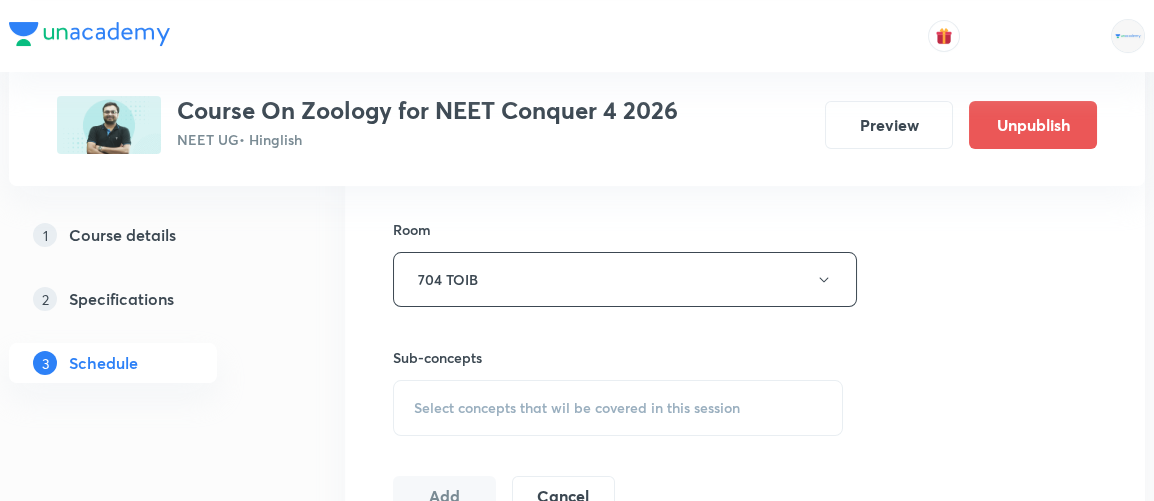 click on "Select concepts that wil be covered in this session" at bounding box center (577, 408) 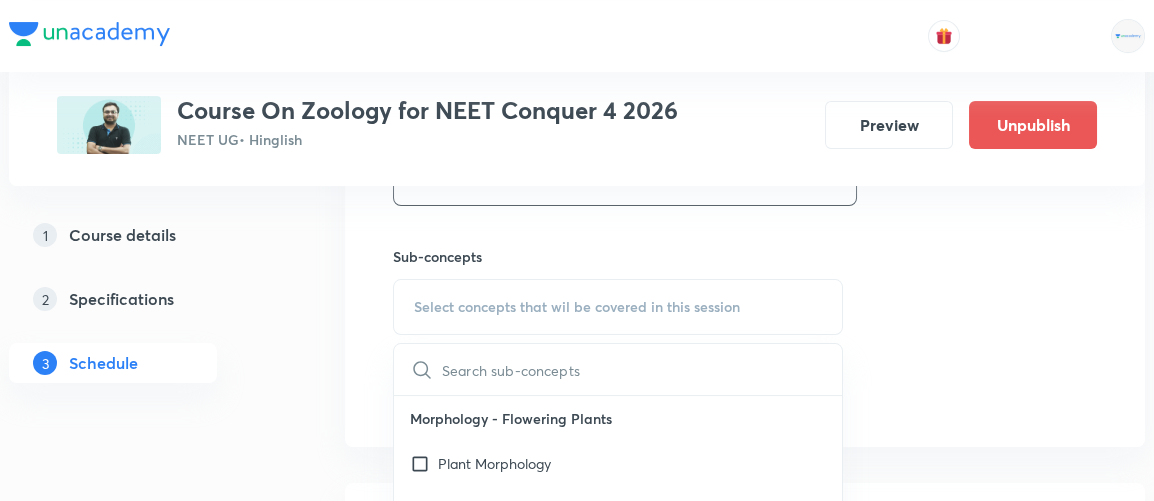 scroll, scrollTop: 958, scrollLeft: 0, axis: vertical 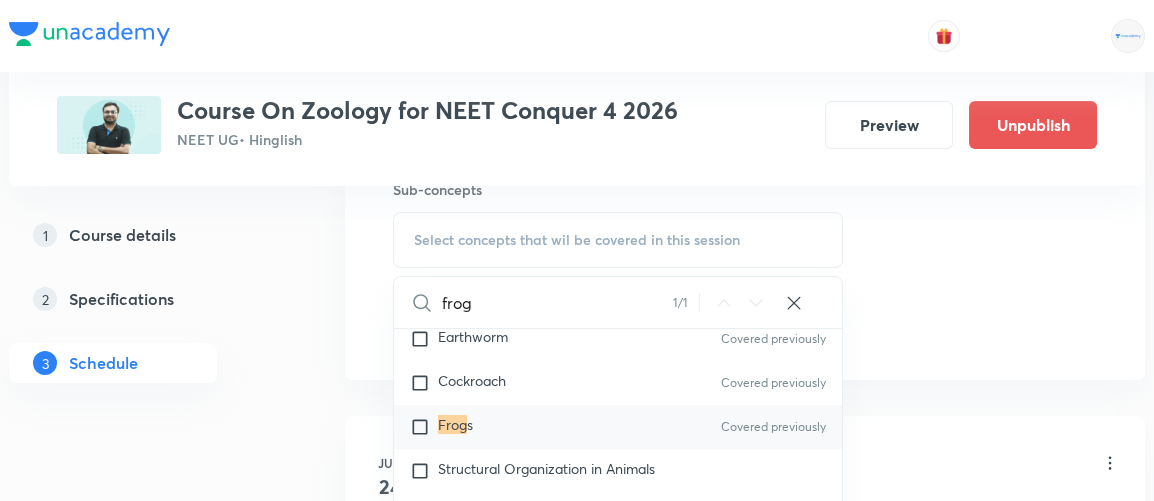 type on "frog" 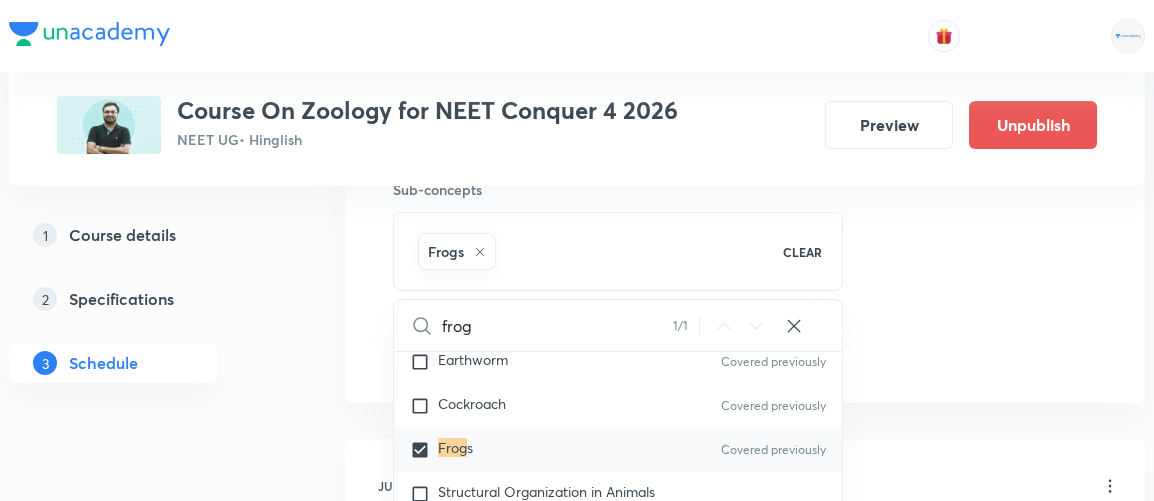 click on "Plus Courses Course On Zoology for NEET Conquer 4 2026 NEET UG  • Hinglish Preview Unpublish 1 Course details 2 Specifications 3 Schedule Schedule 16  classes Session  17 Live class Session title 38/99 Structural Organisation in Animals 7/8 ​ Schedule for Aug 2, 2025, 11:15 AM ​ Duration (in minutes) 90 ​   Session type Online Offline Room 704 TOIB Sub-concepts Frogs CLEAR frog 1 / 1 ​ Morphology - Flowering Plants Plant Morphology Root Types Of Roots Stem Types Of Stem  Covered previously Leaf Inflorescence Flower Covered previously Fruit Seed Semi-Technical Description Of A Typical Flowering Plant Covered previously Description Of Some Important Families Anatomy - Flowering Plants The Tissues  Tissue System Covered previously Anatomy Of Dicotyledonous And Monocotyledonous Plants Covered previously Secondary Growth Structural Organisation in Animals Animal Tissues Covered previously Organ And Organ System Covered previously Earthworm Covered previously Cockroach Covered previously Frog s Cockroach" at bounding box center [577, 1069] 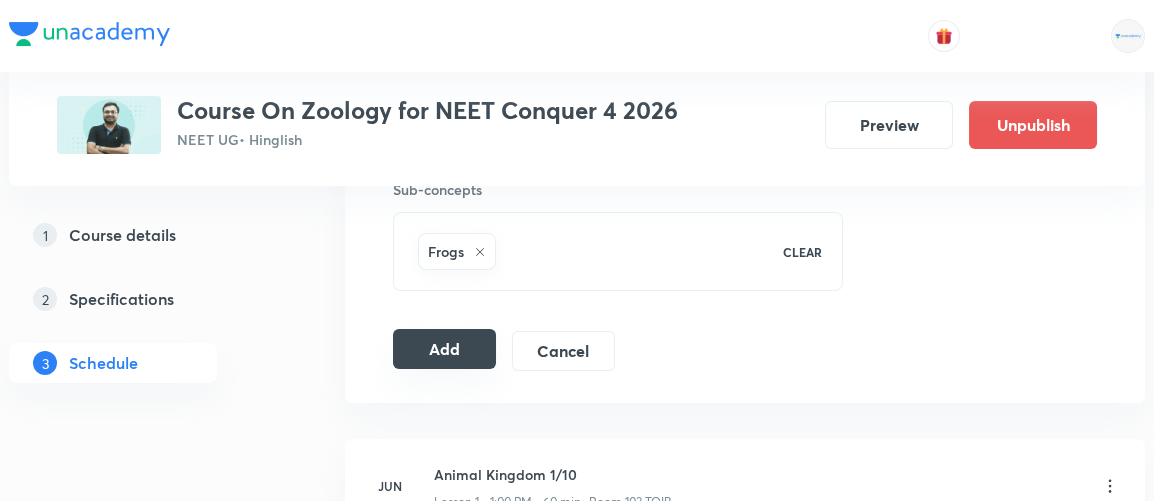 click on "Add" at bounding box center [444, 349] 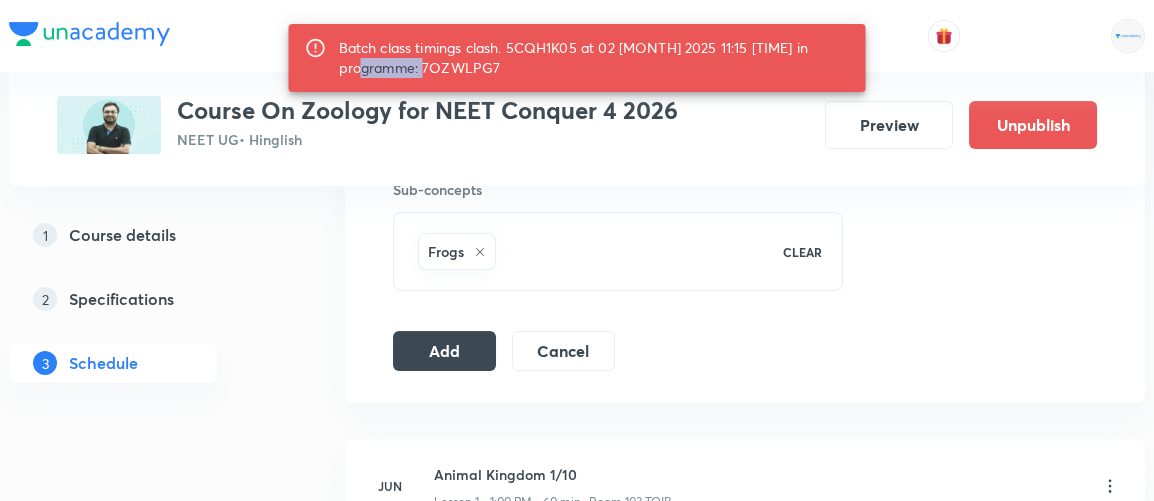 drag, startPoint x: 339, startPoint y: 62, endPoint x: 412, endPoint y: 66, distance: 73.109505 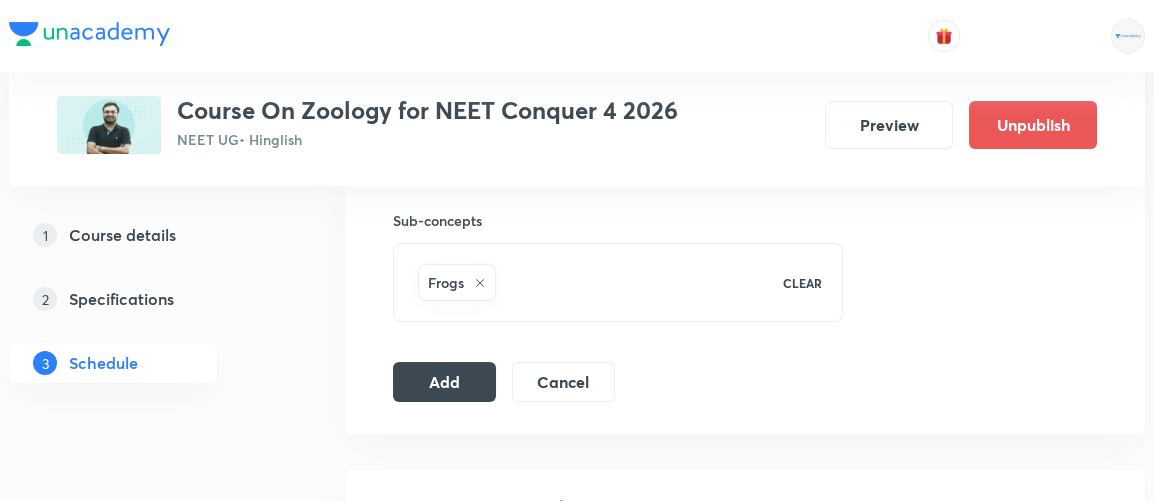 scroll, scrollTop: 1006, scrollLeft: 0, axis: vertical 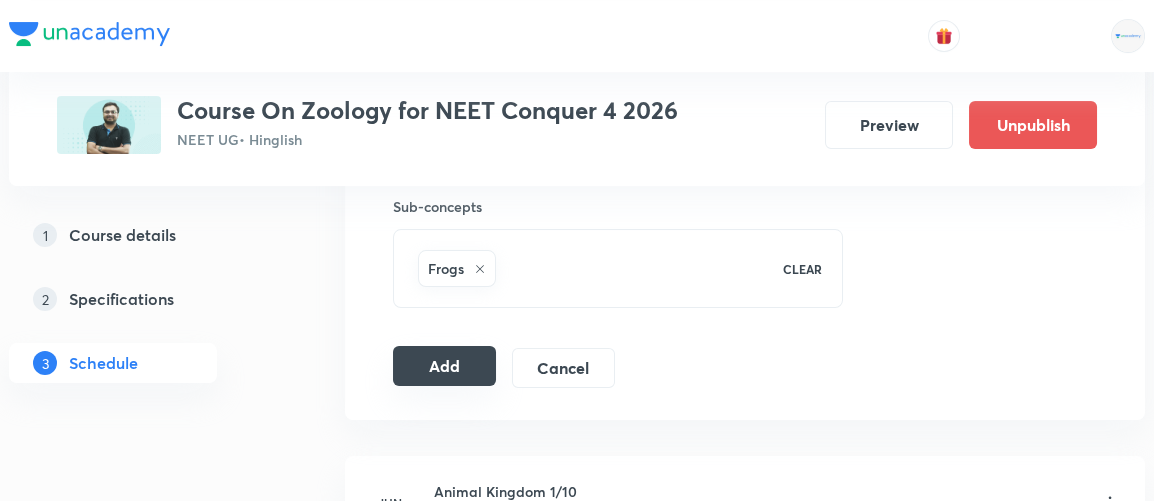 click on "Add" at bounding box center [444, 366] 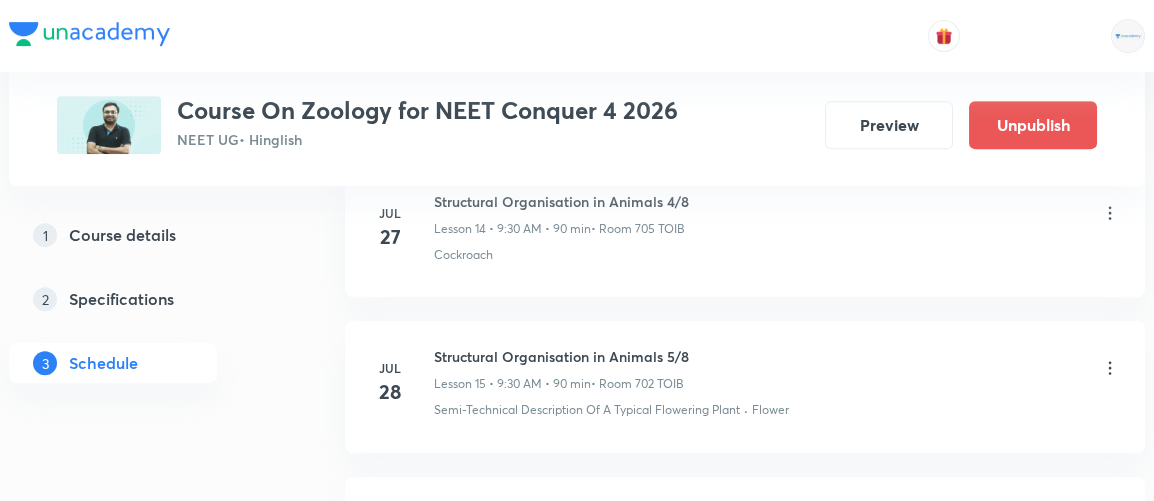 scroll, scrollTop: 2805, scrollLeft: 0, axis: vertical 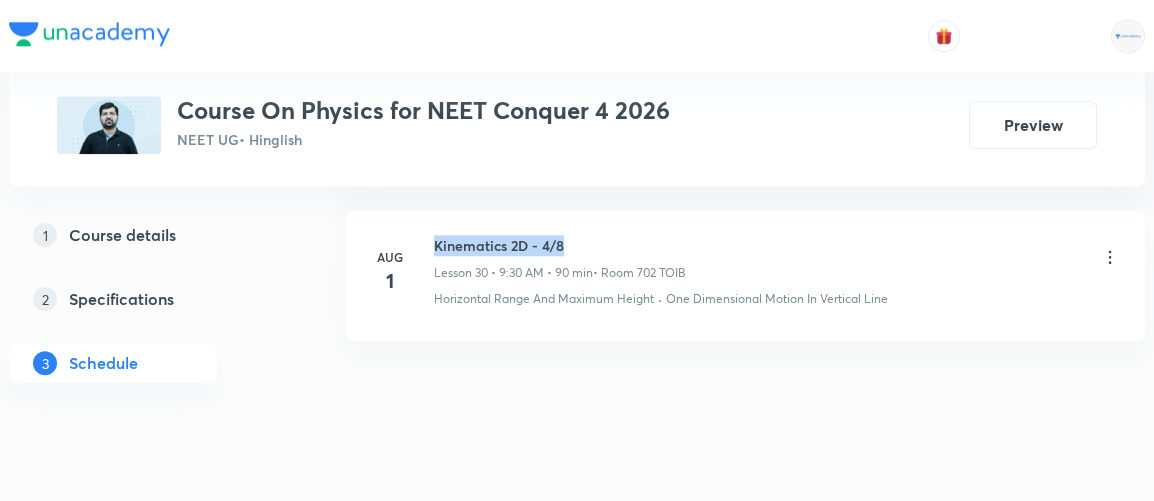 drag, startPoint x: 435, startPoint y: 220, endPoint x: 613, endPoint y: 198, distance: 179.3544 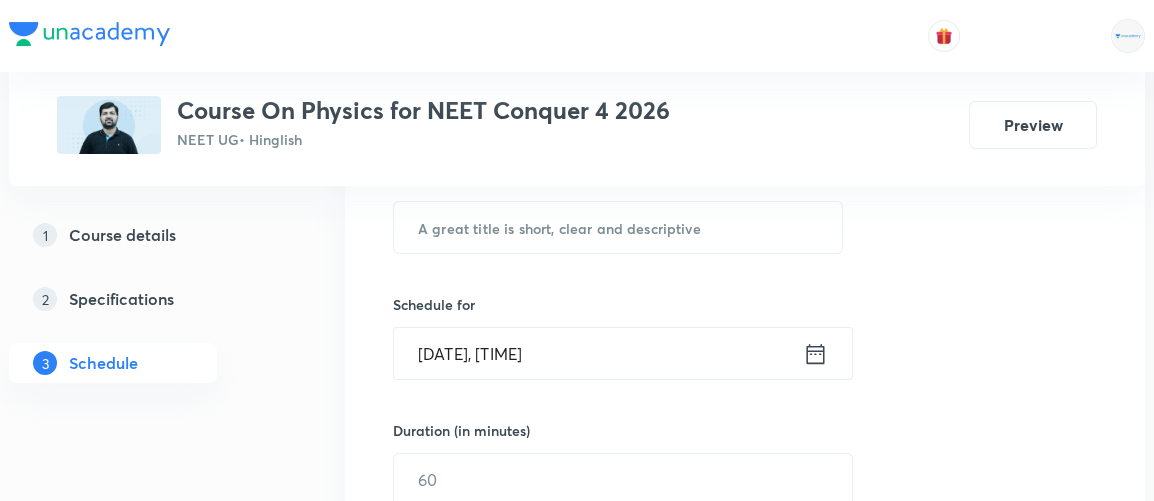 scroll, scrollTop: 360, scrollLeft: 0, axis: vertical 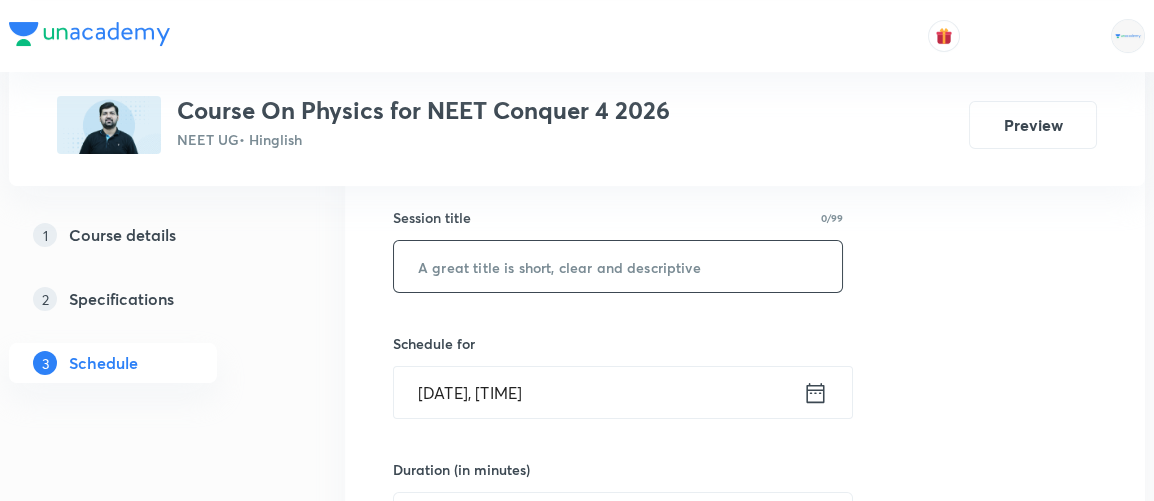 click at bounding box center (618, 266) 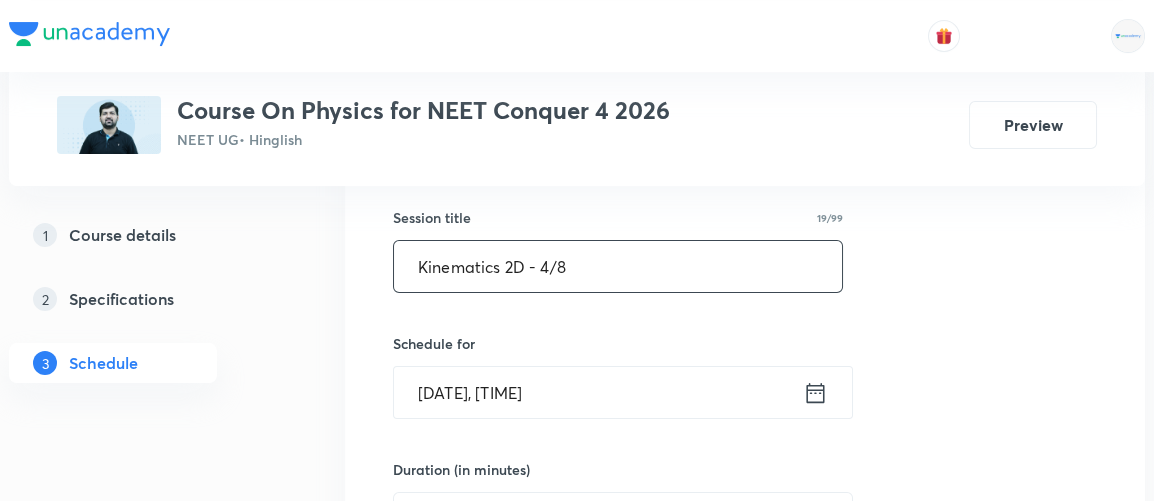 click on "Kinematics 2D - 4/8" at bounding box center (618, 266) 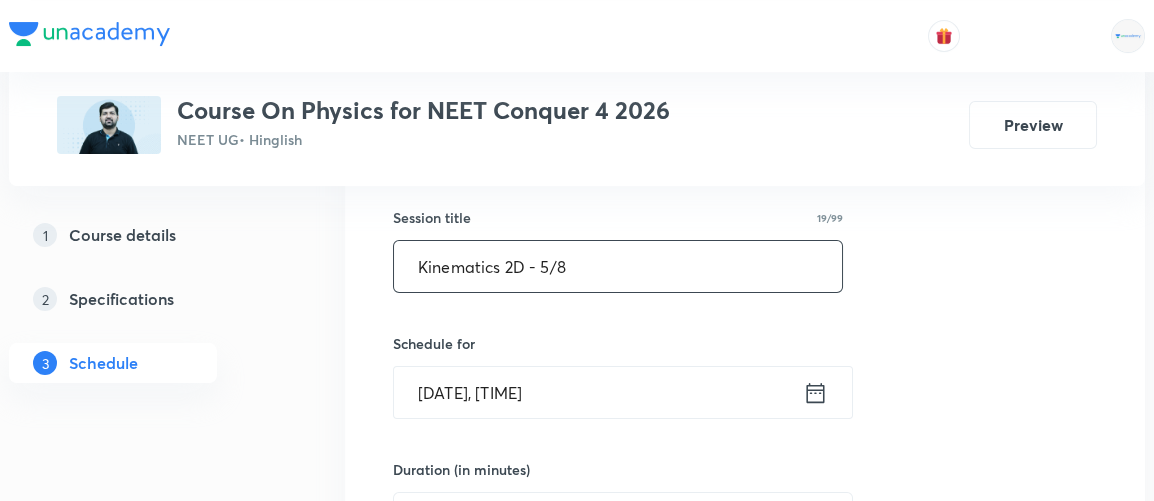 type on "Kinematics 2D - 5/8" 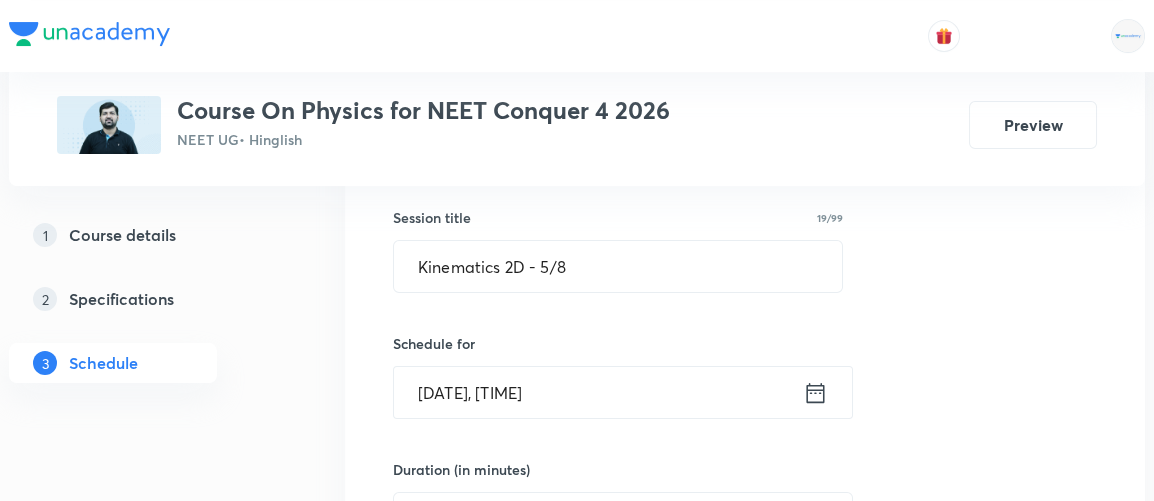 click 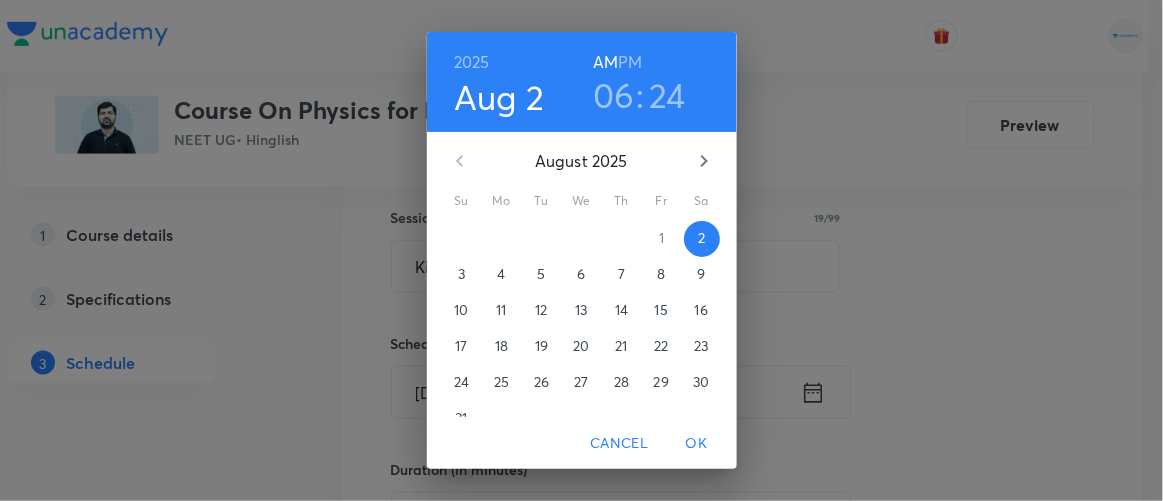 click on "PM" at bounding box center [630, 62] 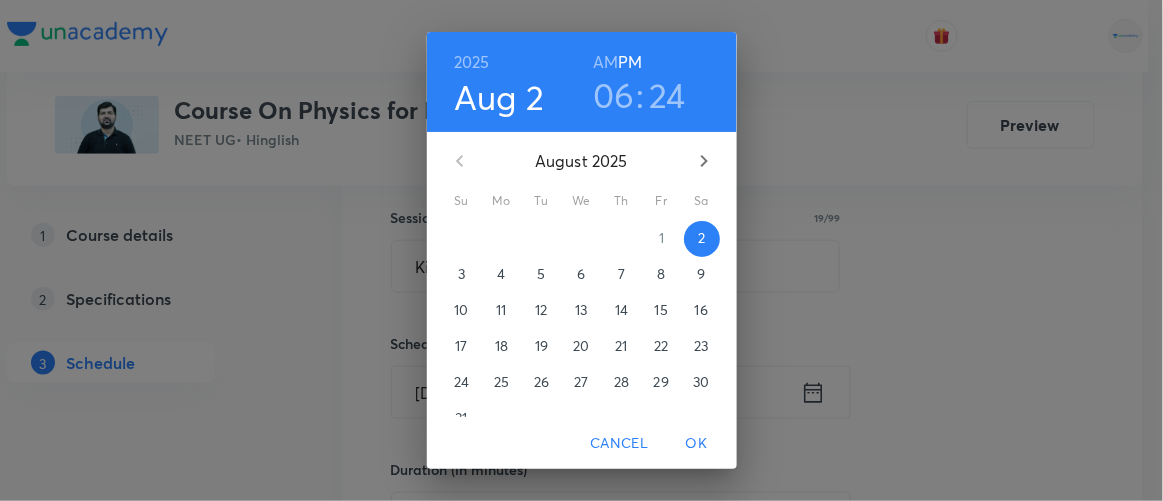 click on "06" at bounding box center [614, 95] 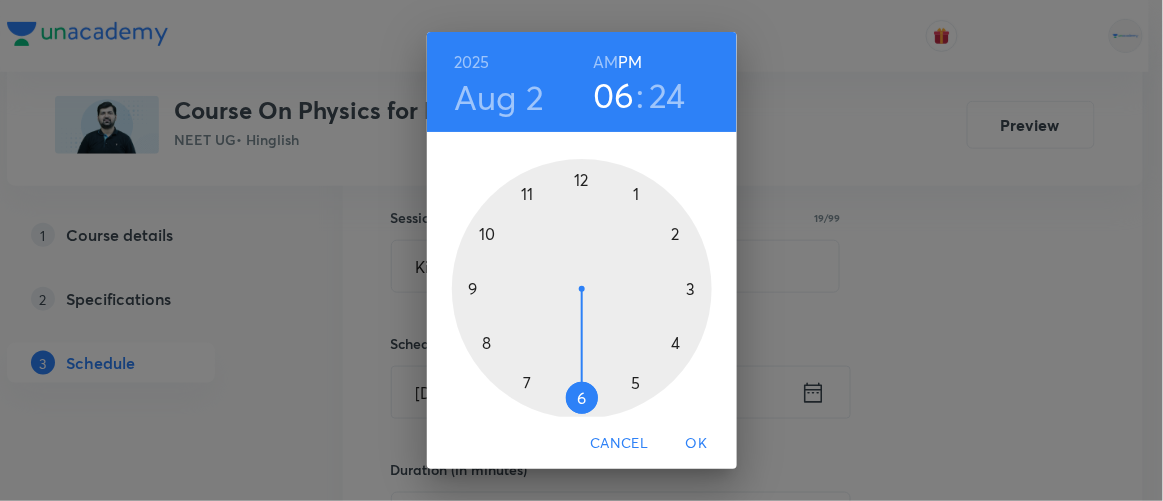 click at bounding box center (582, 289) 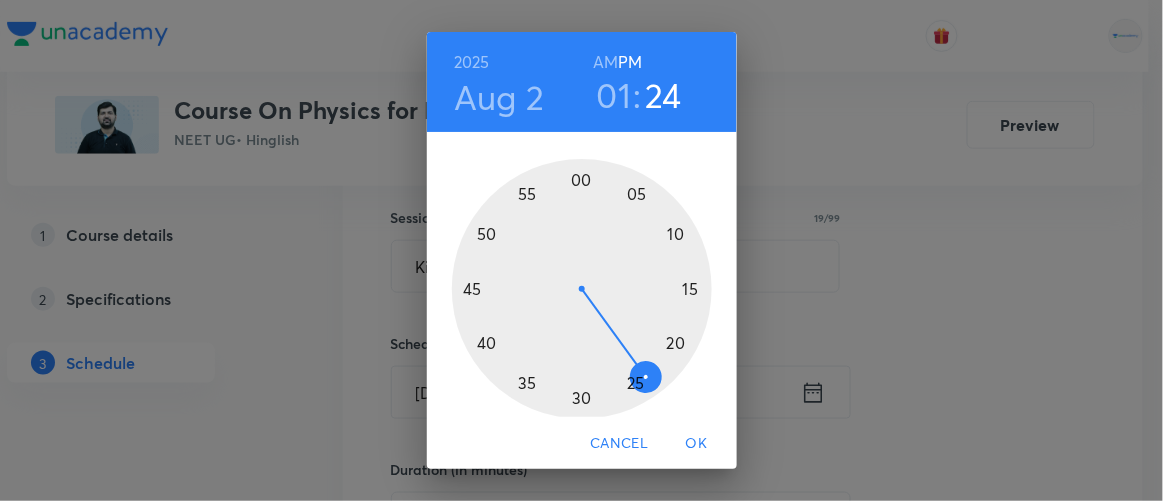 click at bounding box center [582, 289] 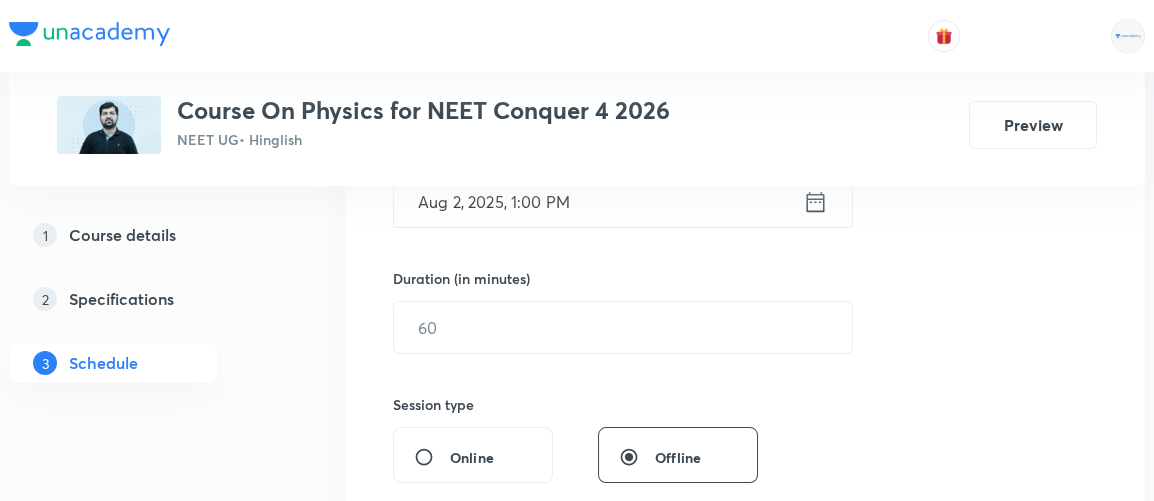 scroll, scrollTop: 570, scrollLeft: 0, axis: vertical 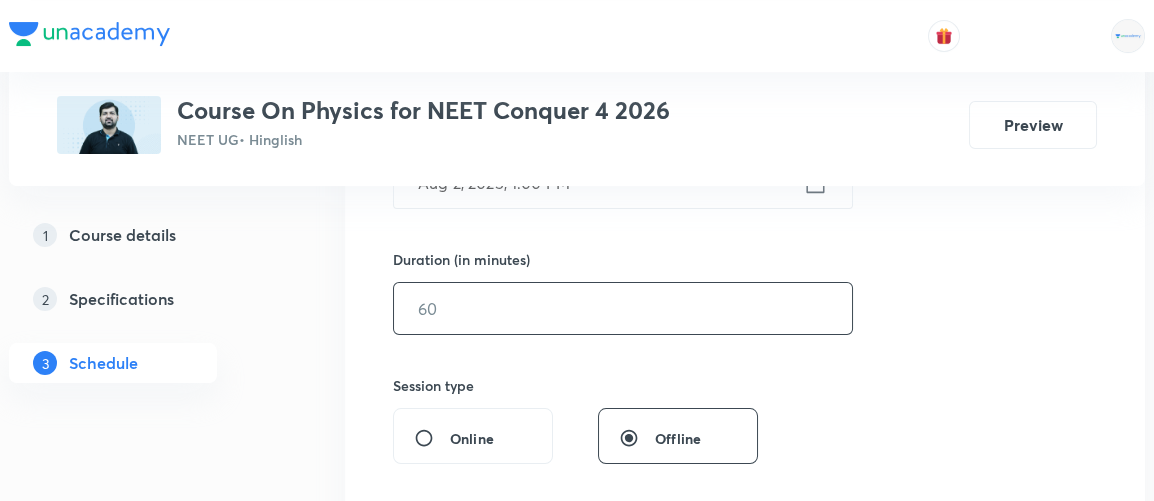 click at bounding box center [623, 308] 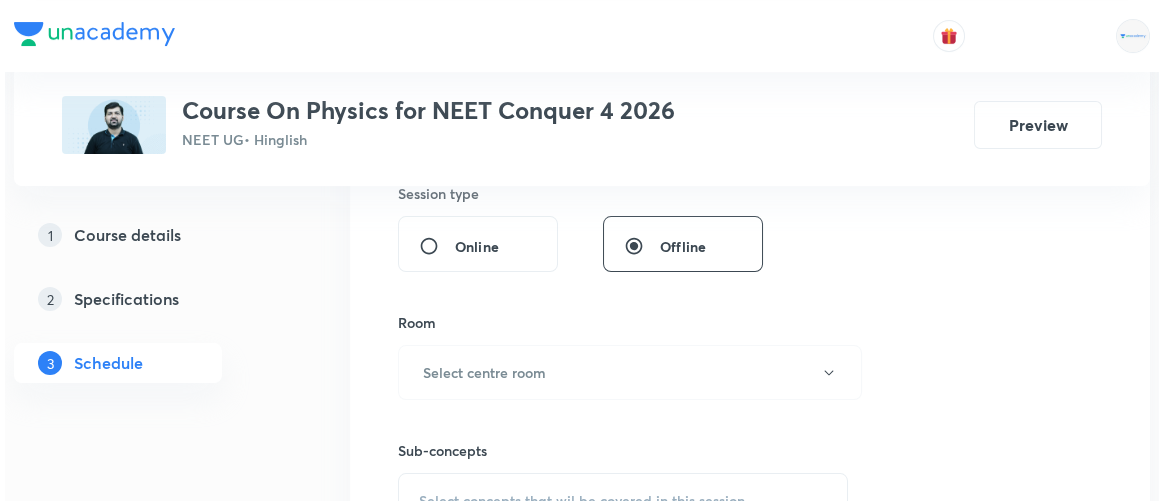 scroll, scrollTop: 780, scrollLeft: 0, axis: vertical 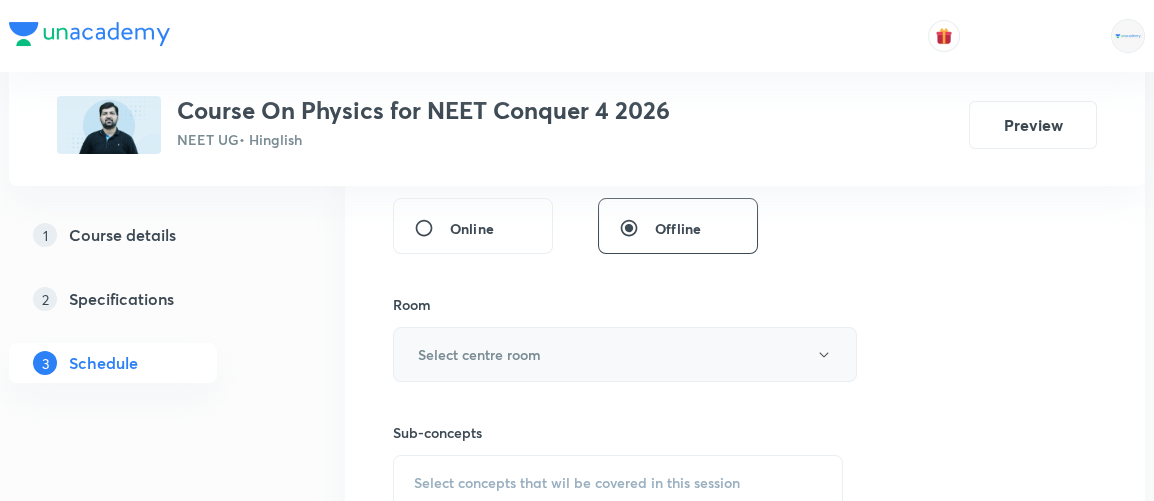 type on "90" 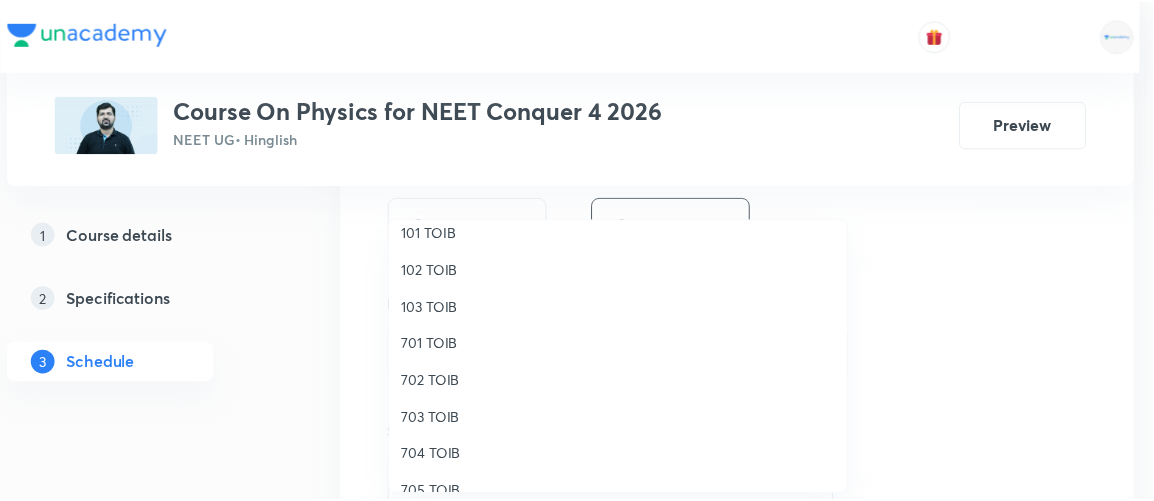 scroll, scrollTop: 89, scrollLeft: 0, axis: vertical 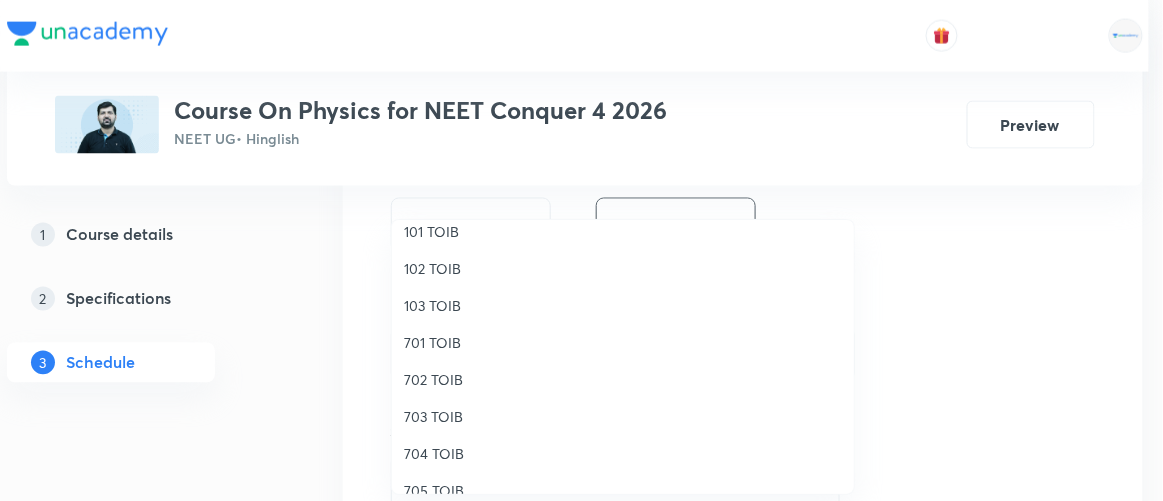click on "704 TOIB" at bounding box center [623, 453] 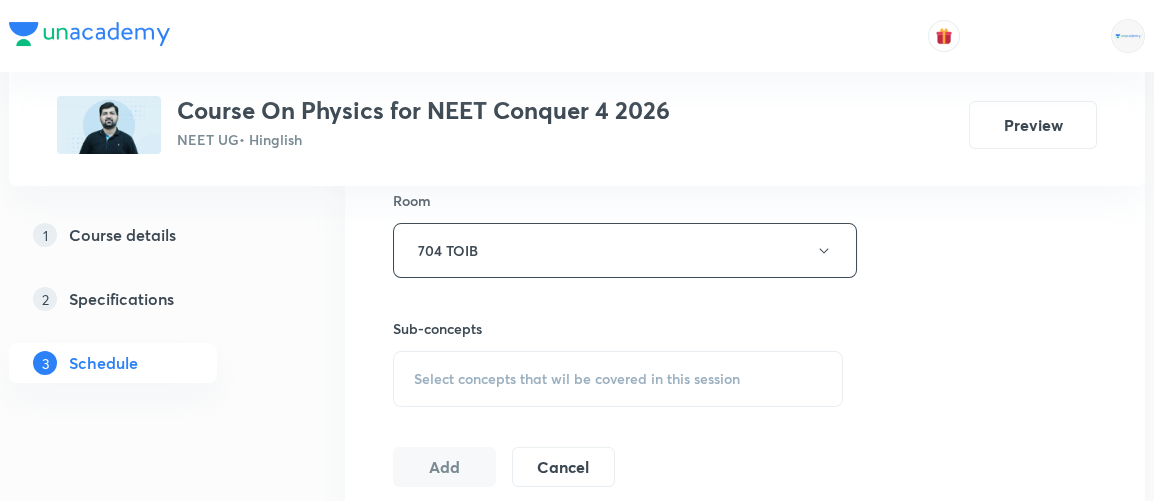 scroll, scrollTop: 889, scrollLeft: 0, axis: vertical 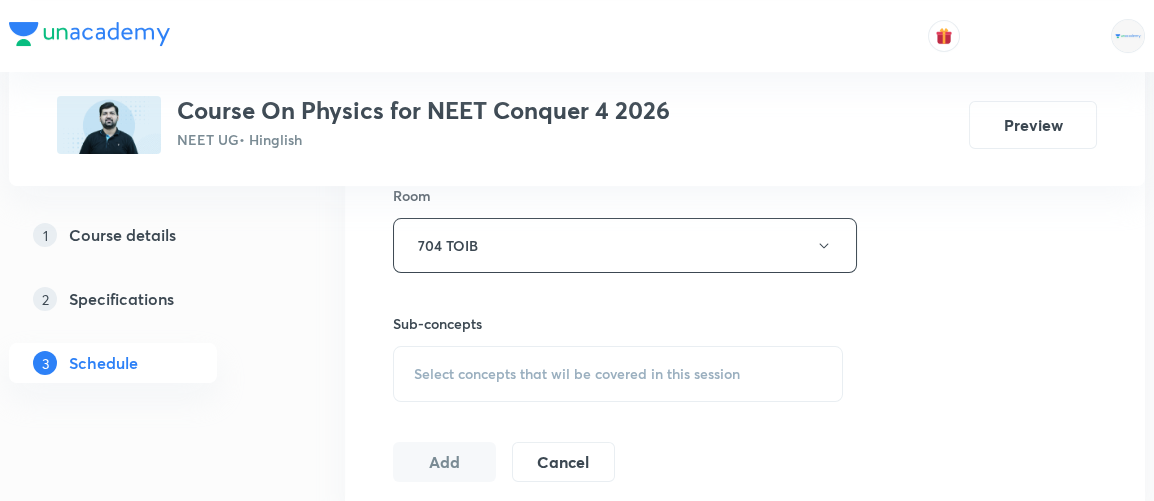 click on "Select concepts that wil be covered in this session" at bounding box center (577, 374) 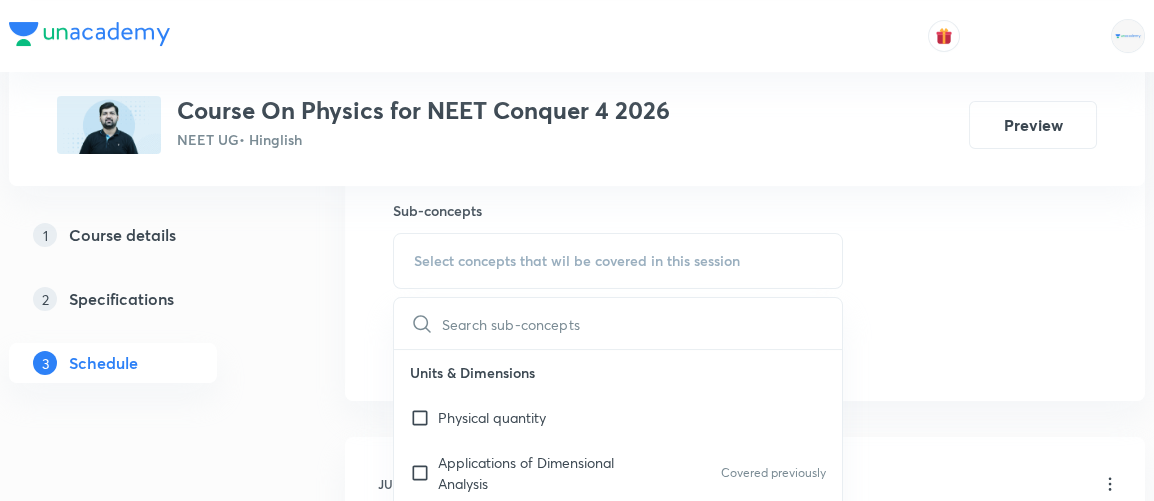 scroll, scrollTop: 1010, scrollLeft: 0, axis: vertical 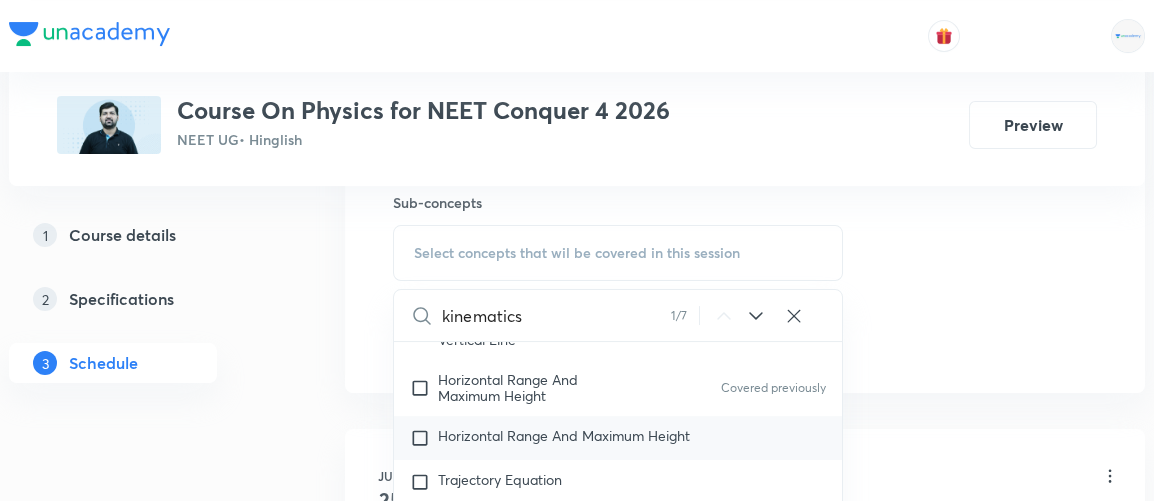 type on "kinematics" 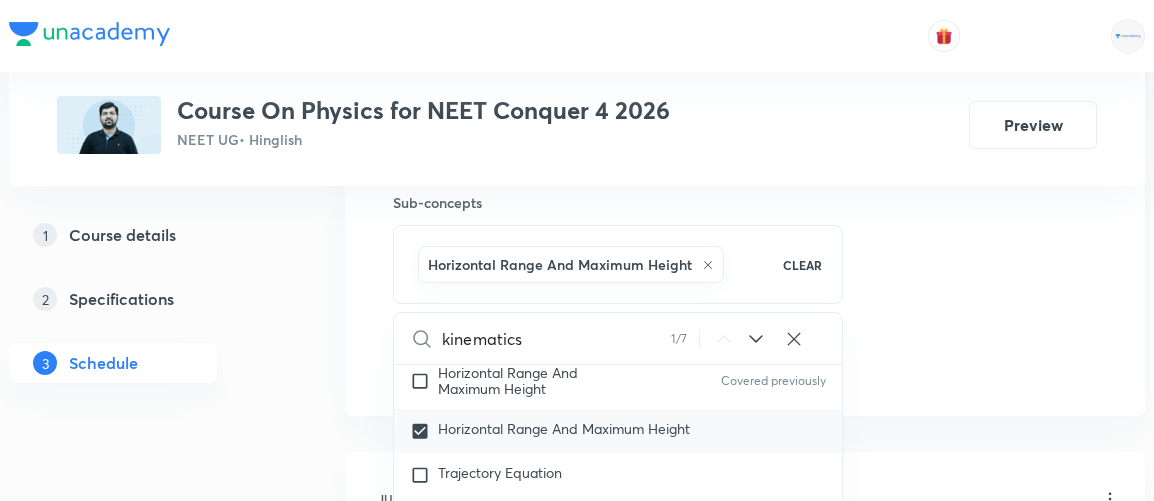 scroll, scrollTop: 3392, scrollLeft: 0, axis: vertical 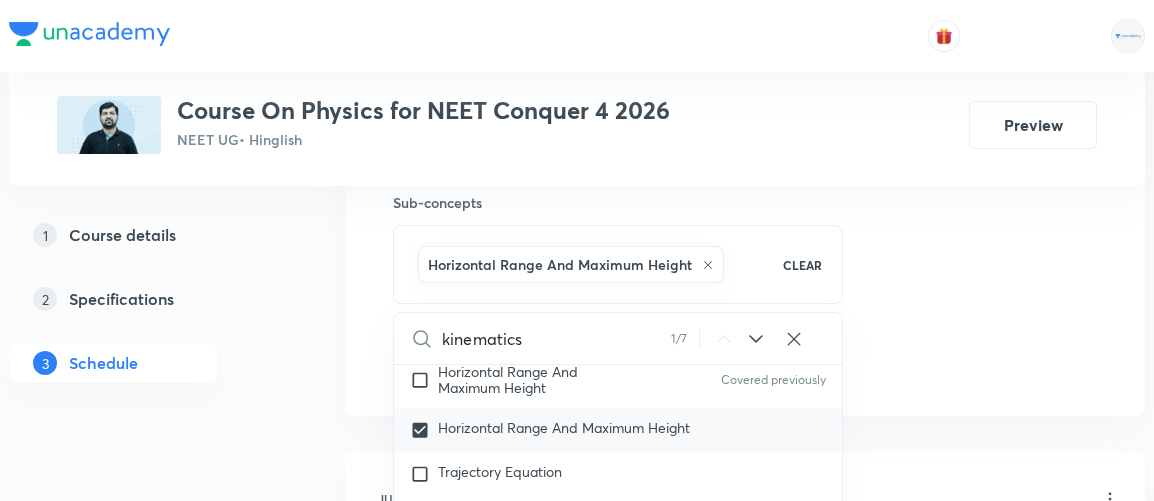 click on "Trajectory Equation" at bounding box center (500, 471) 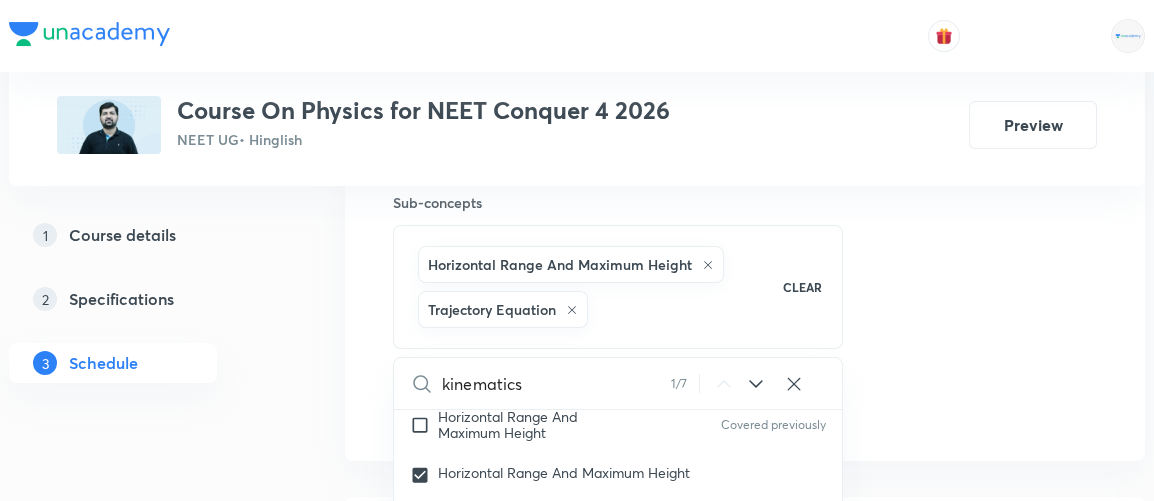click on "Plus Courses Course On Physics for NEET Conquer 4 2026 NEET UG  • Hinglish Preview 1 Course details 2 Specifications 3 Schedule Schedule 30  classes Session  31 Live class Session title 19/99 Kinematics 2D - 5/8 ​ Schedule for Aug 2, 2025, 1:00 PM ​ Duration (in minutes) 90 ​   Session type Online Offline Room 704 TOIB Sub-concepts Horizontal Range And Maximum Height Trajectory Equation CLEAR kinematics 1 / 7 ​ Units & Dimensions Physical quantity Applications of Dimensional Analysis Covered previously Significant Figures Units of Physical Quantities Covered previously System of Units Dimensions of Some Mathematical Functions Covered previously Unit and Dimension Covered previously Product of Two Vectors Covered previously Subtraction of Vectors Cross Product Covered previously Least Count Analysis Errors of Measurement Covered previously Vernier Callipers Covered previously Screw Gauge Covered previously Zero Error Covered previously Basic Mathematics Elementary Algebra Covered previously Functions" at bounding box center [577, 2192] 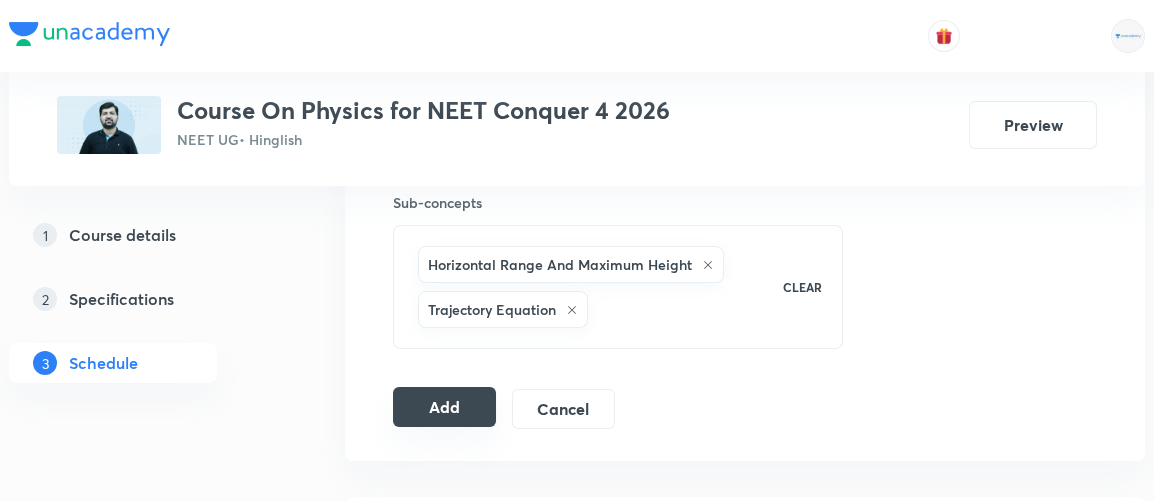 click on "Add" at bounding box center (444, 407) 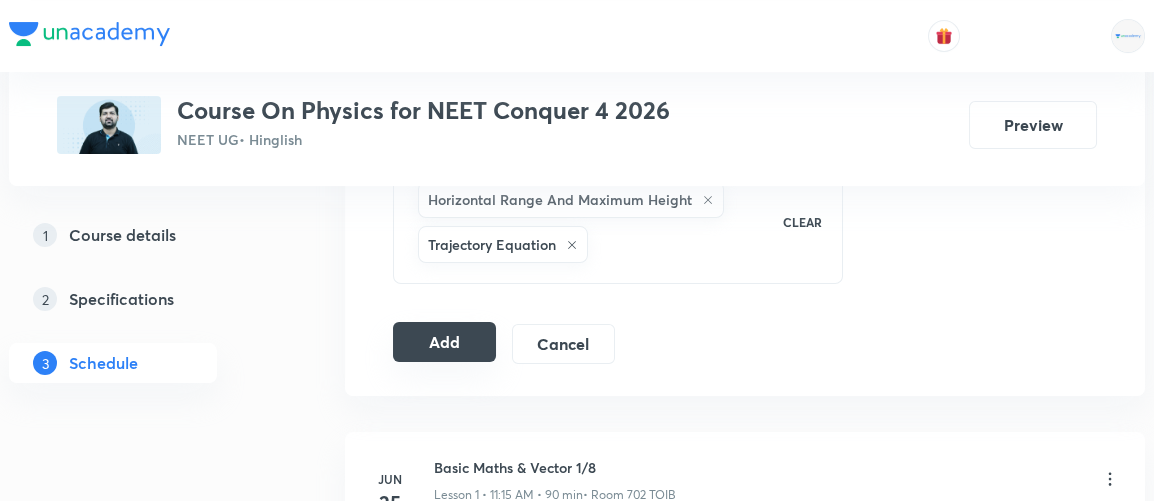 scroll, scrollTop: 1072, scrollLeft: 0, axis: vertical 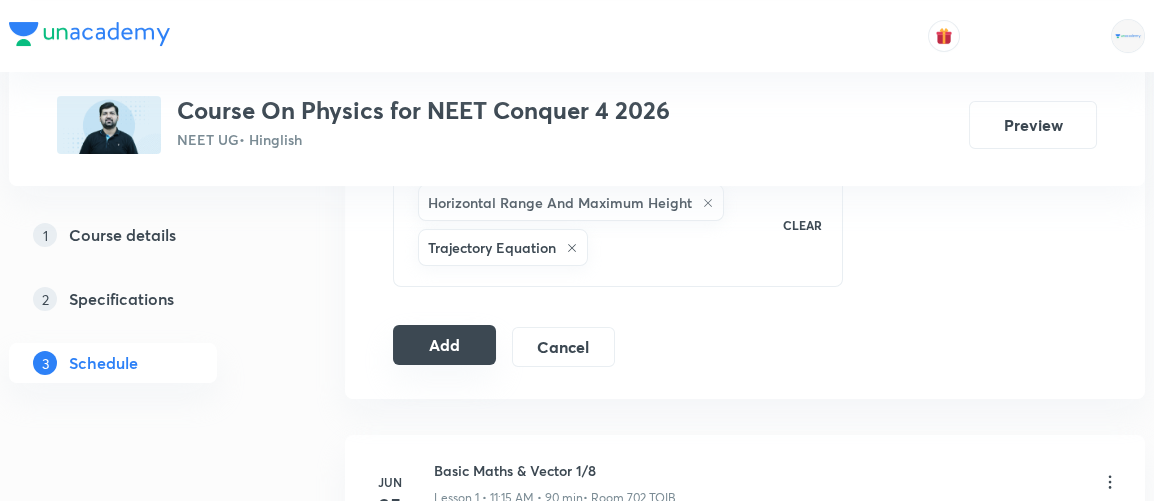 click on "Add" at bounding box center (444, 345) 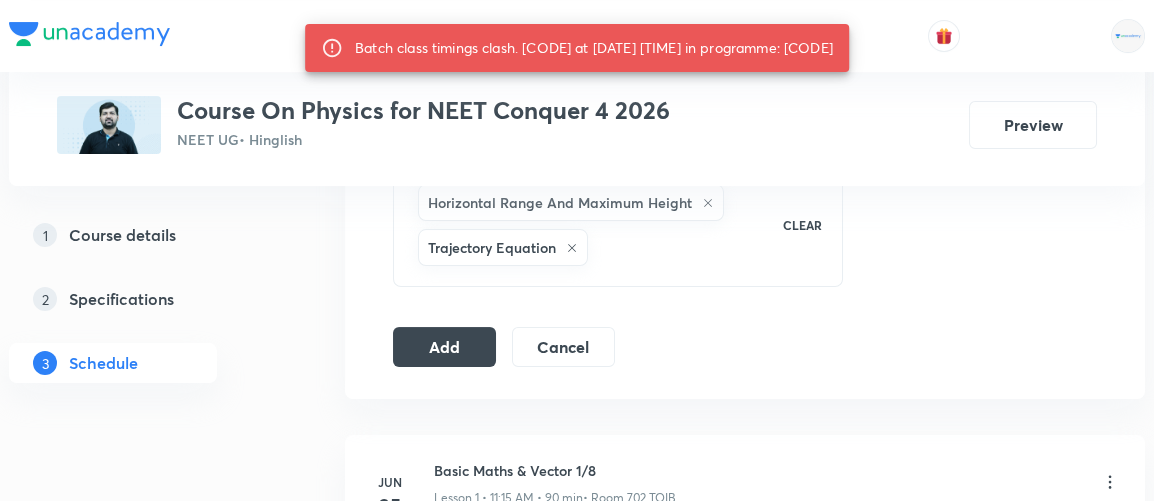 drag, startPoint x: 338, startPoint y: 65, endPoint x: 444, endPoint y: 69, distance: 106.07545 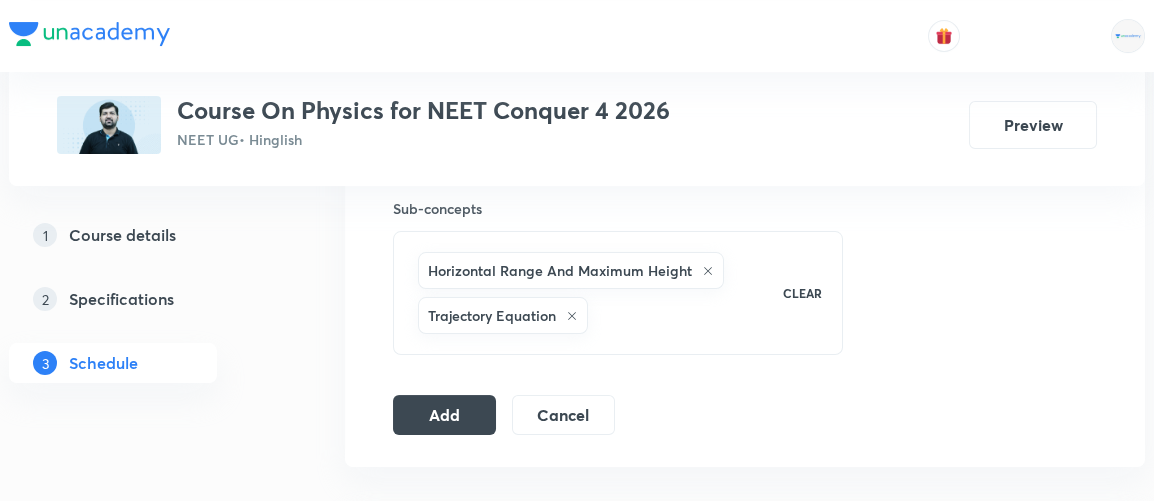 scroll, scrollTop: 1020, scrollLeft: 0, axis: vertical 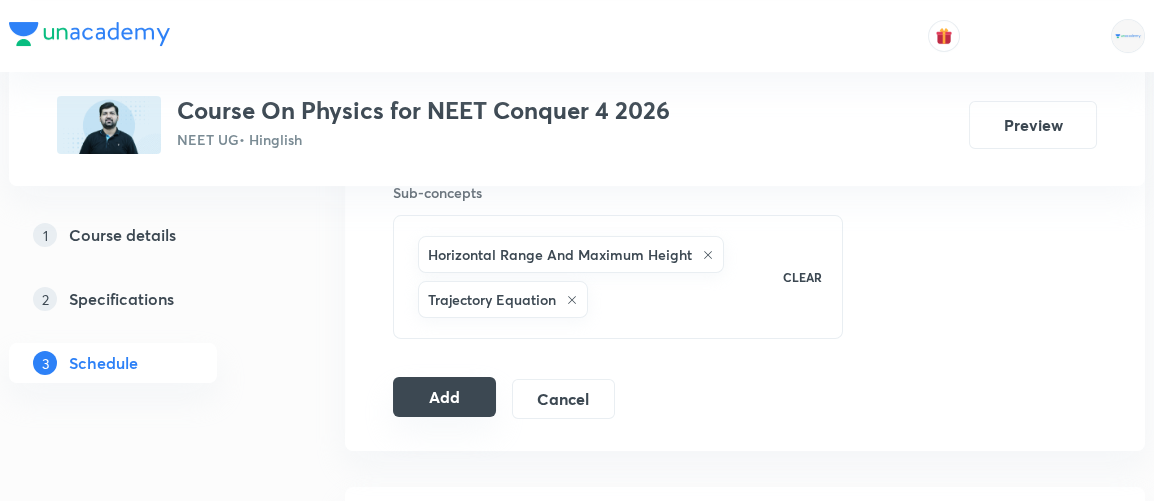 click on "Add" at bounding box center [444, 397] 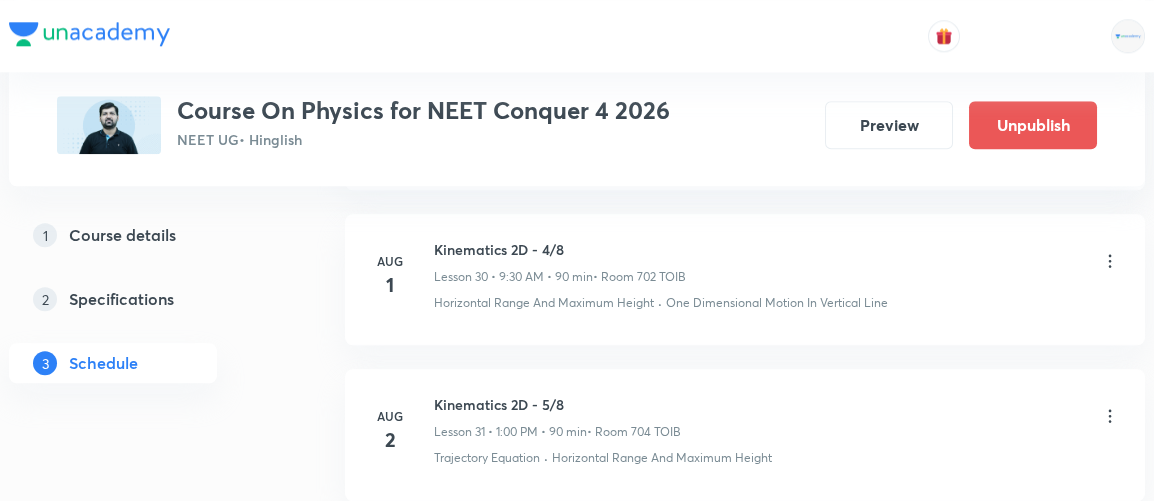 scroll, scrollTop: 4971, scrollLeft: 0, axis: vertical 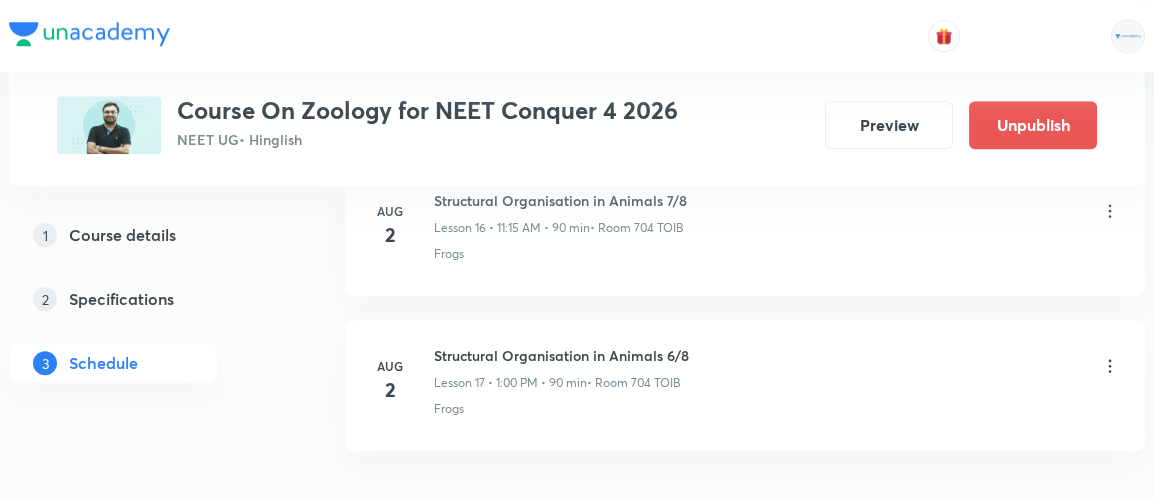 click 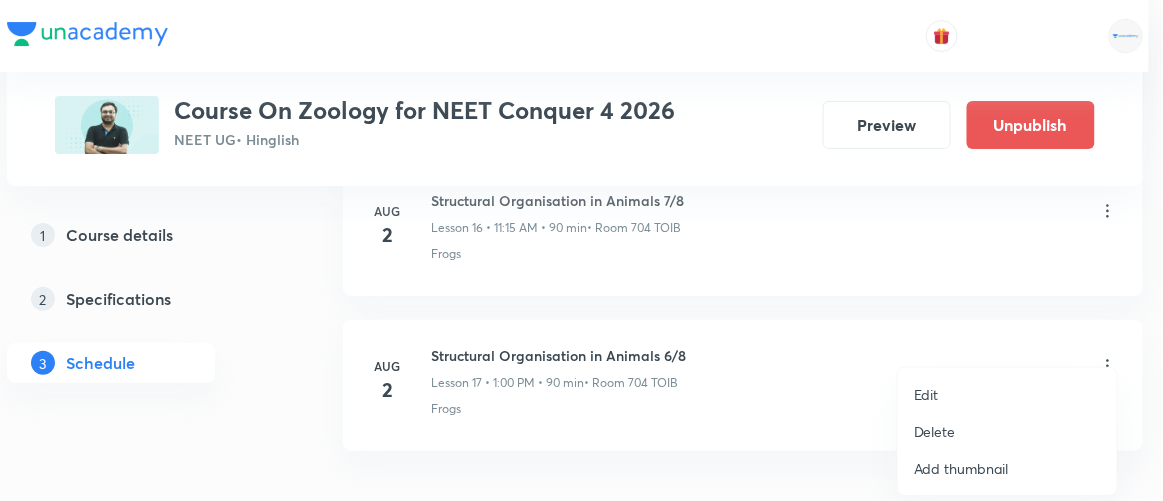 click on "Edit" at bounding box center [926, 394] 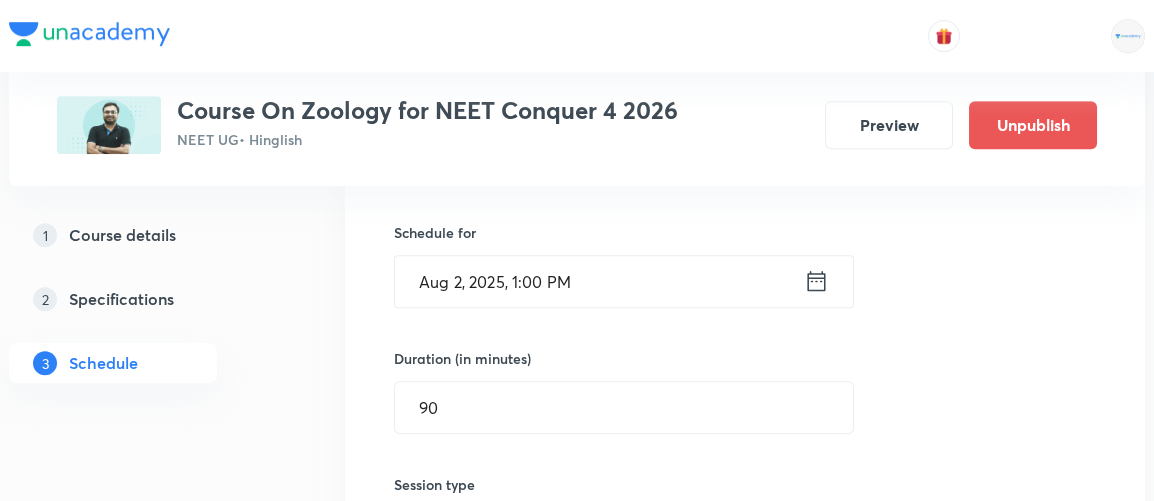 scroll, scrollTop: 2949, scrollLeft: 0, axis: vertical 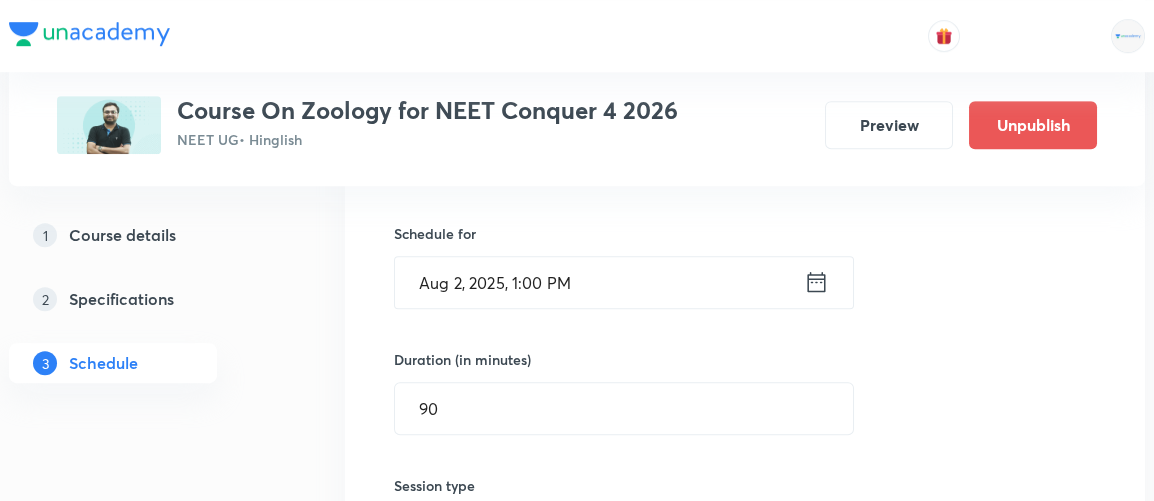 click 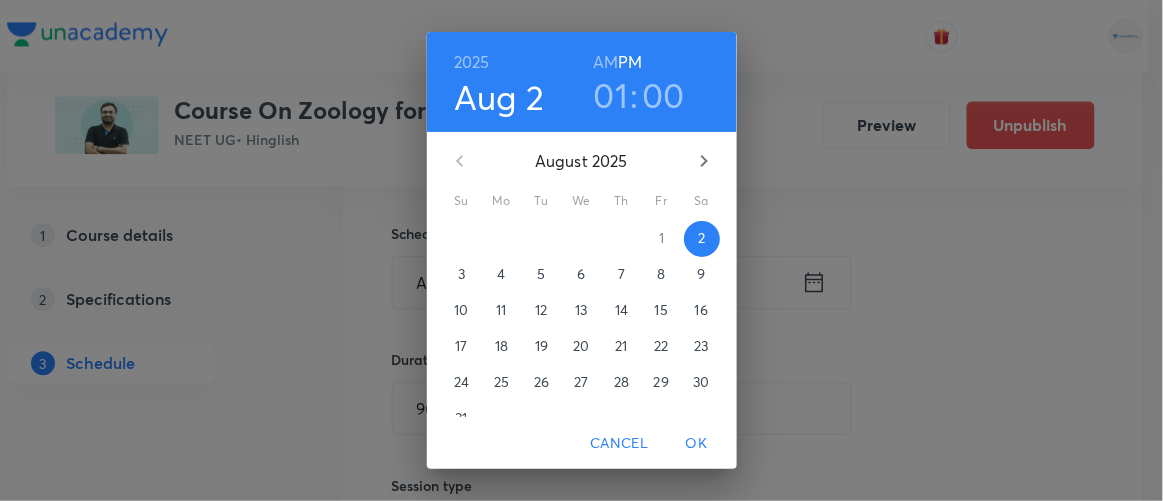 click on "4" at bounding box center [501, 274] 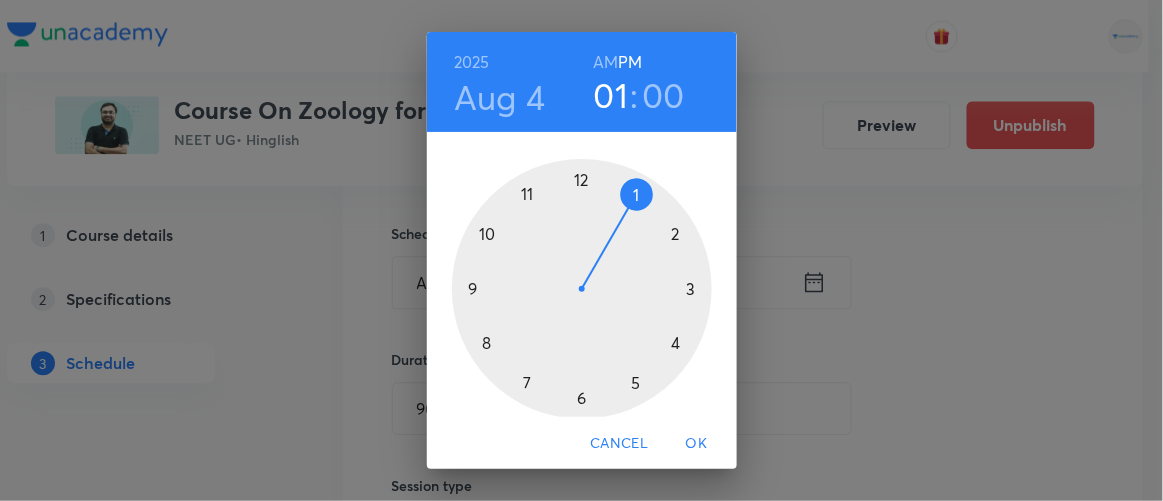 click on "OK" at bounding box center [697, 443] 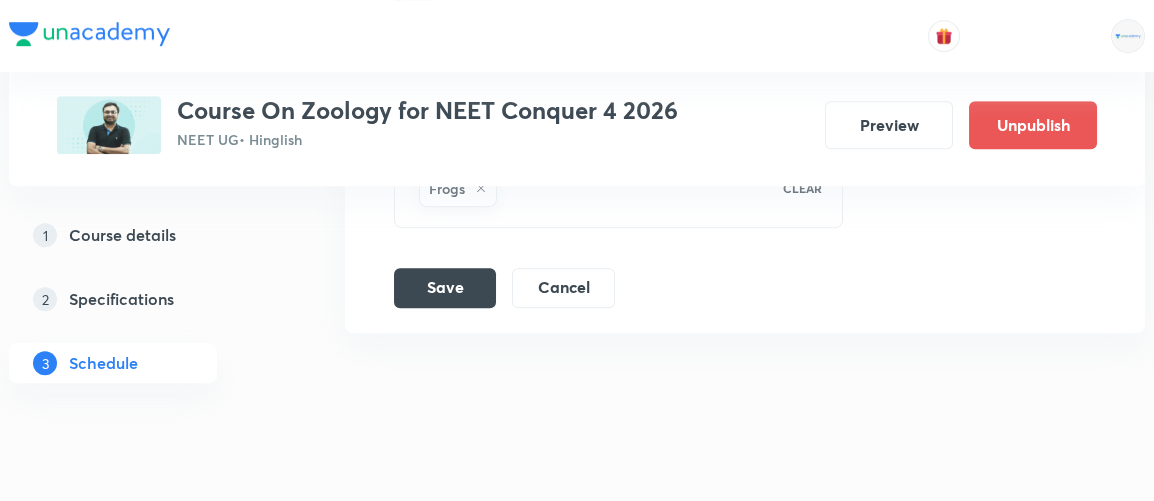 scroll, scrollTop: 3559, scrollLeft: 0, axis: vertical 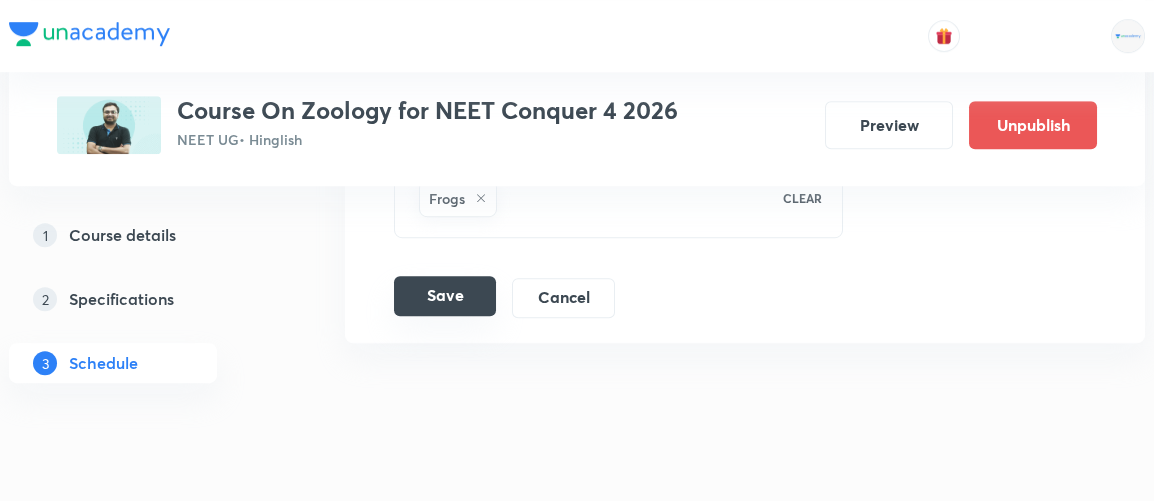 click on "Save" at bounding box center [445, 296] 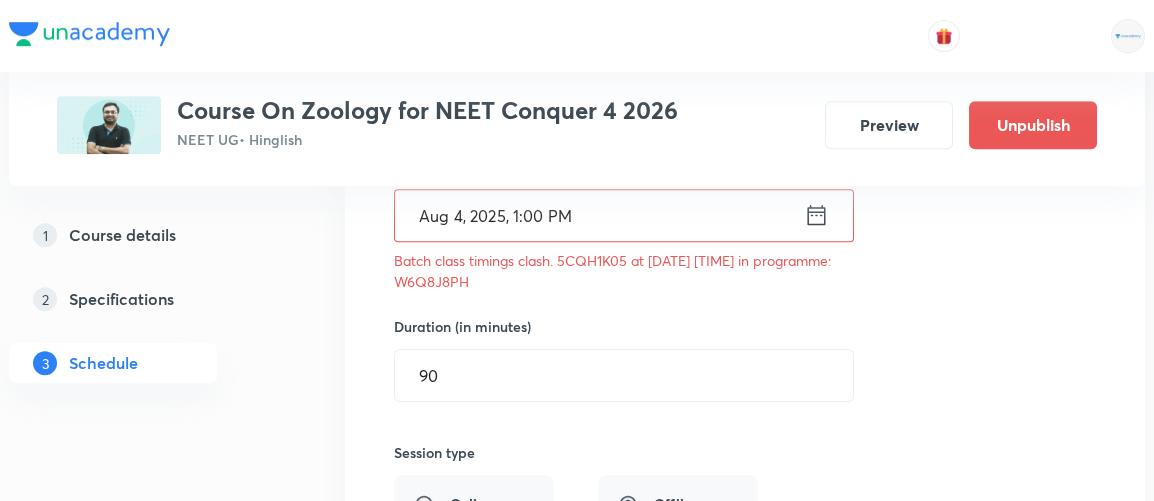 scroll, scrollTop: 3012, scrollLeft: 0, axis: vertical 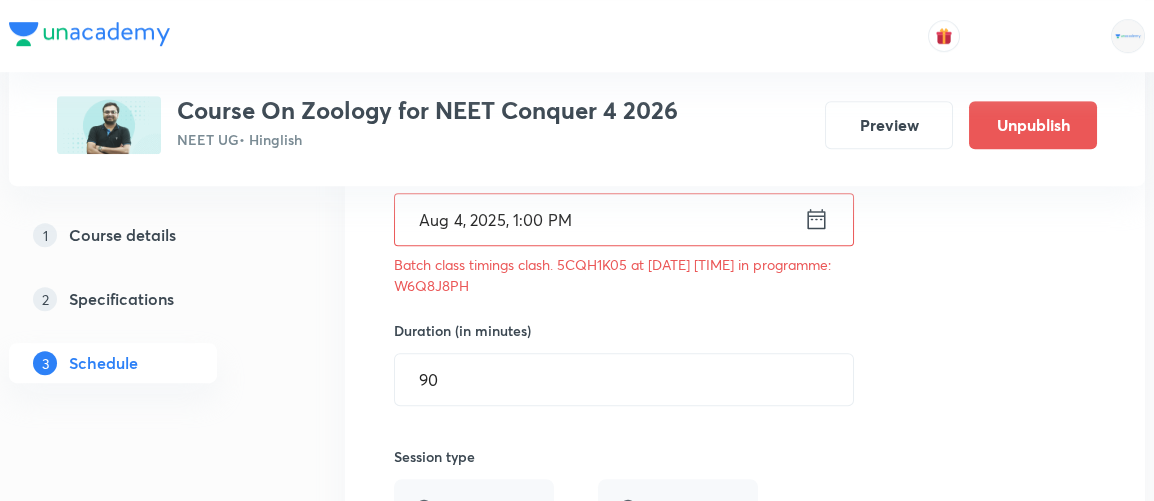 click 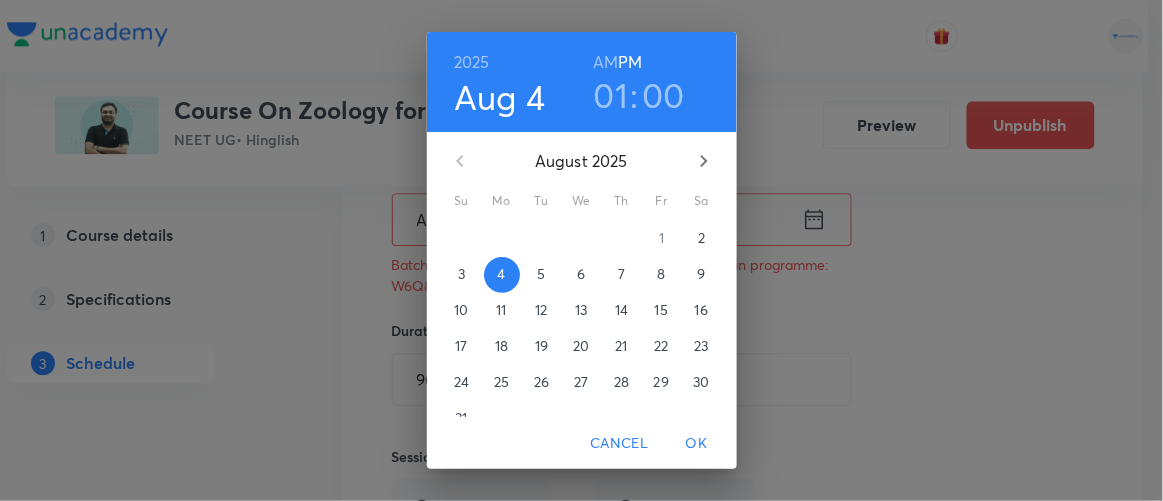 click on "5" at bounding box center [541, 274] 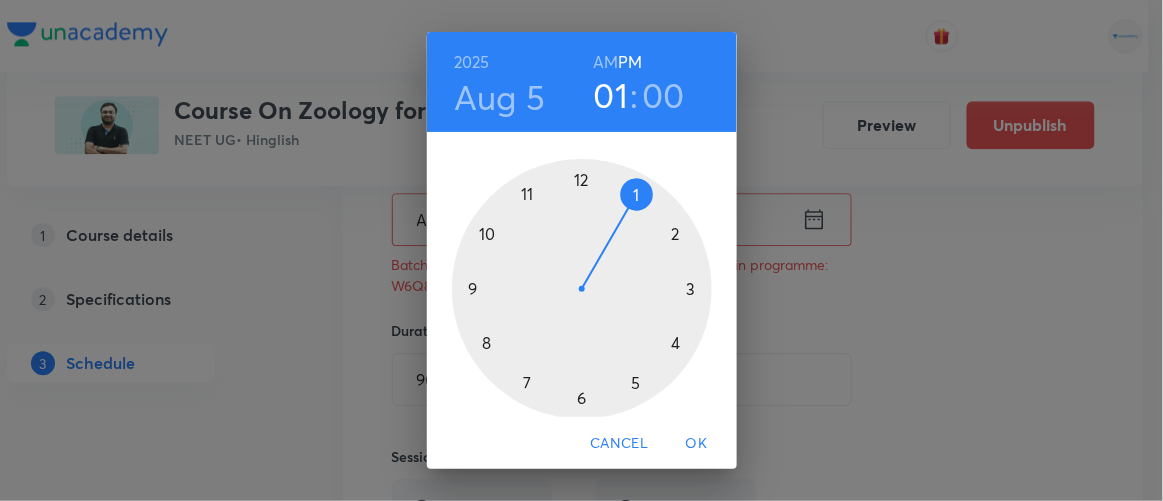 click on "OK" at bounding box center (697, 443) 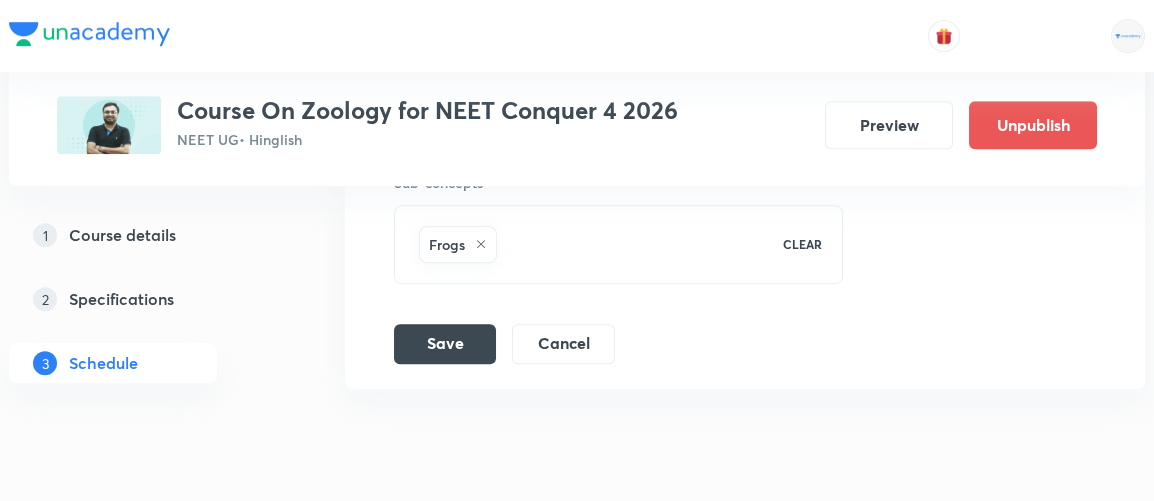 scroll, scrollTop: 3550, scrollLeft: 0, axis: vertical 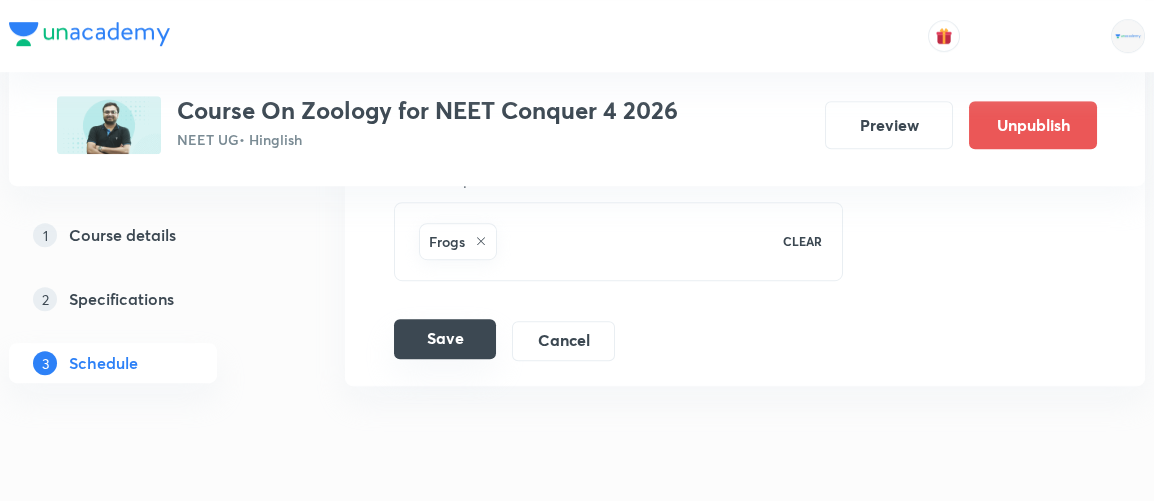 click on "Save" at bounding box center (445, 339) 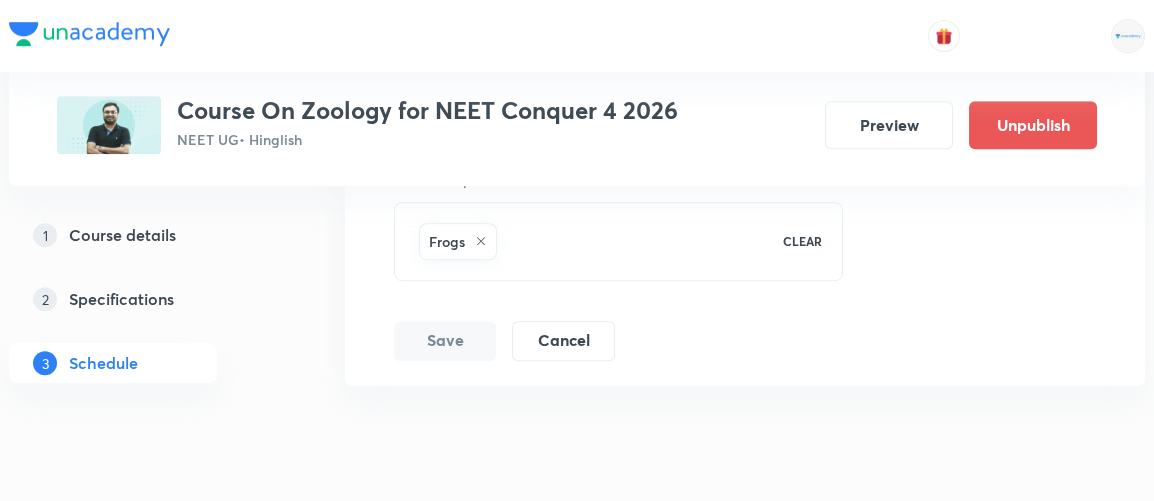 scroll, scrollTop: 2805, scrollLeft: 0, axis: vertical 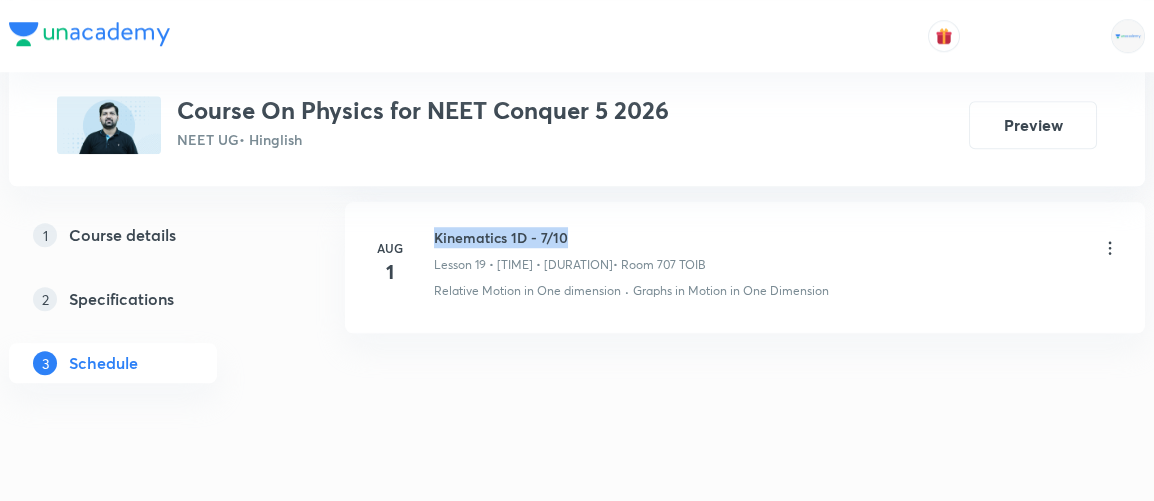 drag, startPoint x: 435, startPoint y: 217, endPoint x: 584, endPoint y: 211, distance: 149.12076 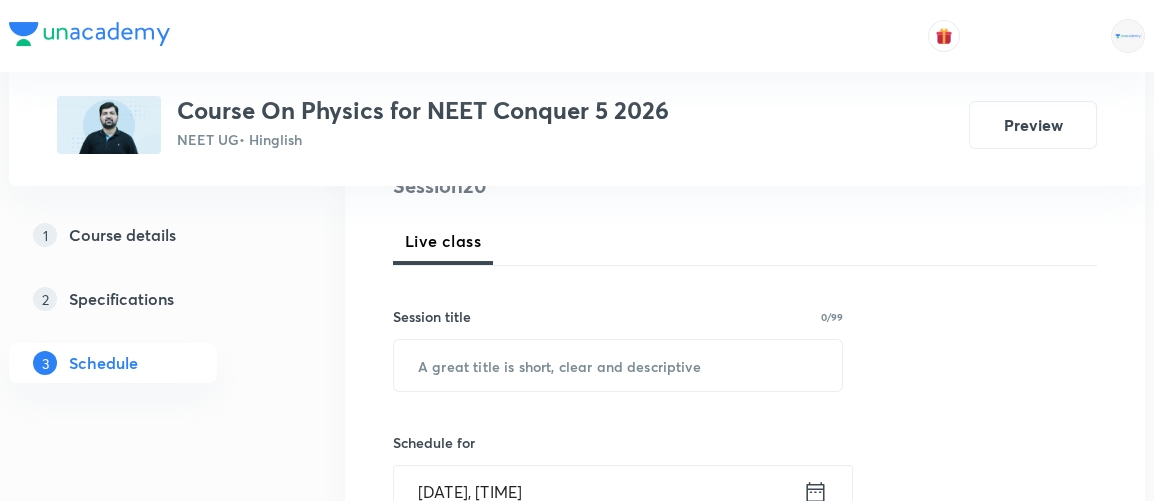 scroll, scrollTop: 261, scrollLeft: 0, axis: vertical 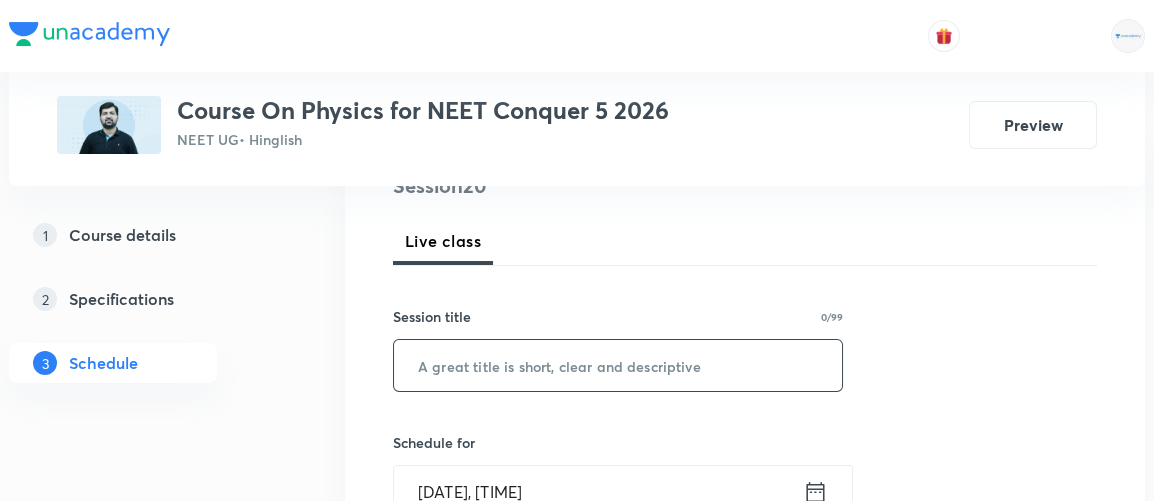 click at bounding box center (618, 365) 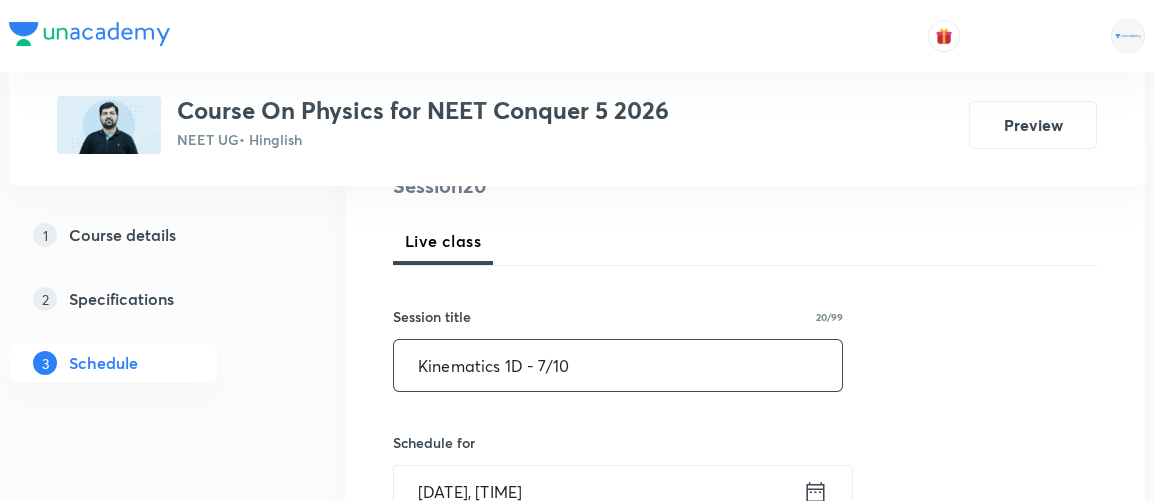 click on "Kinematics 1D - 7/10" at bounding box center (618, 365) 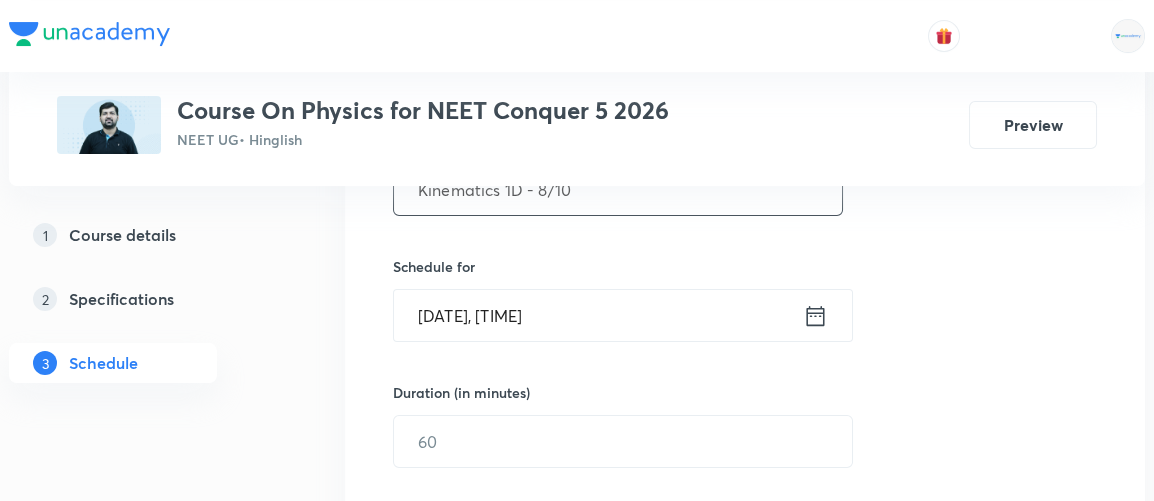 scroll, scrollTop: 438, scrollLeft: 0, axis: vertical 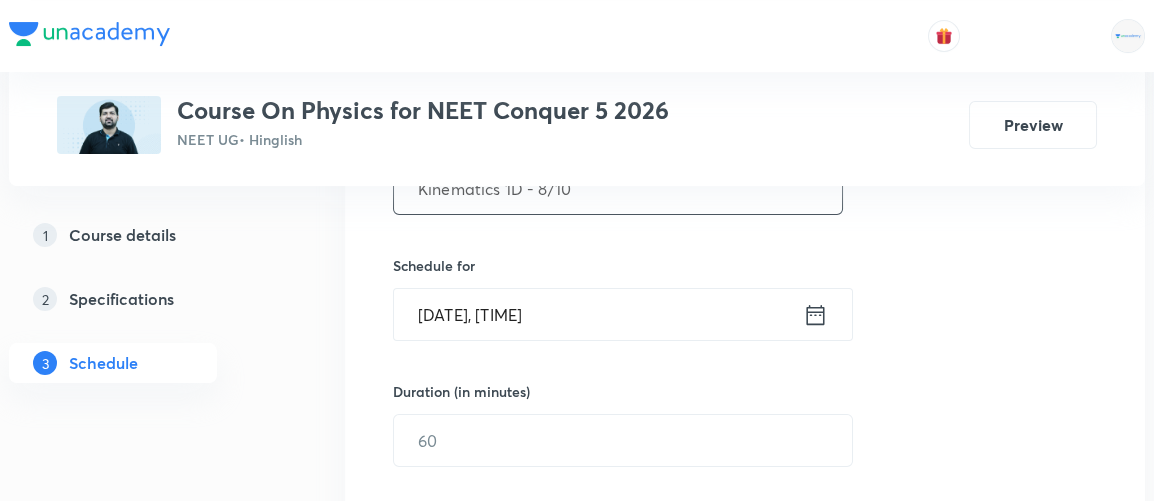 type on "Kinematics 1D - 8/10" 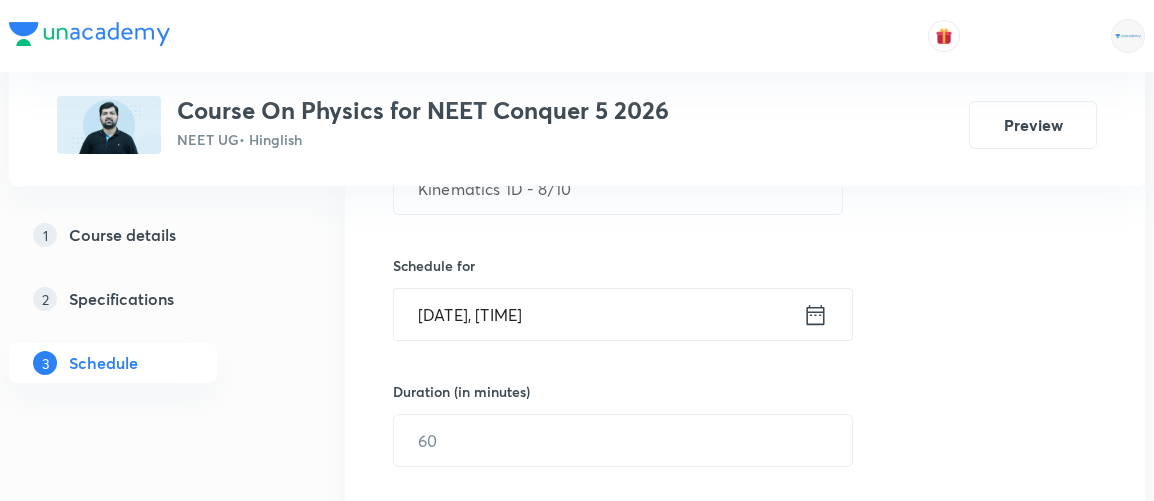 click 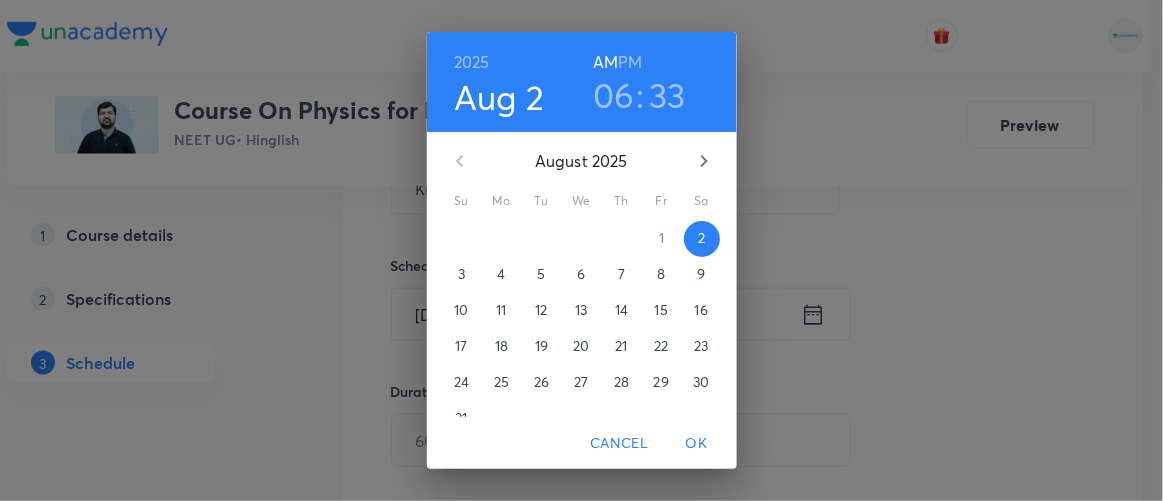 click on "06" at bounding box center (614, 95) 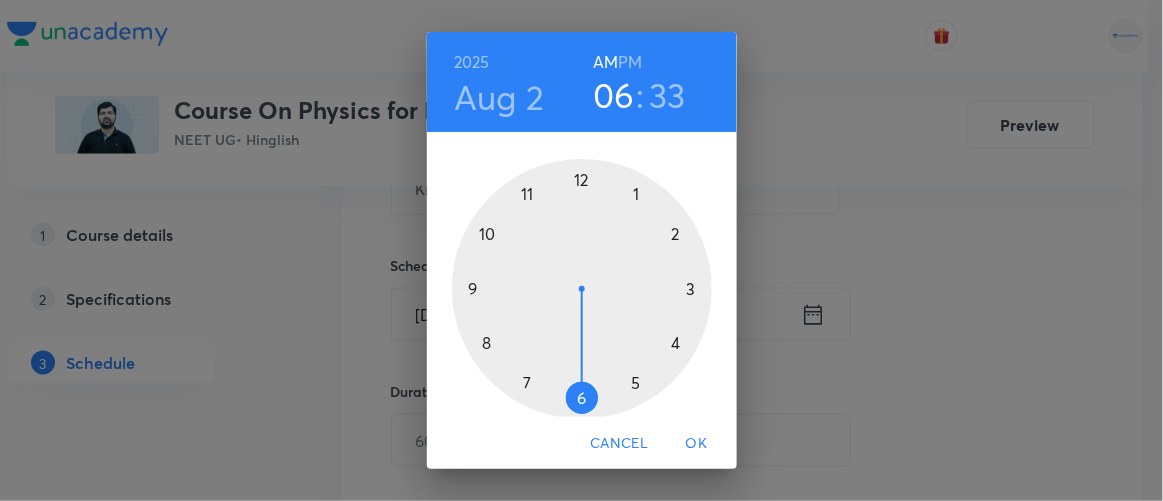 click at bounding box center (582, 289) 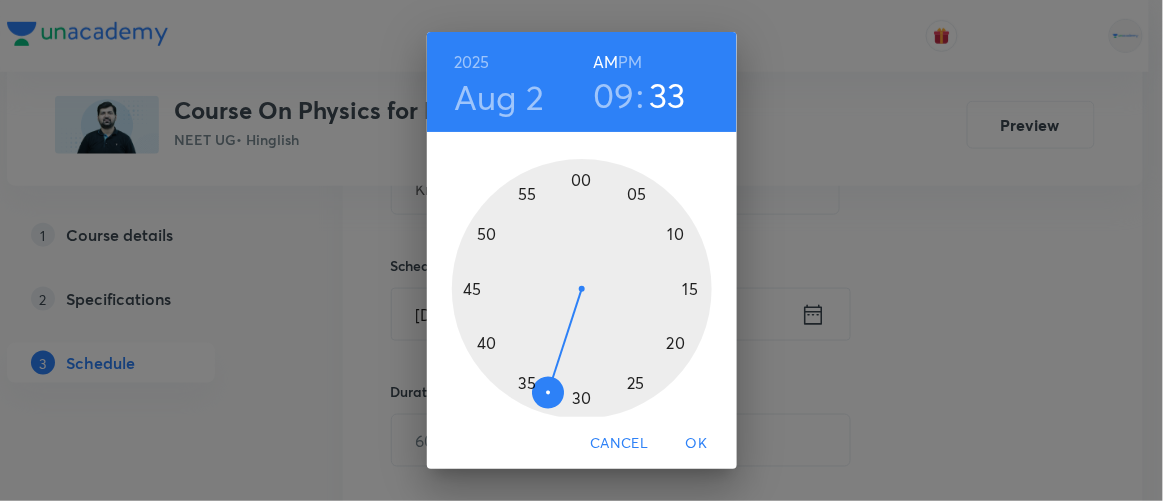 click at bounding box center (582, 289) 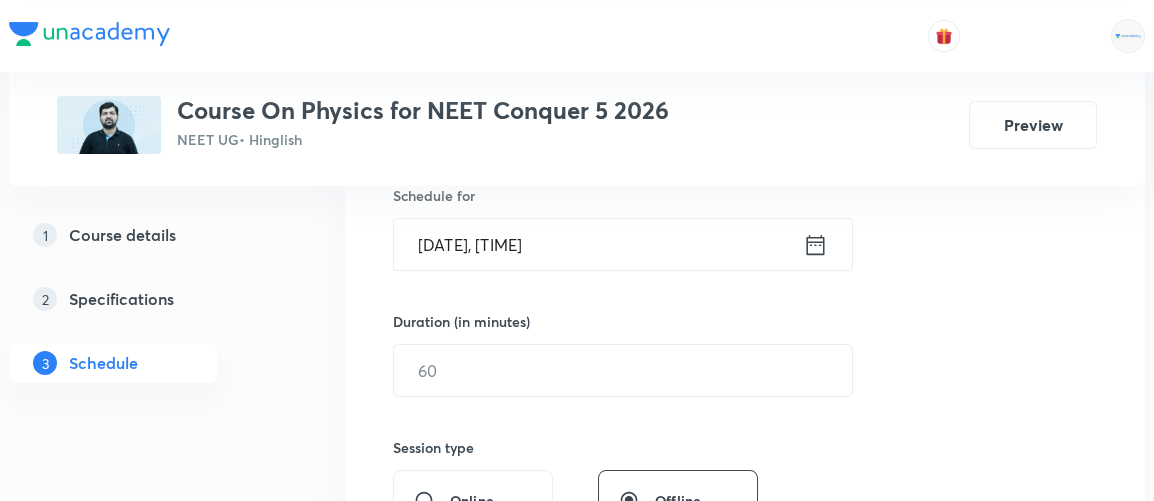 scroll, scrollTop: 509, scrollLeft: 0, axis: vertical 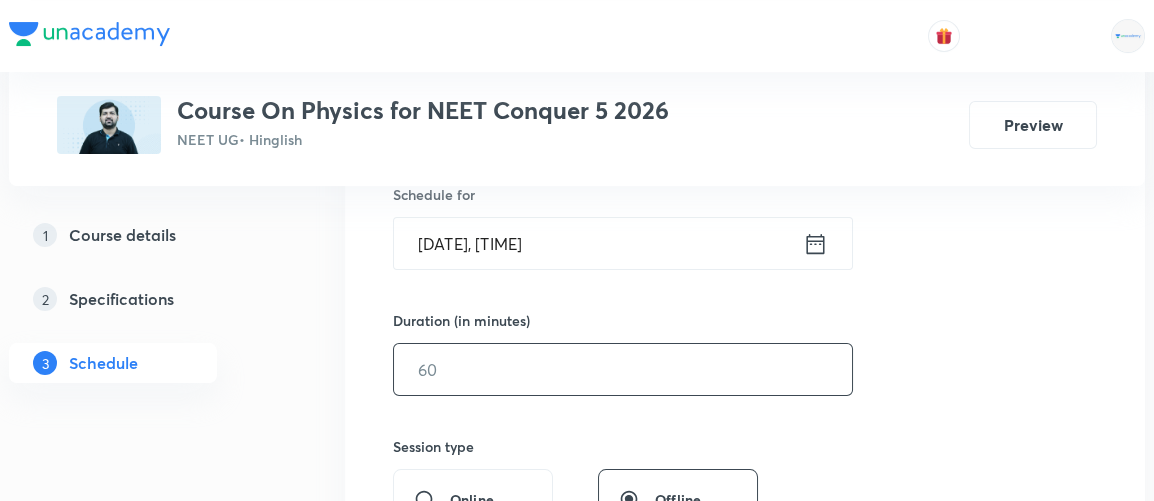 click at bounding box center (623, 369) 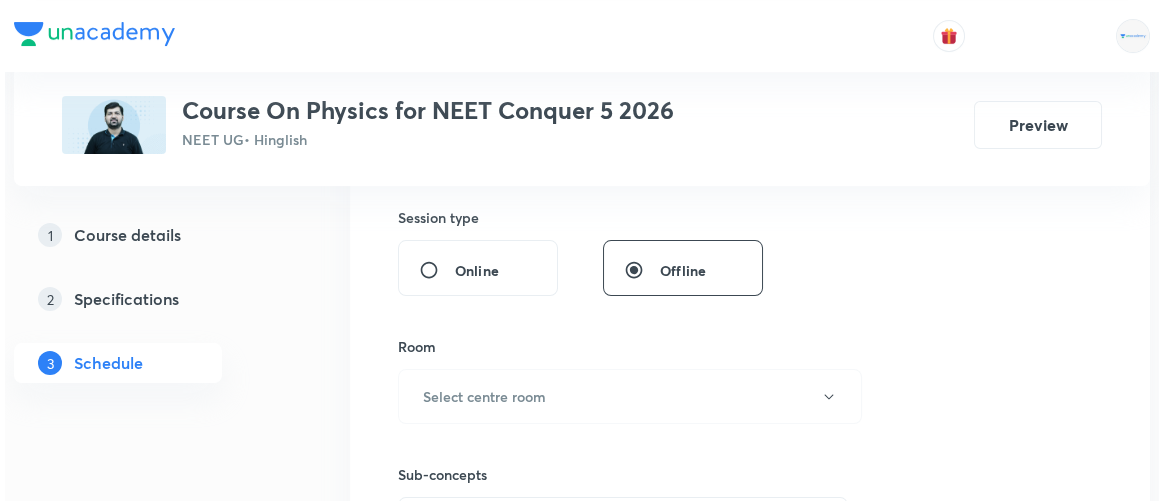 scroll, scrollTop: 743, scrollLeft: 0, axis: vertical 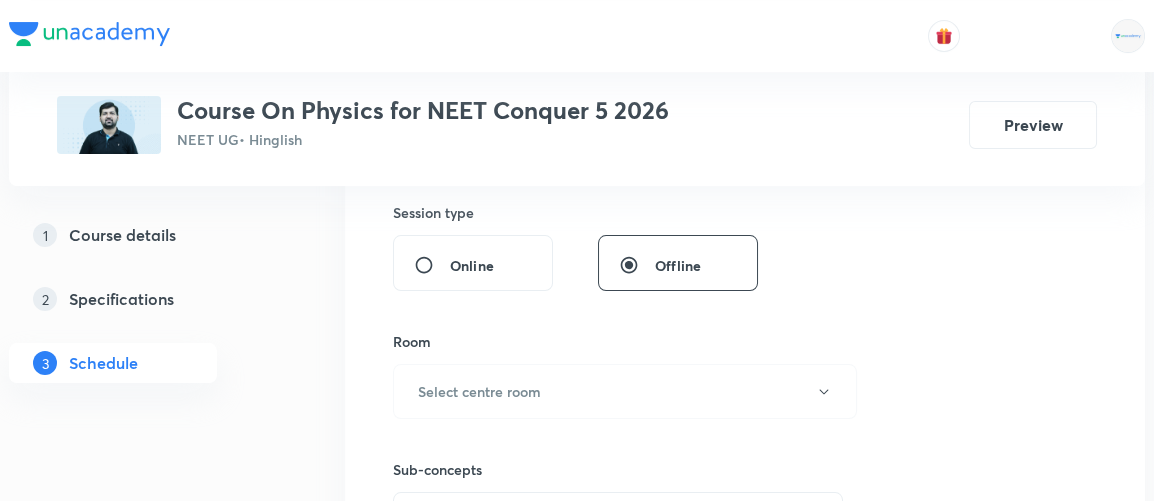 type on "90" 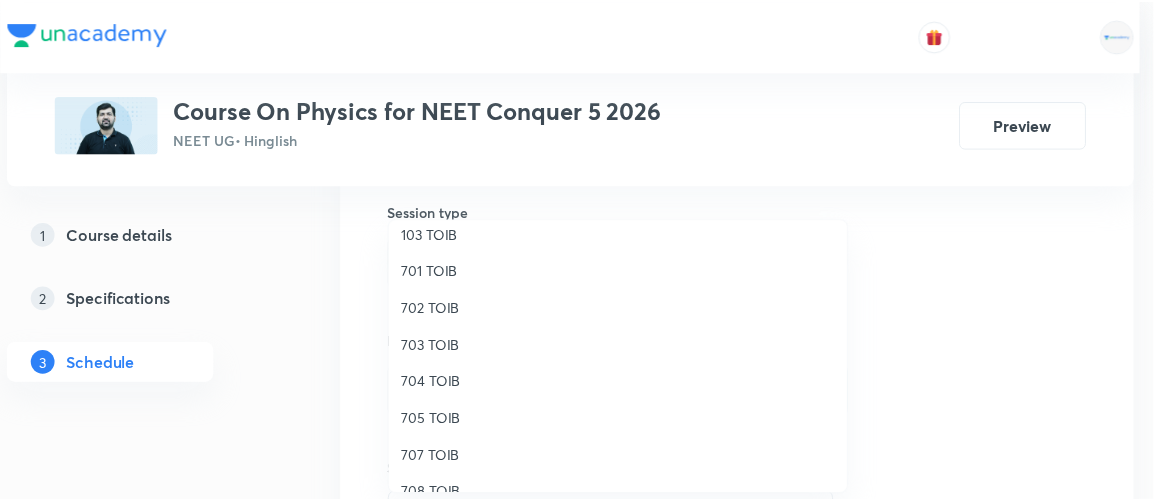 scroll, scrollTop: 184, scrollLeft: 0, axis: vertical 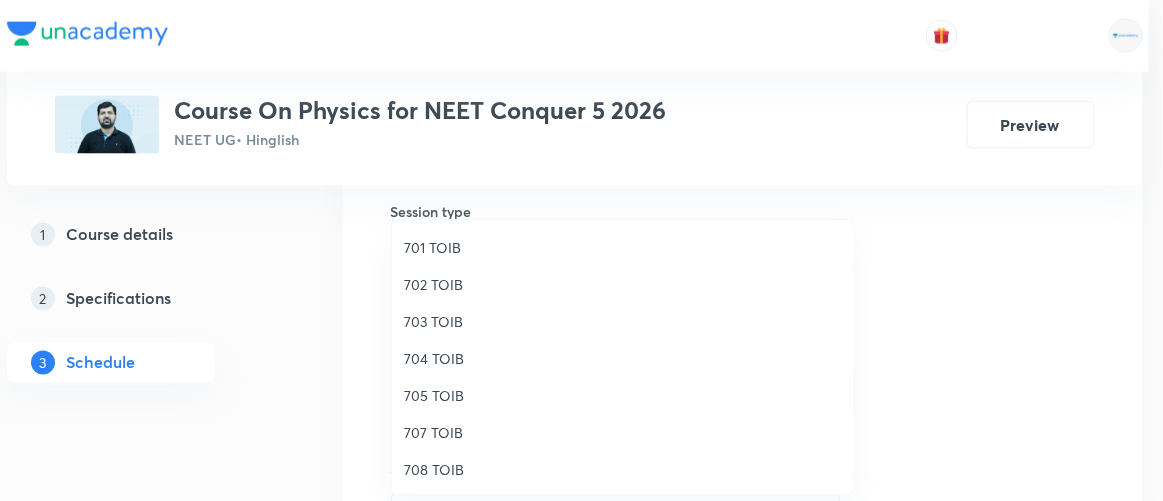 click on "707 TOIB" at bounding box center (623, 432) 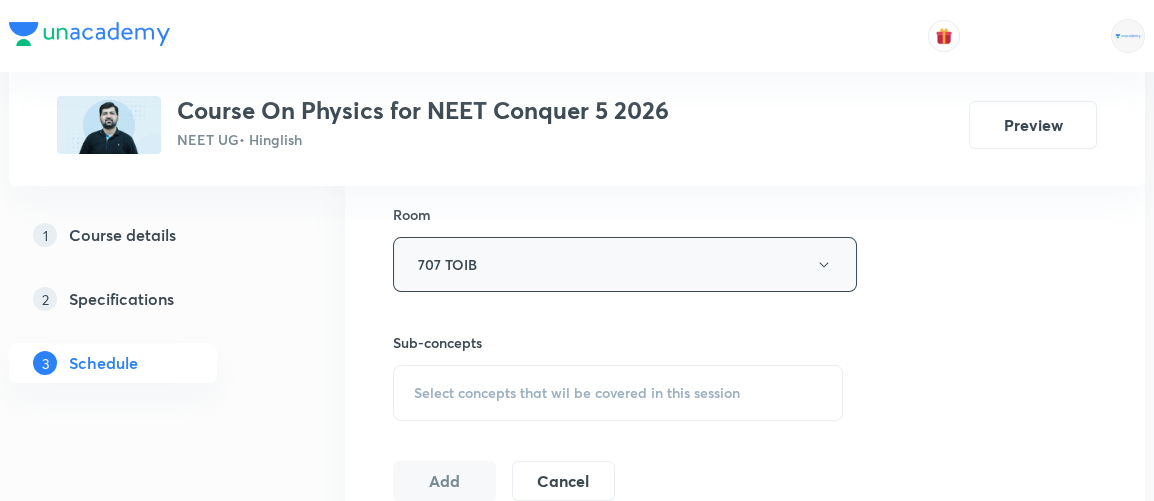 scroll, scrollTop: 872, scrollLeft: 0, axis: vertical 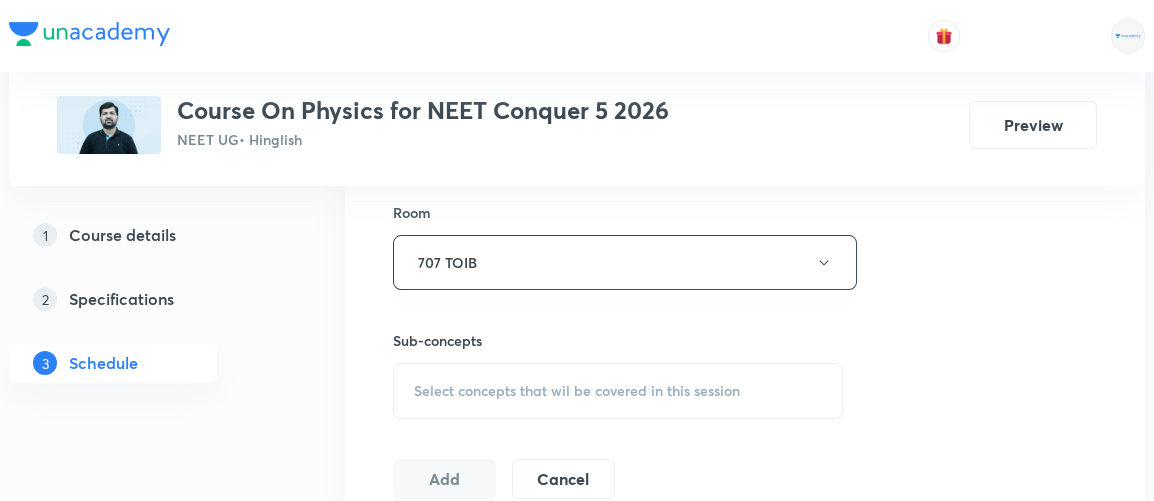 click on "Select concepts that wil be covered in this session" at bounding box center (577, 391) 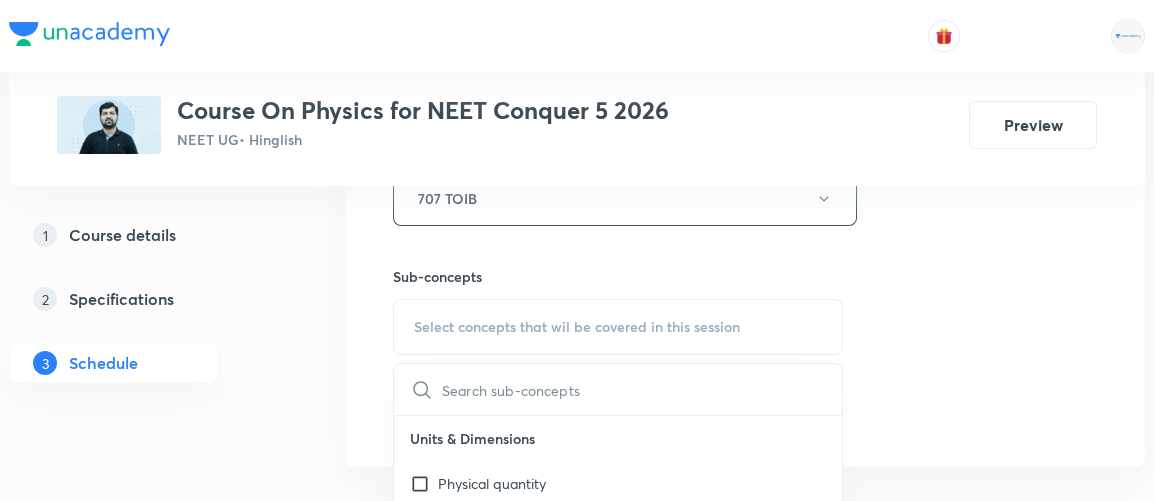 scroll, scrollTop: 939, scrollLeft: 0, axis: vertical 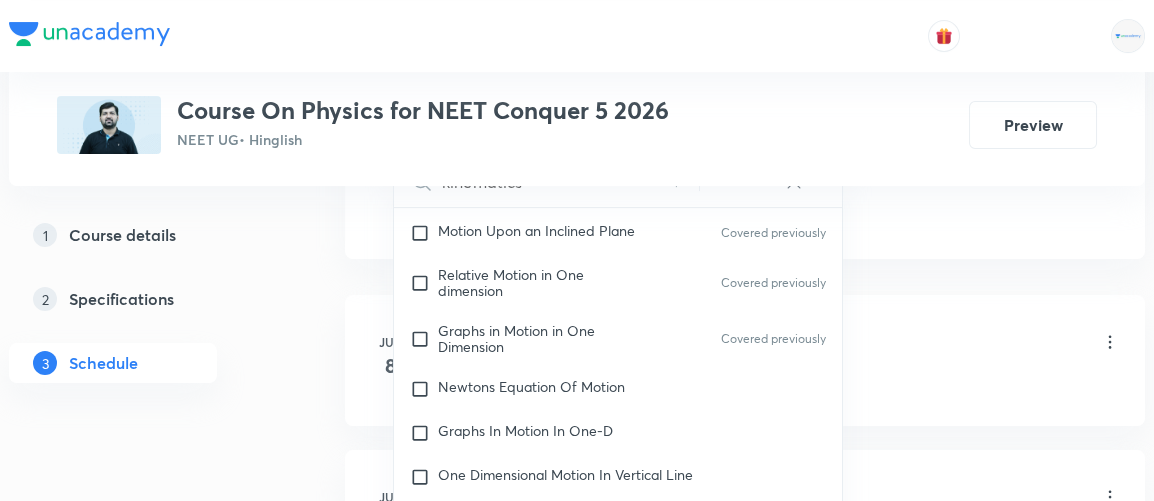 type on "kinematics" 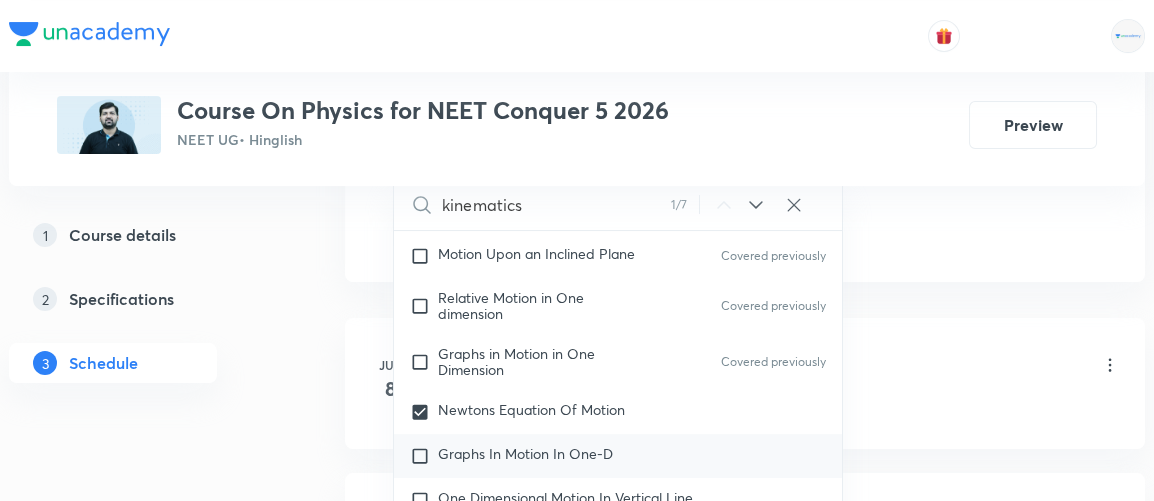 click on "Graphs In Motion In One-D" at bounding box center (525, 453) 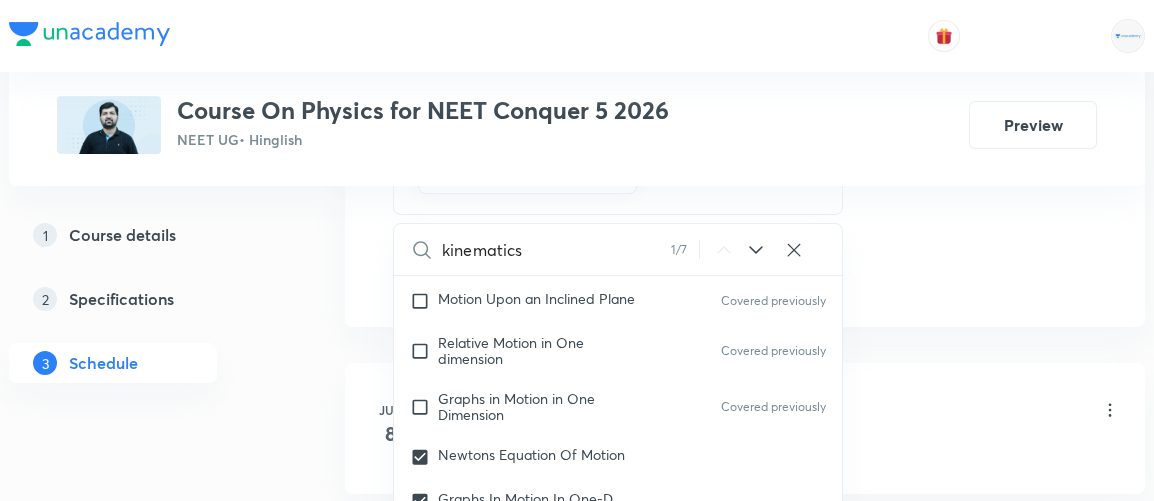 click on "Plus Courses Course On Physics for NEET Conquer 5 2026 NEET UG  • Hinglish Preview 1 Course details 2 Specifications 3 Schedule Schedule 19  classes Session  20 Live class Session title 20/99 Kinematics 1D - 8/10 ​ Schedule for Aug 2, 2025, 9:30 AM ​ Duration (in minutes) 90 ​   Session type Online Offline Room 707 TOIB Sub-concepts Newtons Equation Of Motion Graphs In Motion In One-D CLEAR kinematics 1 / 7 ​ Units & Dimensions Physical quantity Applications of Dimensional Analysis Covered previously Significant Figures Covered previously Units of Physical Quantities Covered previously System of Units Covered previously Dimensions of Some Mathematical Functions Covered previously Unit and Dimension Product of Two Vectors Covered previously Subtraction of Vectors Covered previously Cross Product Least Count Analysis Errors of Measurement Covered previously Vernier Callipers Covered previously Screw Gauge Zero Error Covered previously Basic Mathematics Elementary Algebra Covered previously Functions 8" at bounding box center (577, 1204) 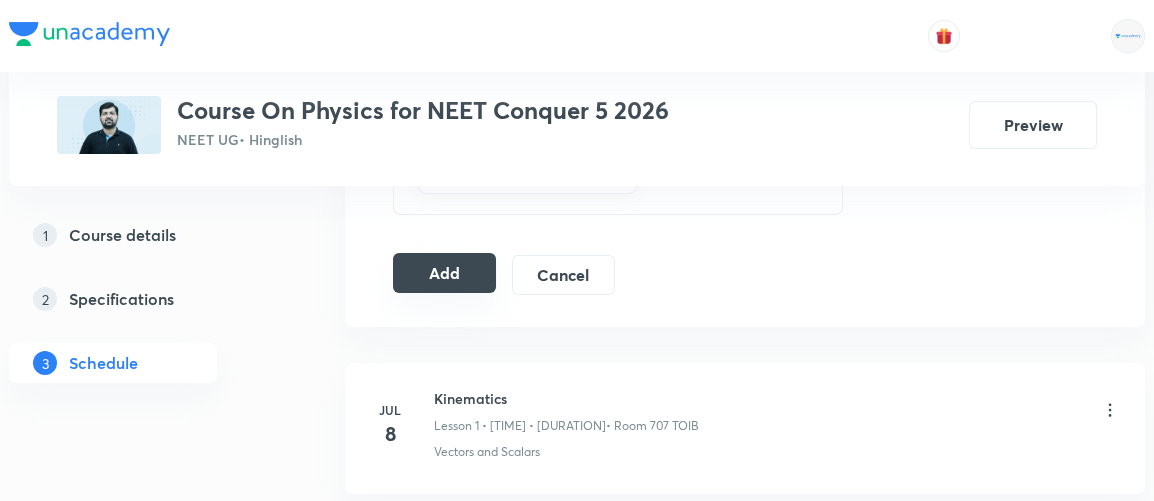 click on "Add" at bounding box center [444, 273] 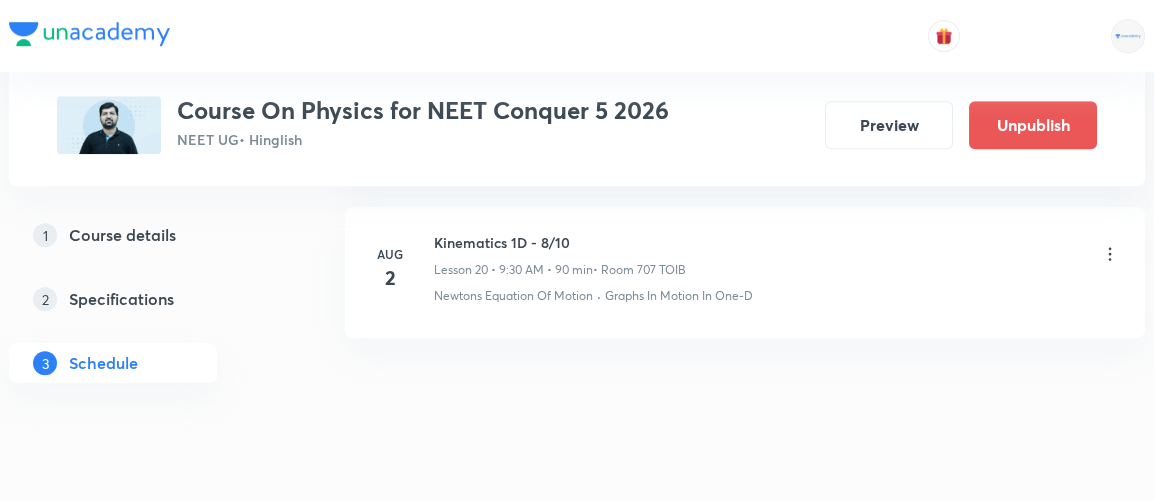 scroll, scrollTop: 3272, scrollLeft: 0, axis: vertical 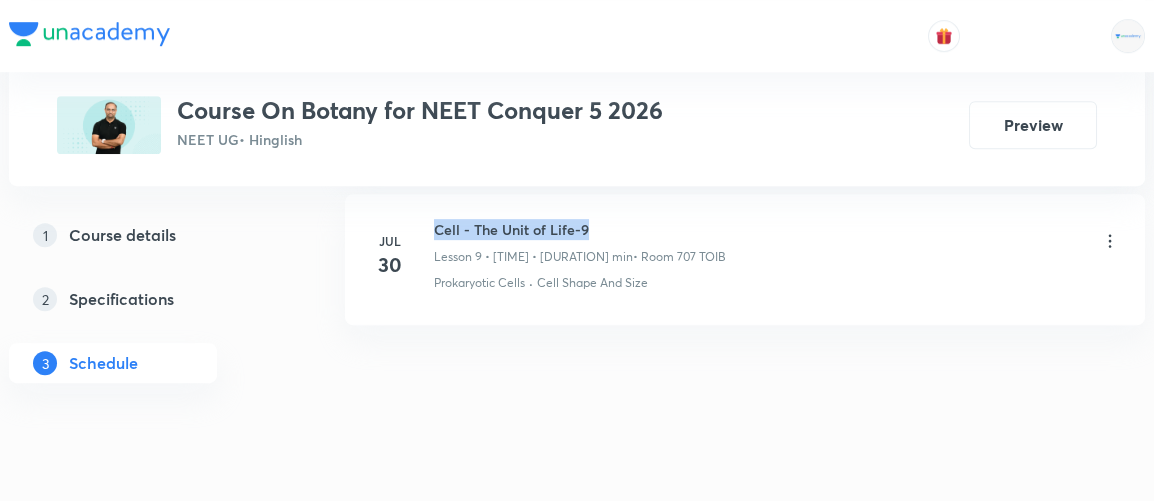 drag, startPoint x: 436, startPoint y: 217, endPoint x: 593, endPoint y: 220, distance: 157.02866 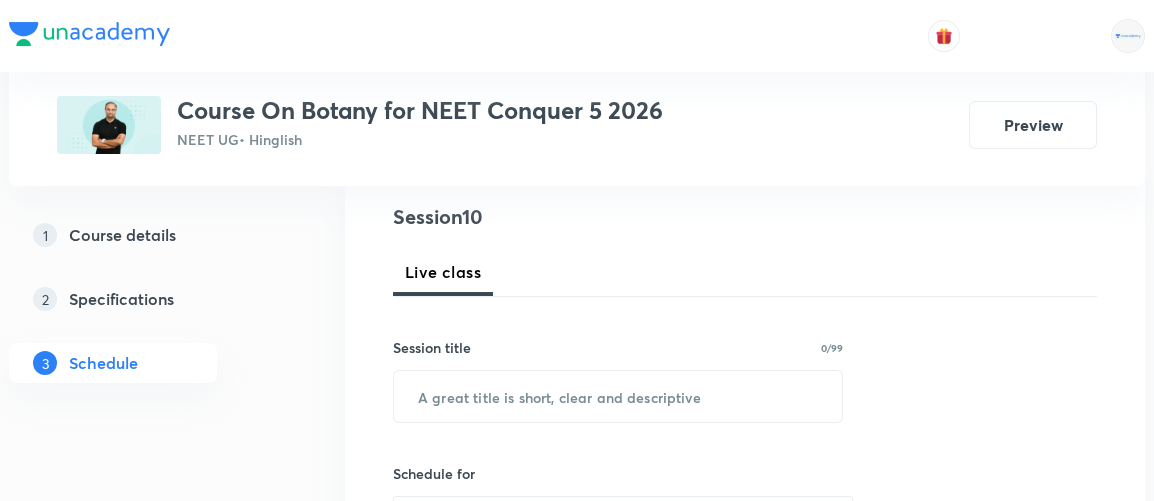 scroll, scrollTop: 232, scrollLeft: 0, axis: vertical 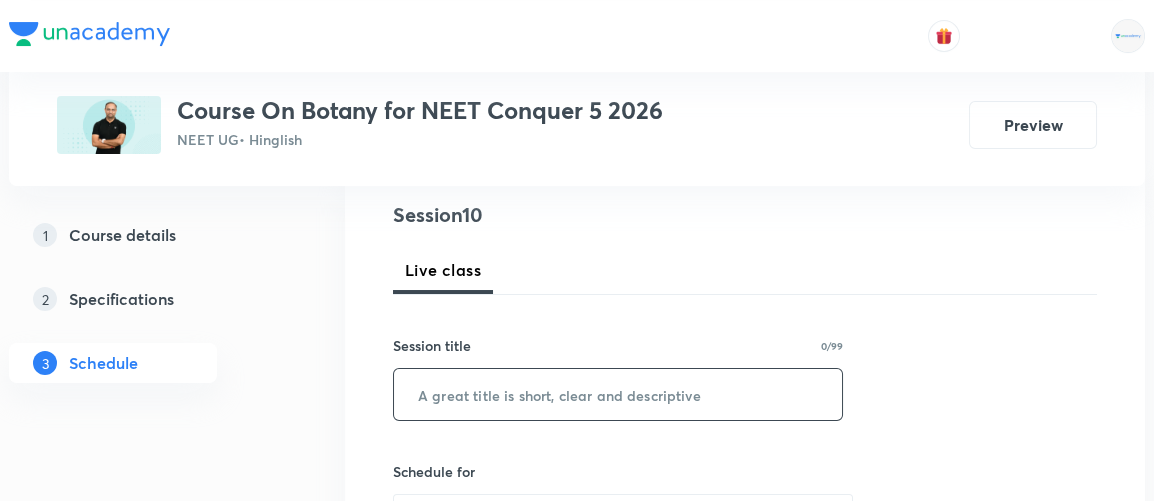 click at bounding box center [618, 394] 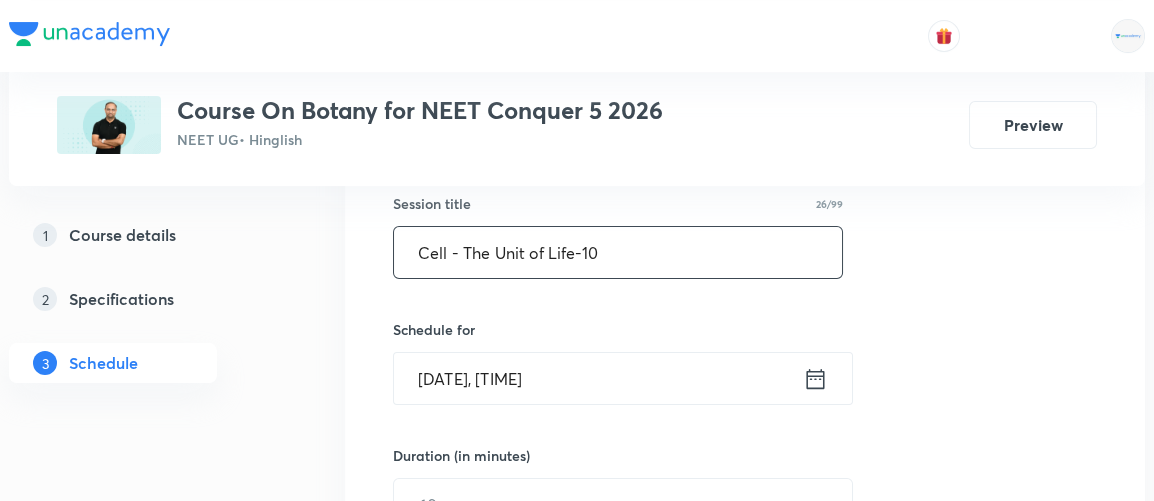 scroll, scrollTop: 375, scrollLeft: 0, axis: vertical 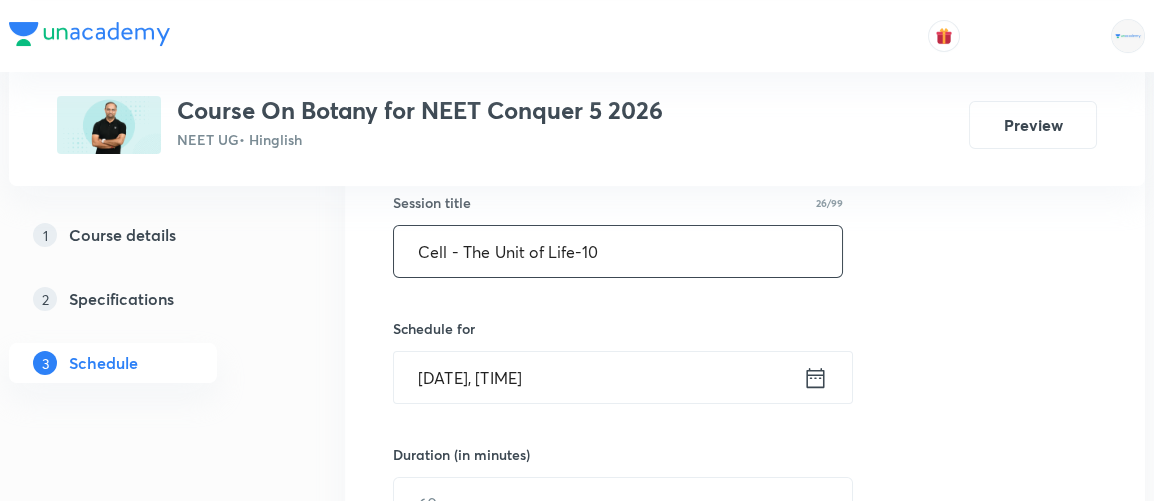type on "Cell - The Unit of Life-10" 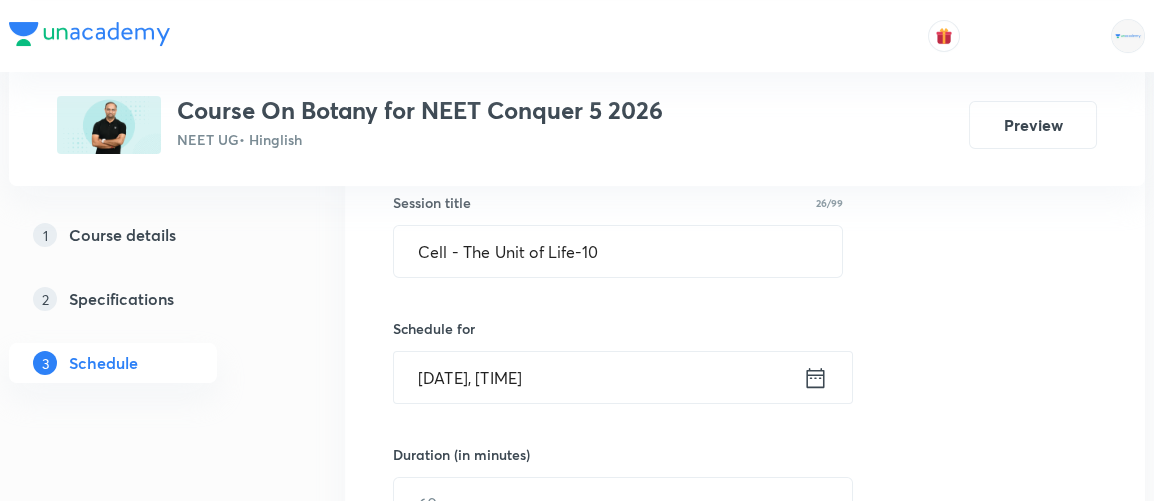click 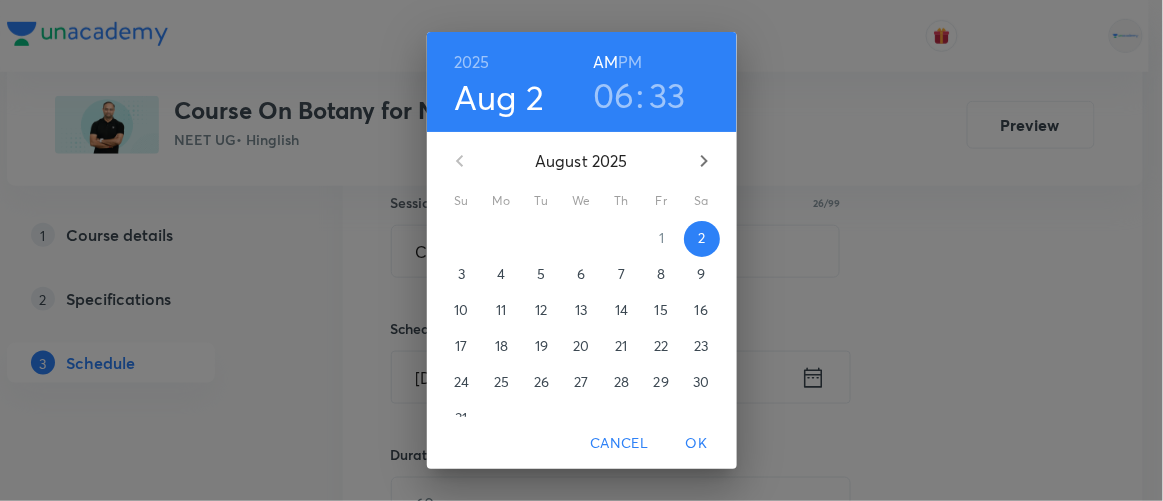 click on "06" at bounding box center (614, 95) 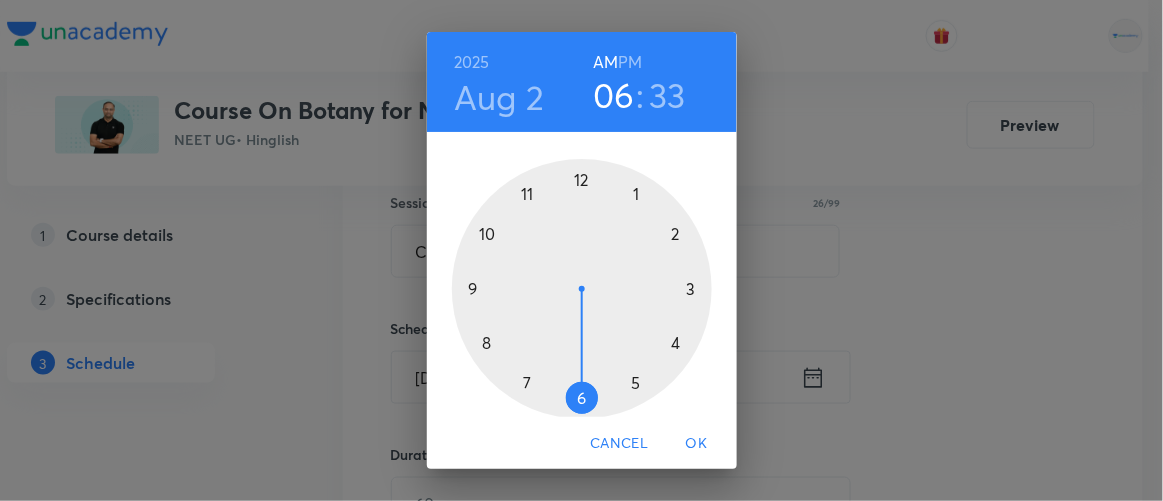click at bounding box center [582, 289] 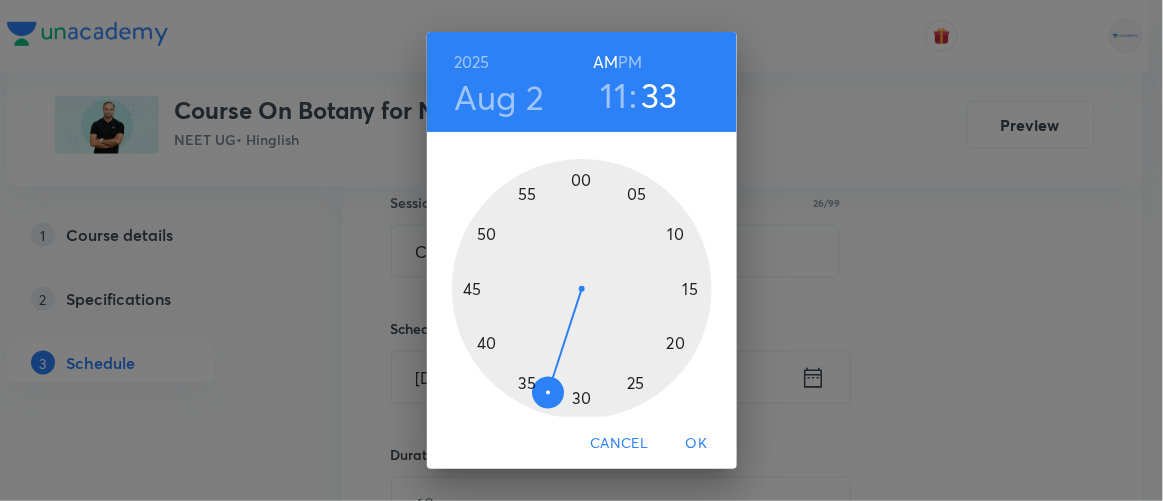 click at bounding box center (582, 289) 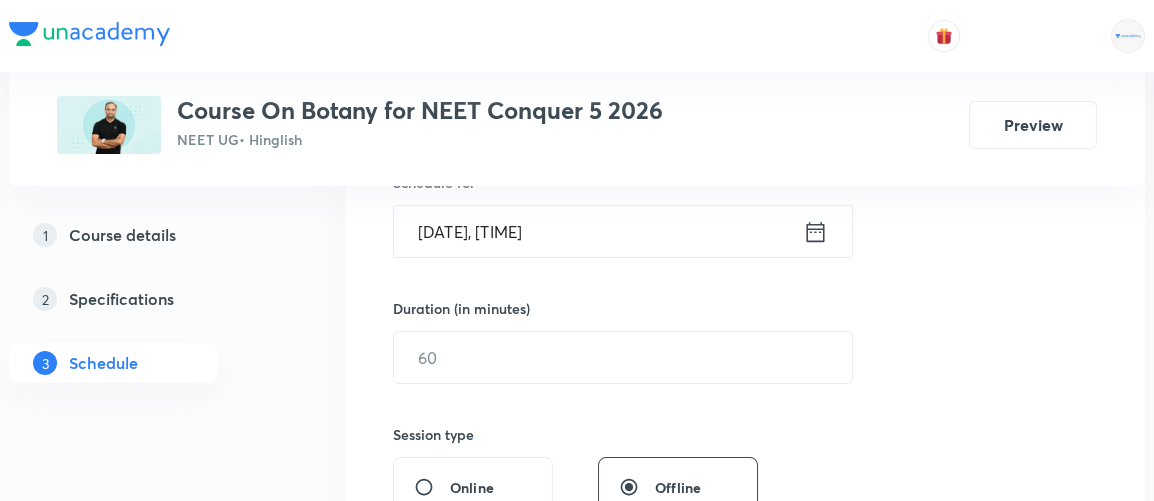 scroll, scrollTop: 537, scrollLeft: 0, axis: vertical 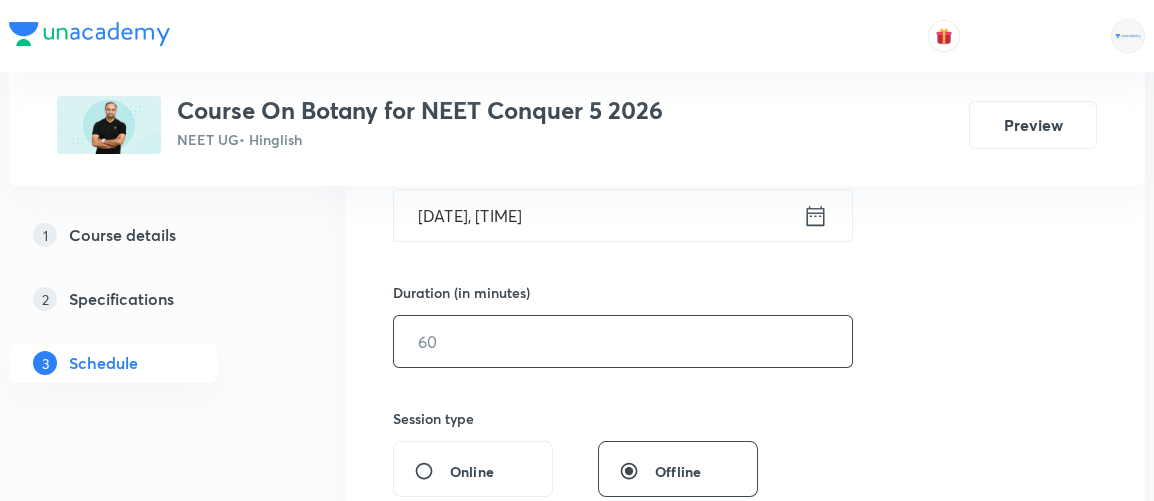 click at bounding box center [623, 341] 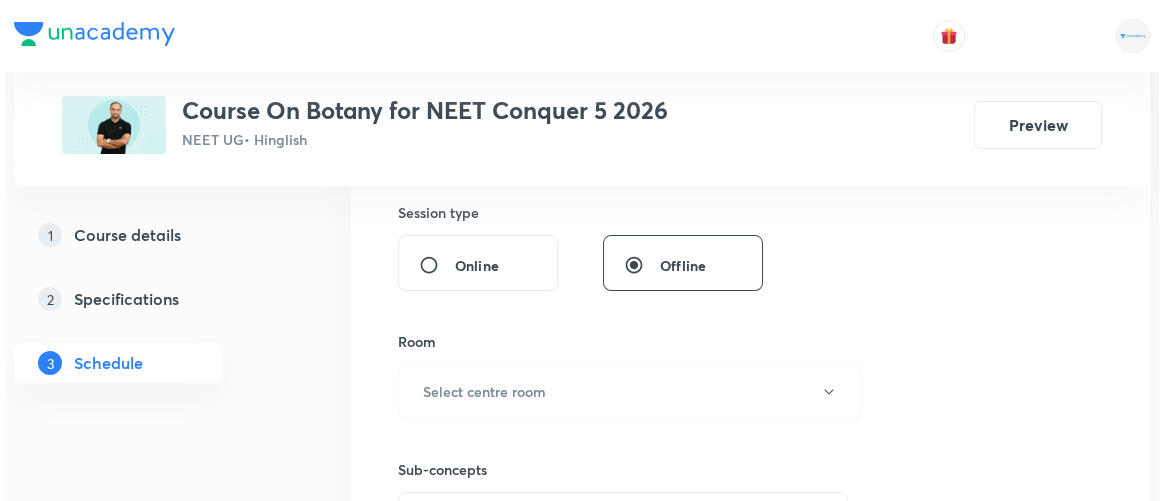 scroll, scrollTop: 764, scrollLeft: 0, axis: vertical 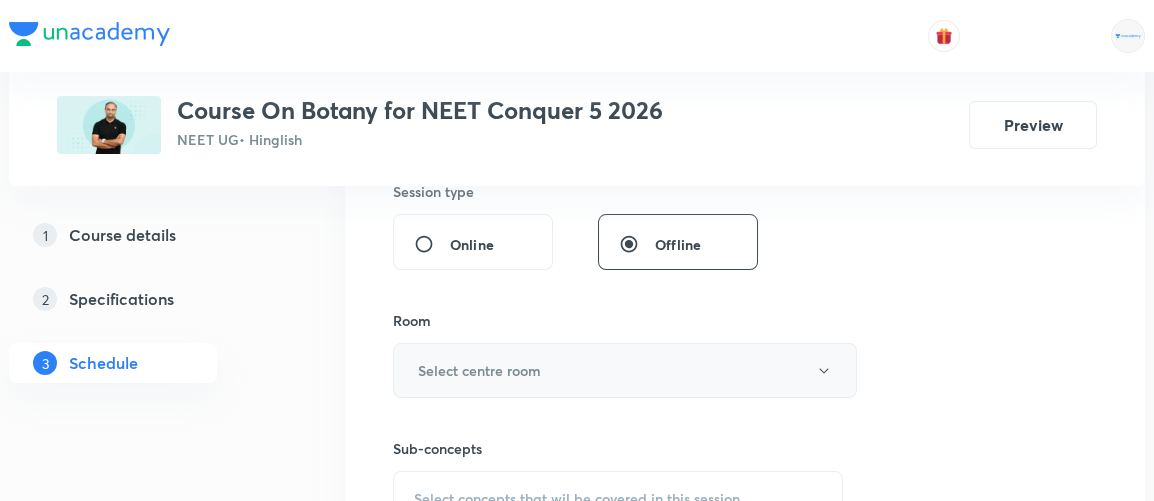 type on "90" 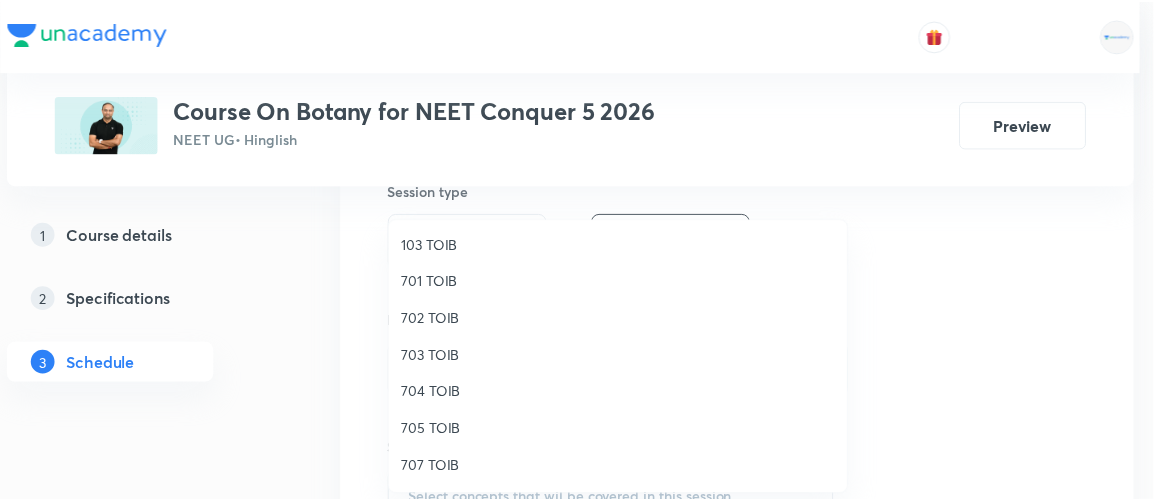 scroll, scrollTop: 152, scrollLeft: 0, axis: vertical 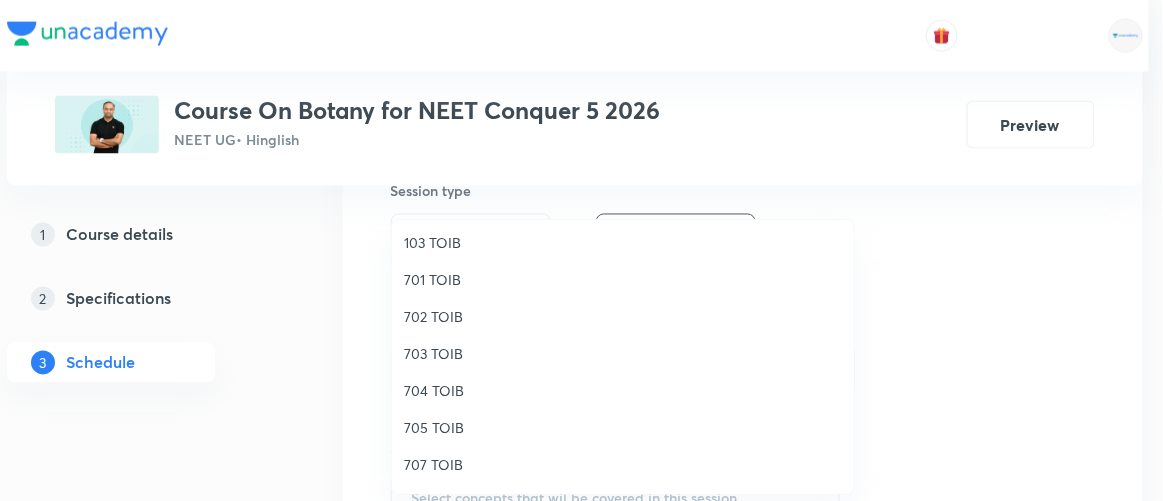 click on "707 TOIB" at bounding box center [623, 464] 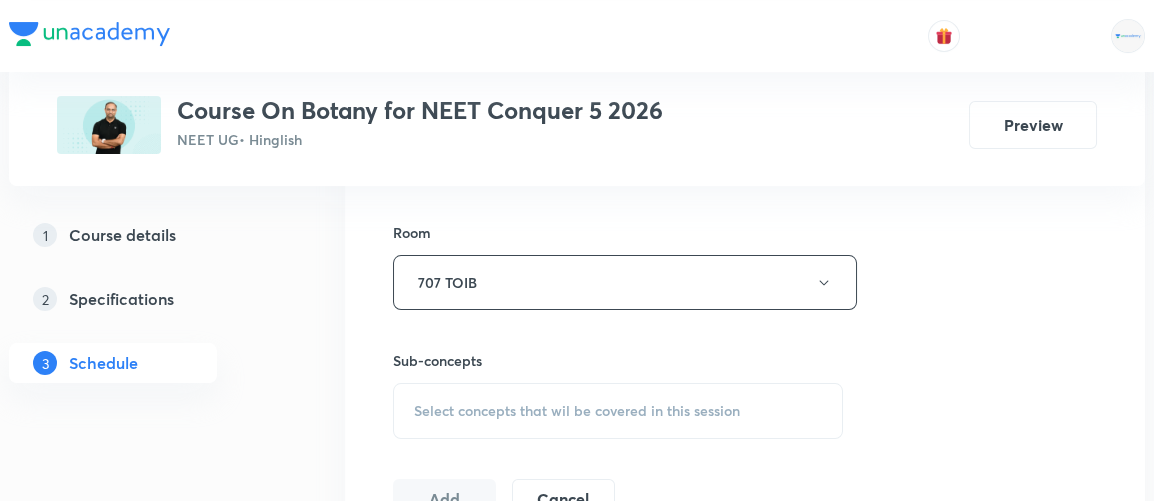 scroll, scrollTop: 853, scrollLeft: 0, axis: vertical 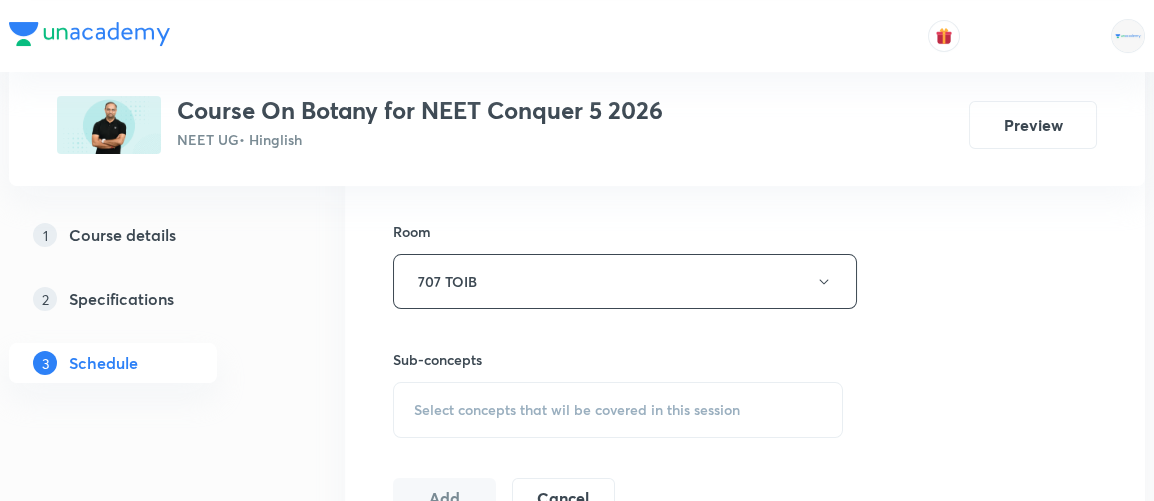 click on "Select concepts that wil be covered in this session" at bounding box center [577, 410] 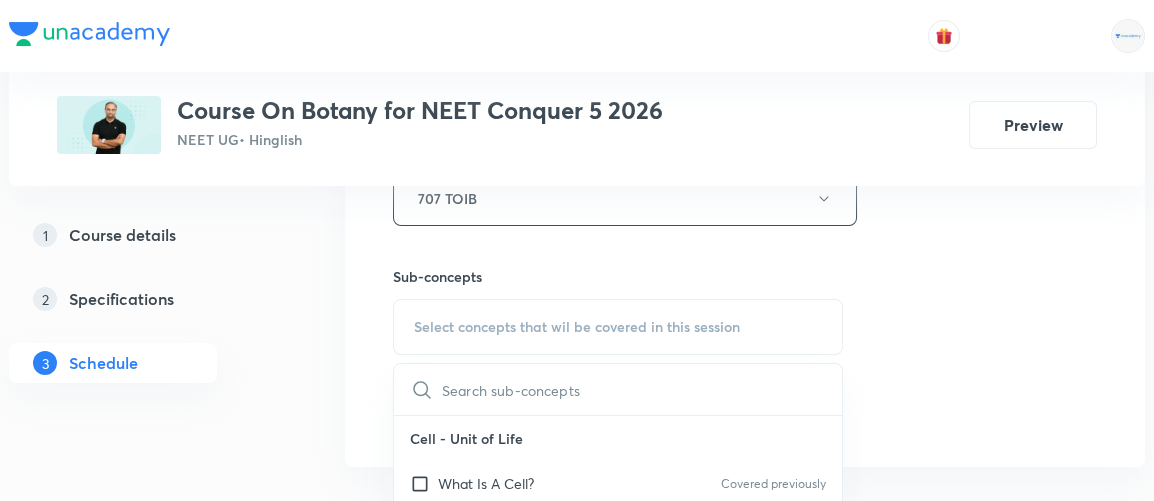 scroll, scrollTop: 1021, scrollLeft: 0, axis: vertical 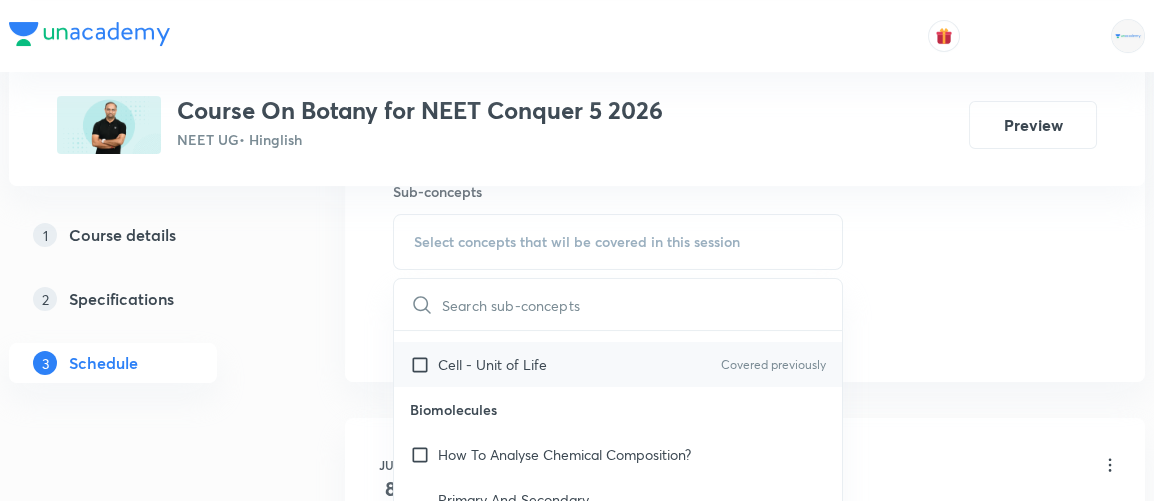 click at bounding box center (424, 364) 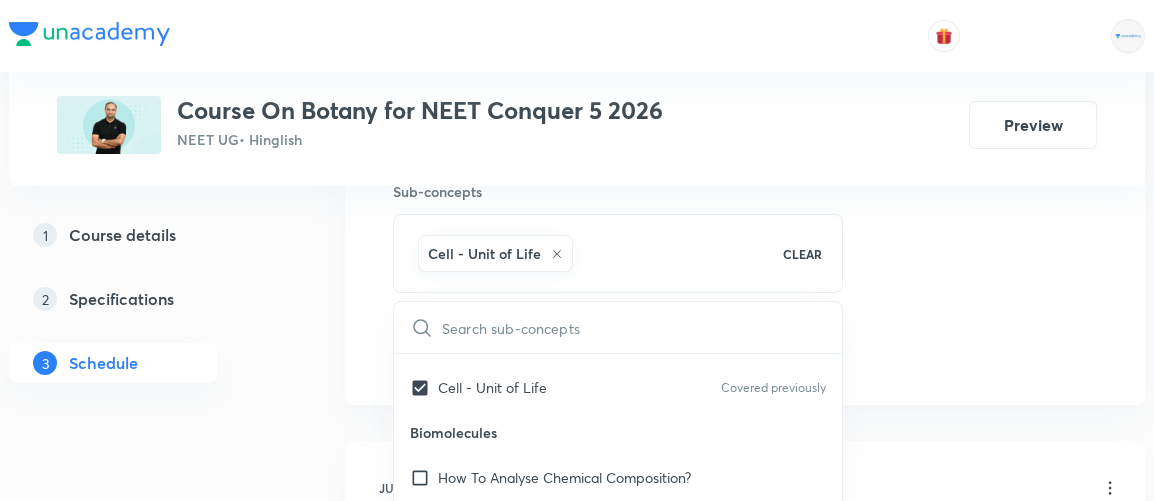 click on "Plus Courses Course On Botany for NEET Conquer 5 2026 NEET UG  • Hinglish Preview 1 Course details 2 Specifications 3 Schedule Schedule 9  classes Session  10 Live class Session title [DATE], [TIME] ​ Duration (in minutes) [DURATION] ​   Session type Online Offline Room 707 TOIB Sub-concepts Cell - Unit of Life CLEAR ​ Cell - Unit of Life Covered previously Cell Theory Covered previously An Overview Of Cell Covered previously Cell Shape And Size Covered previously Prokaryotic Cells Covered previously Eukaryotic Cells Covered previously Ribosome and Inclusion Bodies Covered previously Cell - Unit of Life Covered previously Biomolecules How To Analyse Chemical Composition? Primary And Secondary Metabolites Covered previously Biomacromolecules Covered previously Proteins and Amino acids Polysaccharides / Carbohydrates Lipids Nucleic Acids Structure Of Proteins Nature Of Bond Linking Monomers In A Polymer Metabolic Basis For Living Enzymes 8" at bounding box center (577, 528) 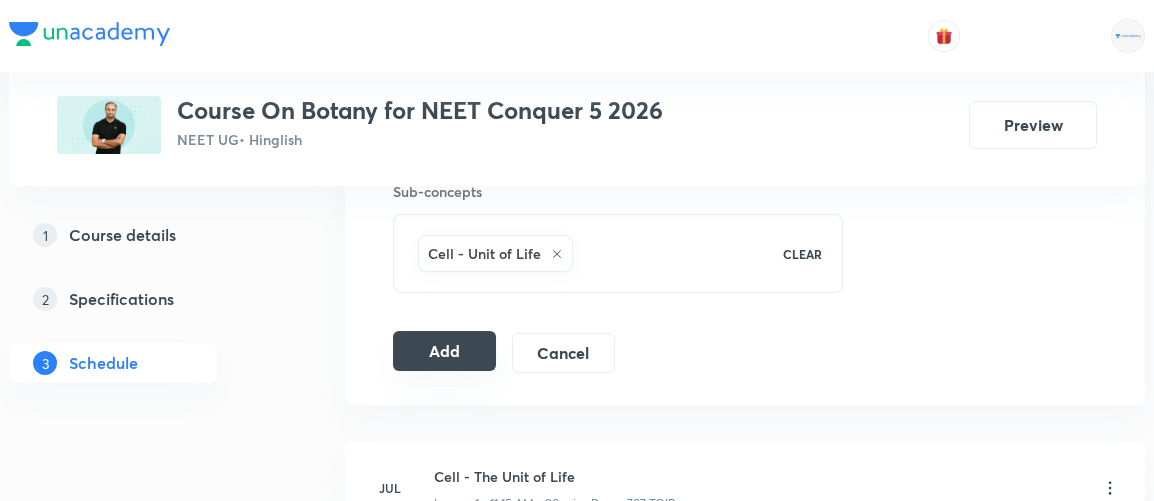 click on "Add" at bounding box center [444, 351] 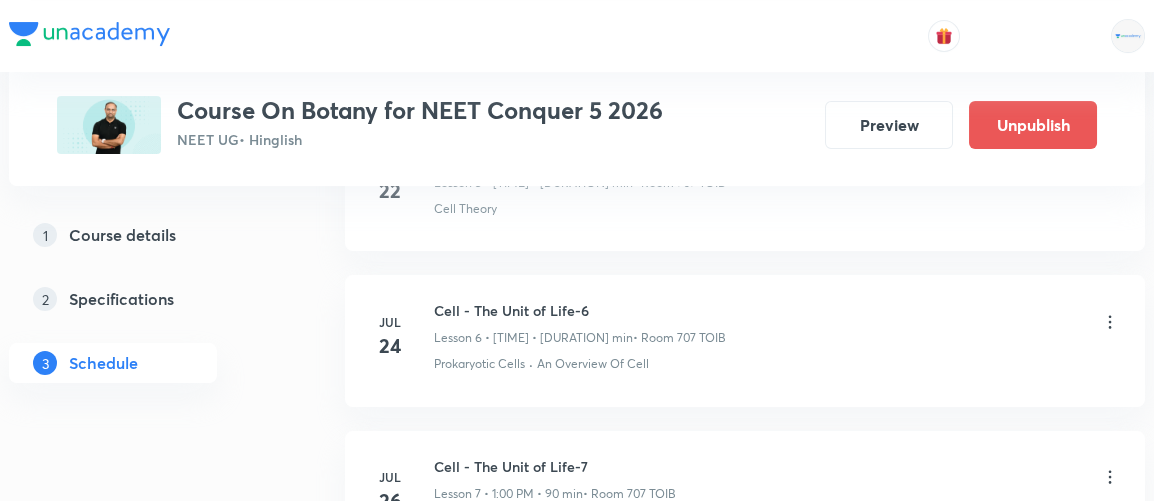 scroll, scrollTop: 1727, scrollLeft: 0, axis: vertical 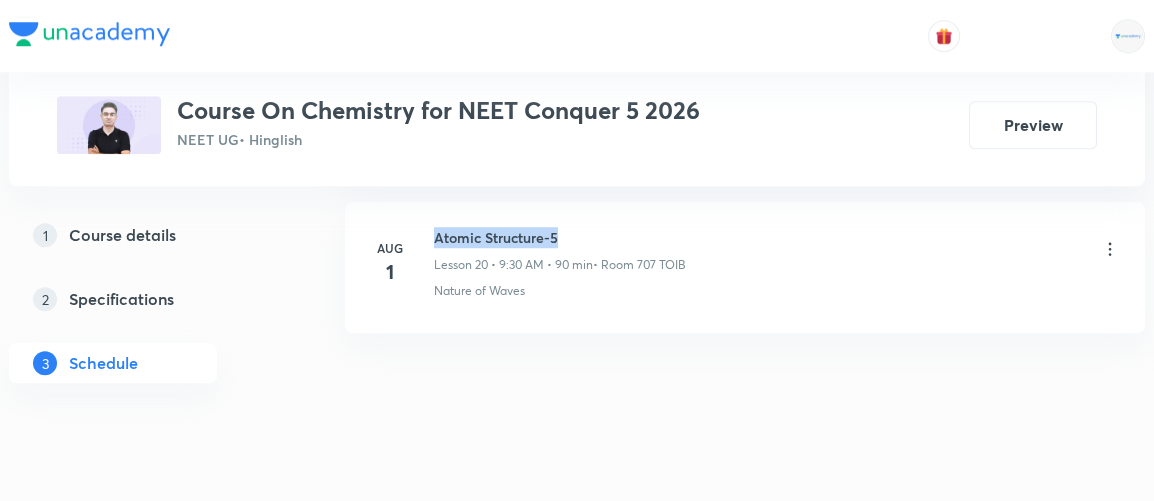 drag, startPoint x: 435, startPoint y: 217, endPoint x: 564, endPoint y: 214, distance: 129.03488 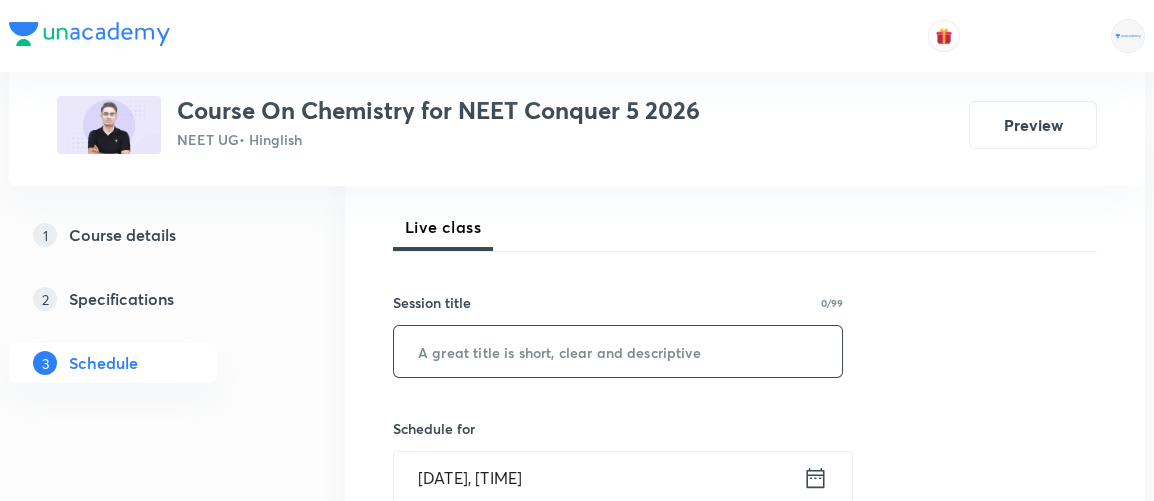 scroll, scrollTop: 281, scrollLeft: 0, axis: vertical 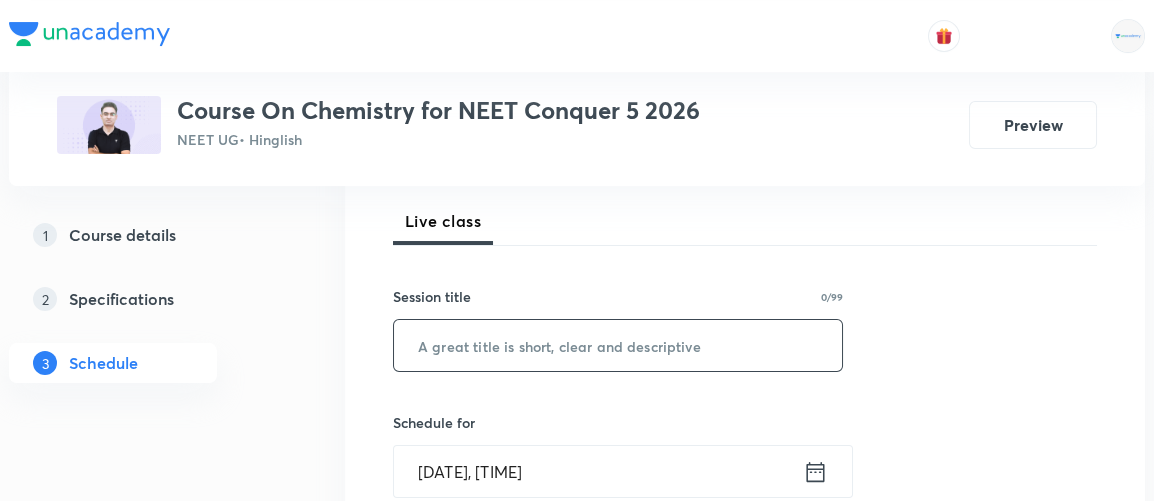 click at bounding box center [618, 345] 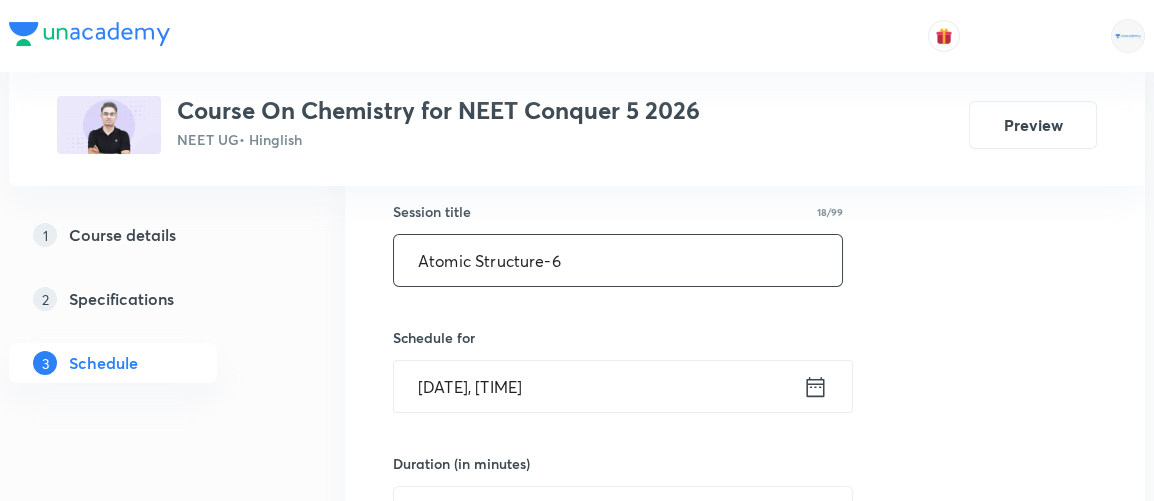 scroll, scrollTop: 379, scrollLeft: 0, axis: vertical 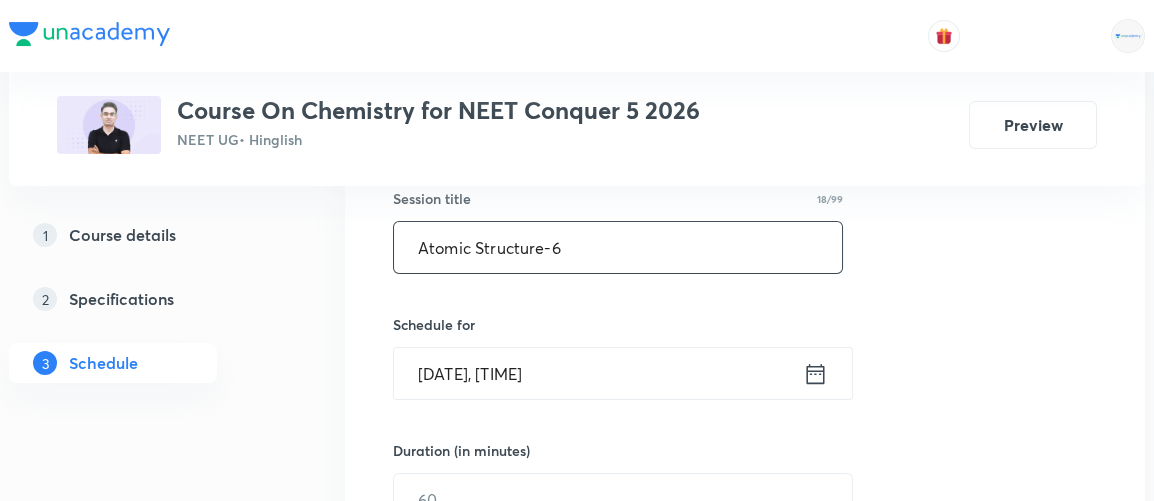 type on "Atomic Structure-6" 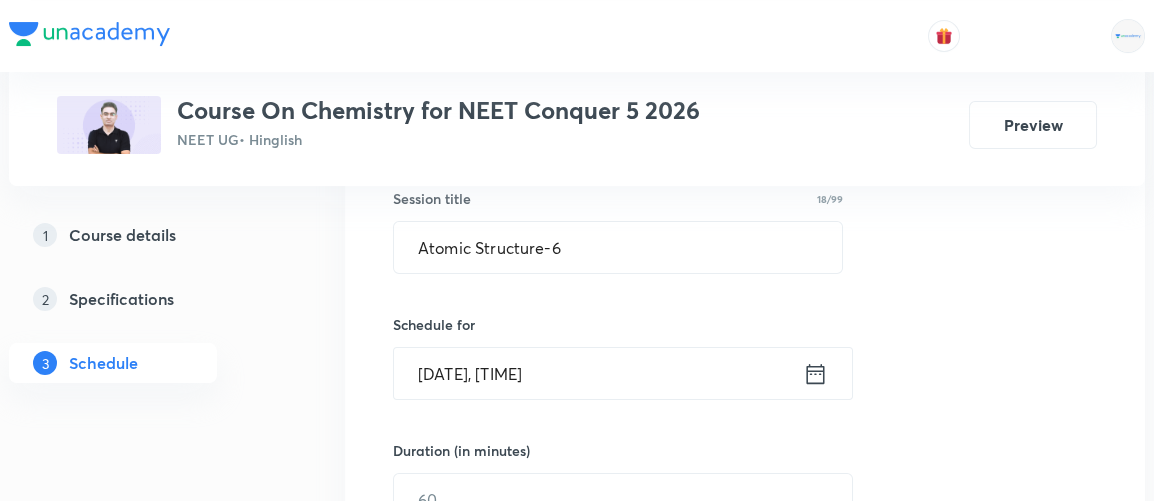 click 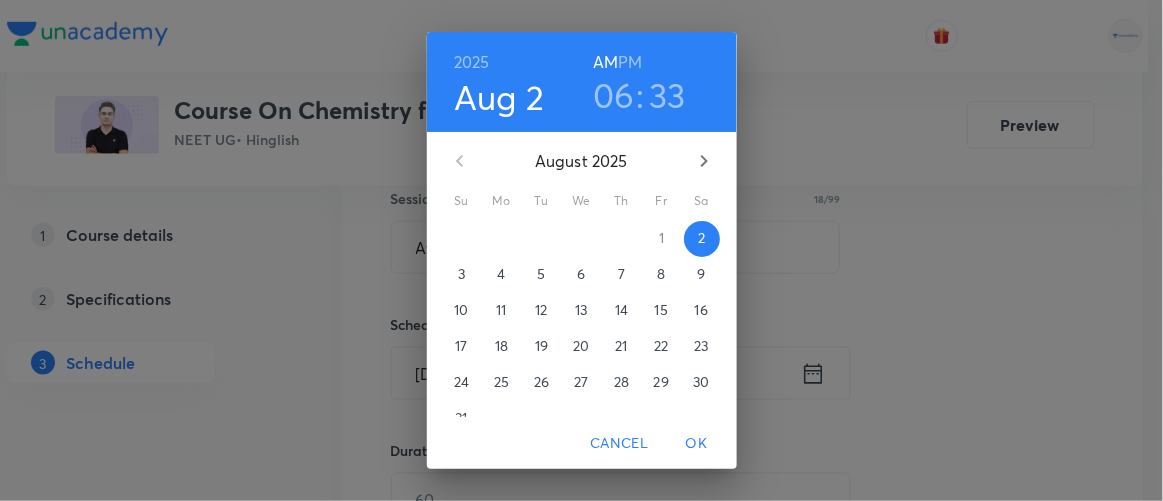 click on "06" at bounding box center (614, 95) 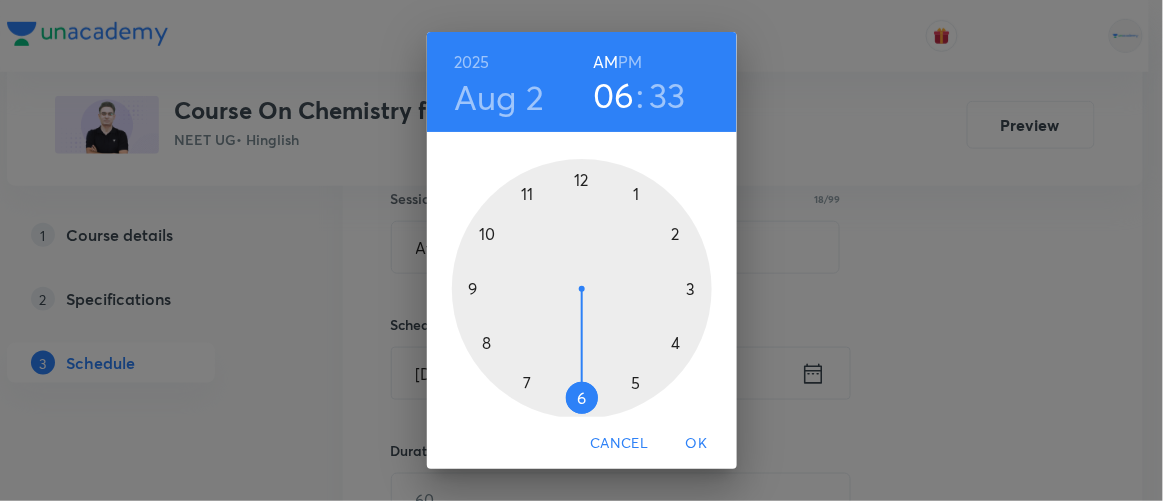 click at bounding box center (582, 289) 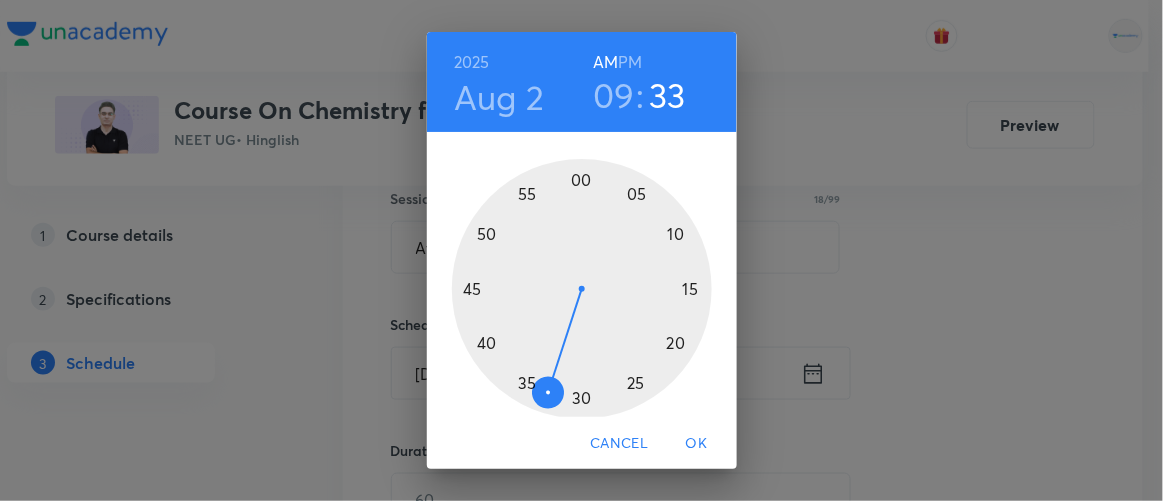 click at bounding box center [582, 289] 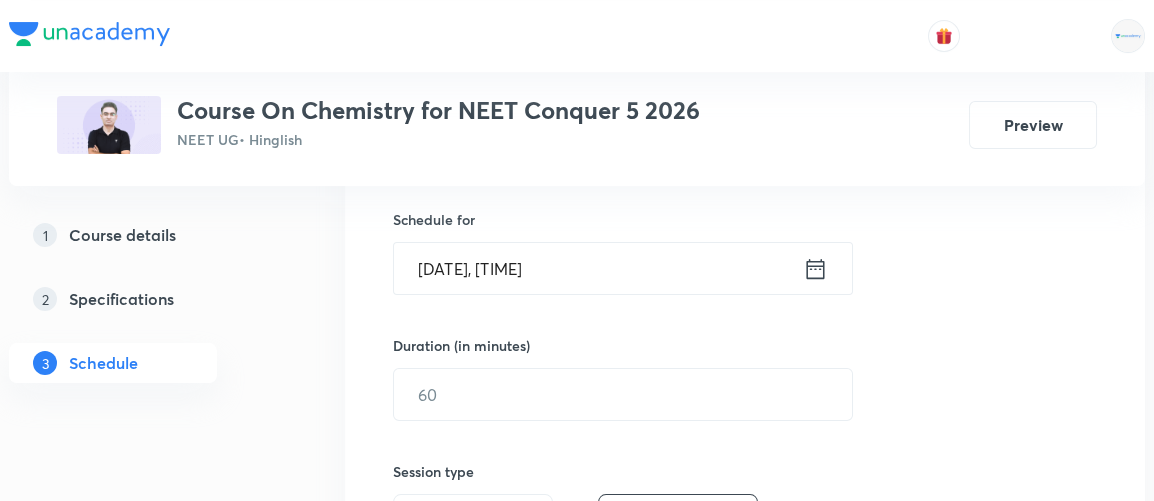 scroll, scrollTop: 486, scrollLeft: 0, axis: vertical 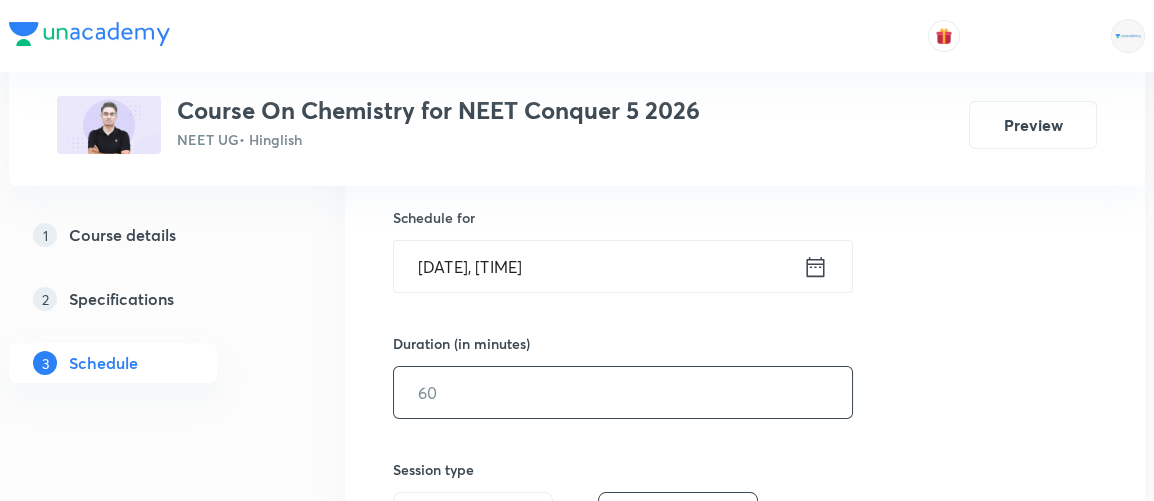 click at bounding box center (623, 392) 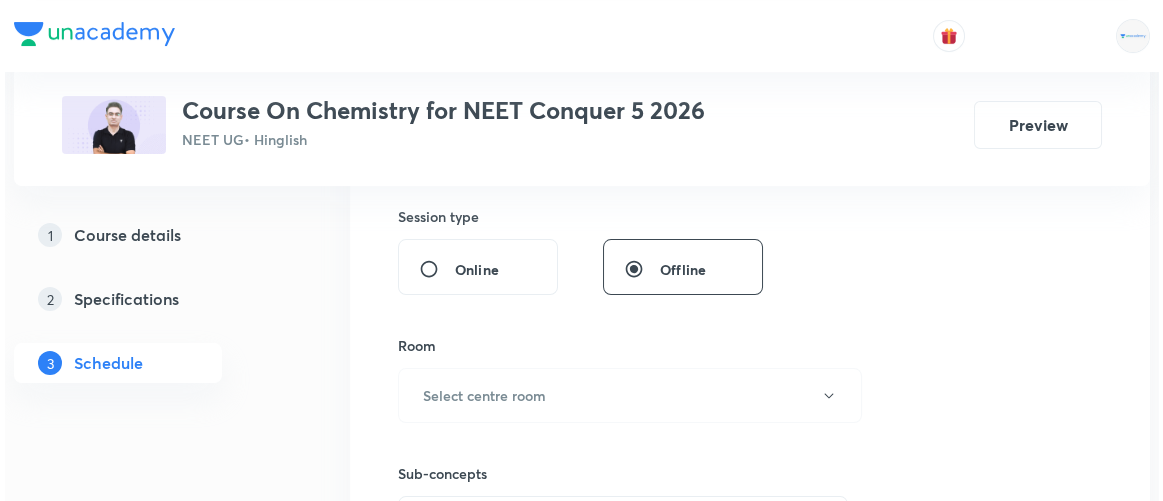 scroll, scrollTop: 741, scrollLeft: 0, axis: vertical 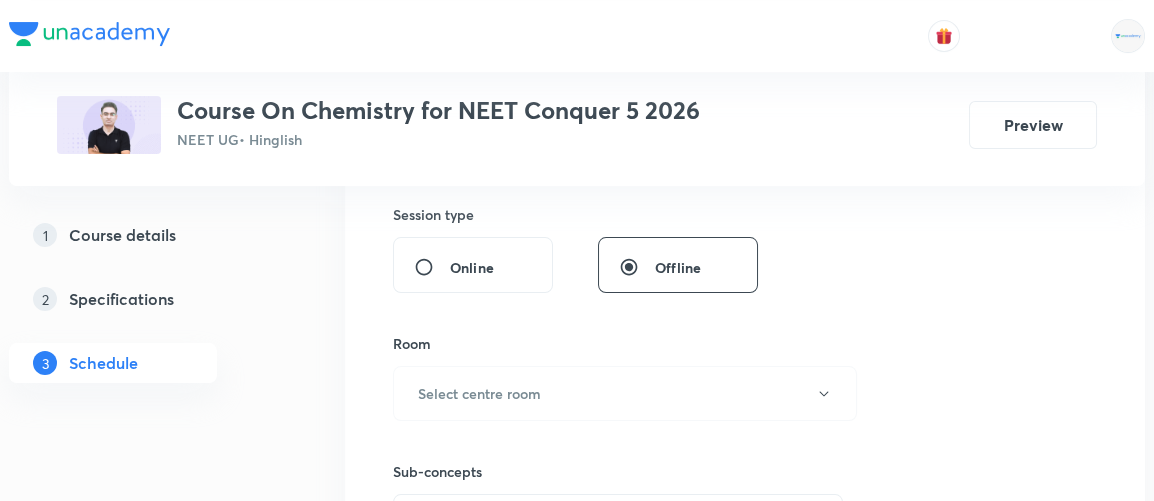 type on "90" 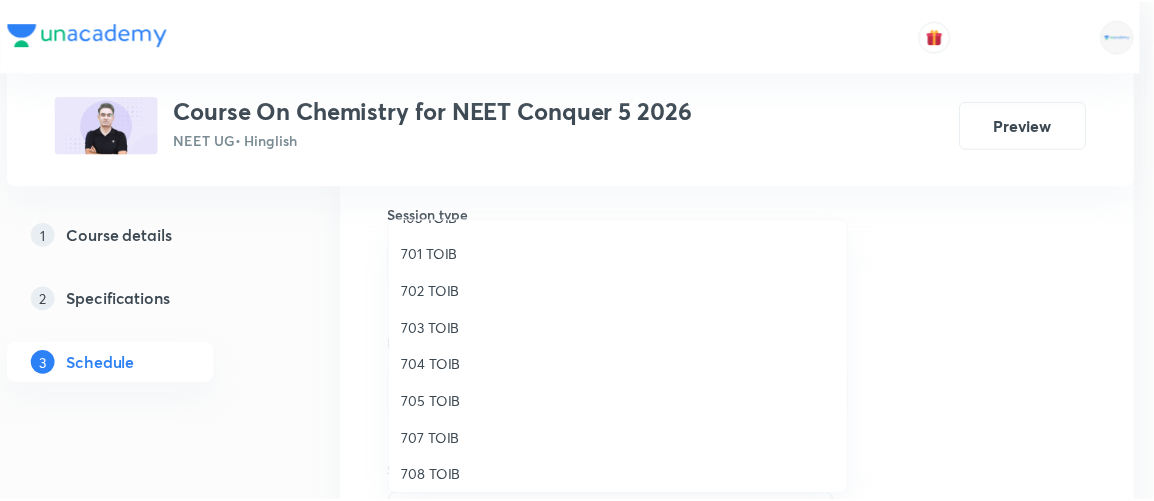 scroll, scrollTop: 184, scrollLeft: 0, axis: vertical 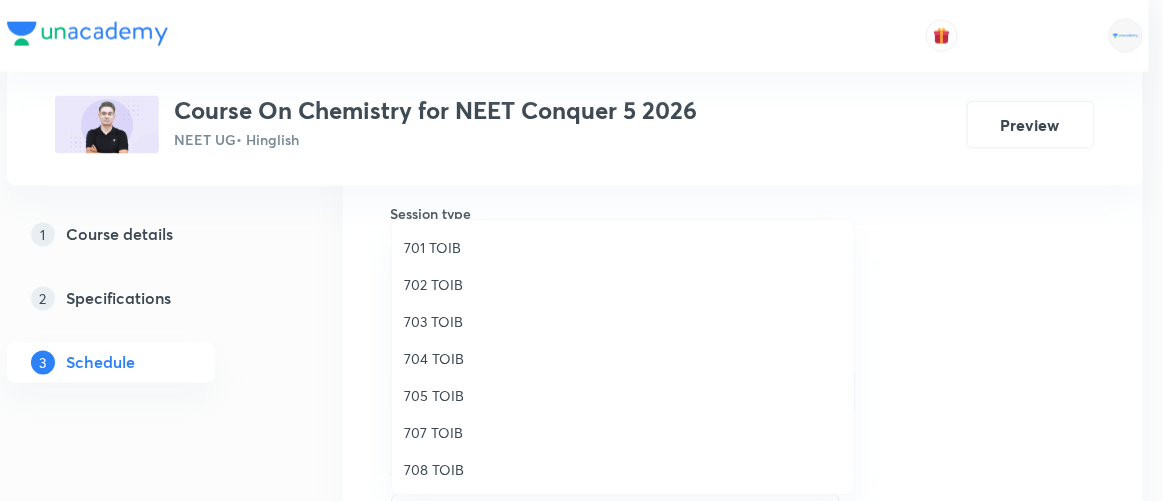 click on "707 TOIB" at bounding box center (623, 432) 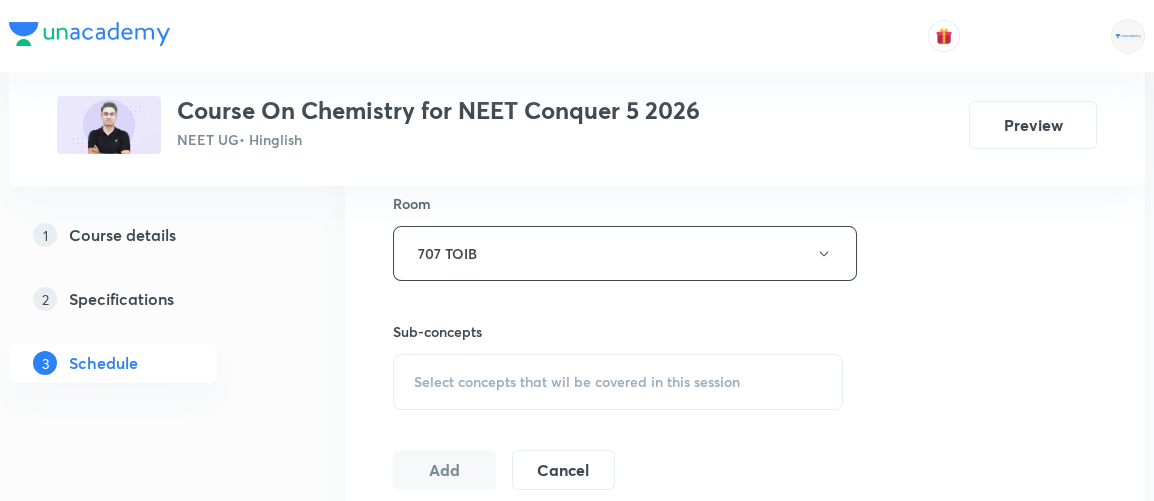 scroll, scrollTop: 892, scrollLeft: 0, axis: vertical 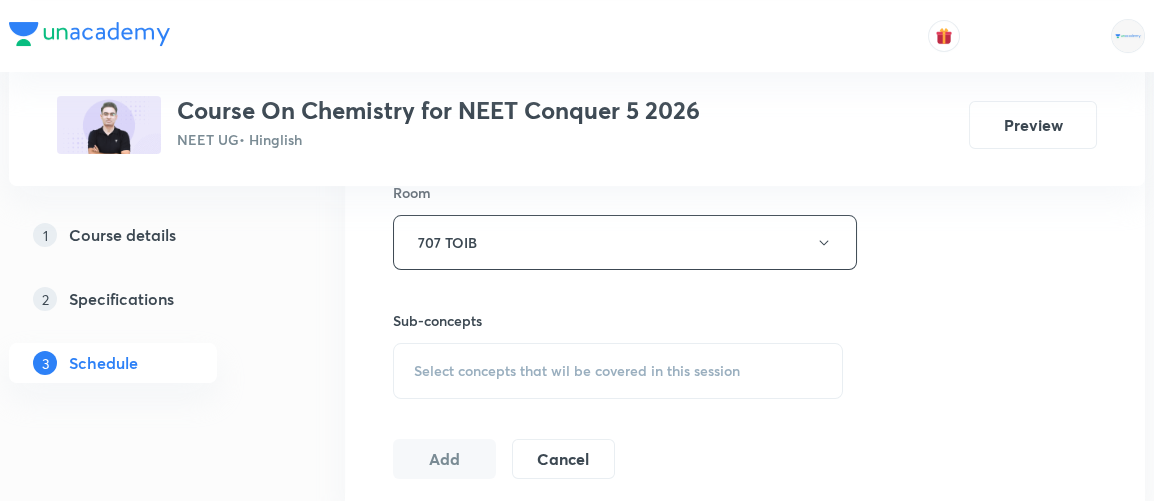 click on "Select concepts that wil be covered in this session" at bounding box center (577, 371) 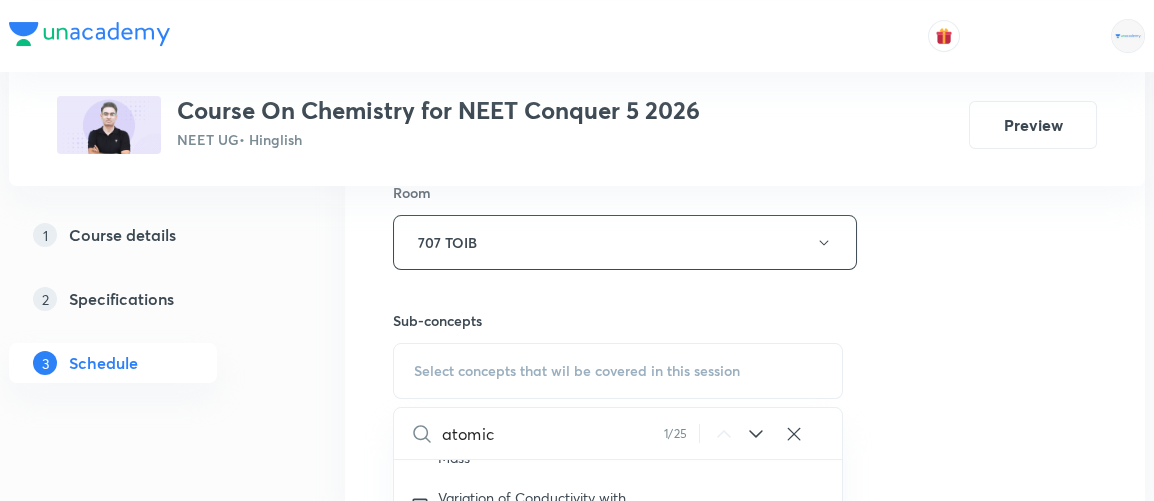 scroll, scrollTop: 655, scrollLeft: 0, axis: vertical 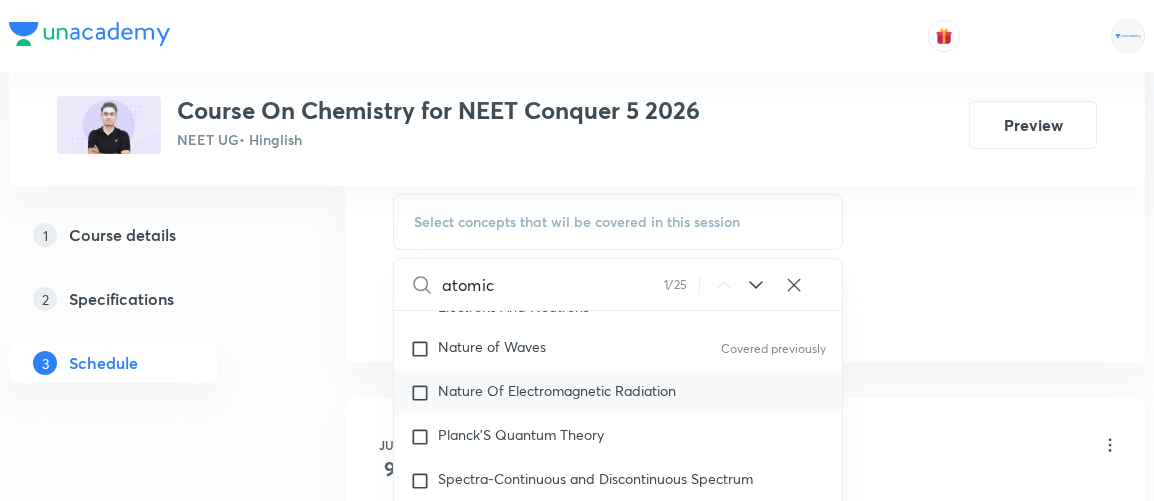 type on "atomic" 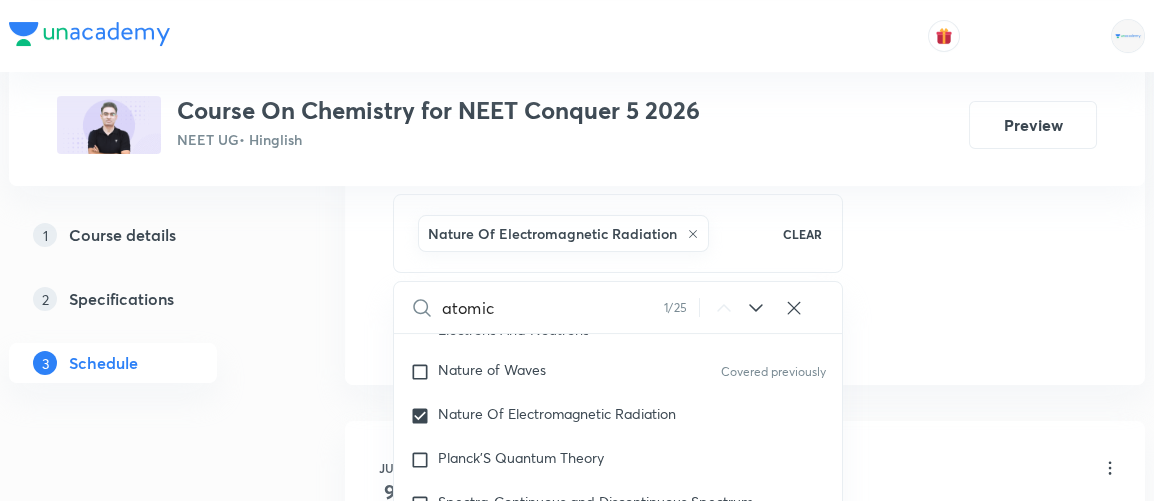click on "Plus Courses Course On Chemistry for NEET Conquer 5 2026 NEET UG  • Hinglish Preview 1 Course details 2 Specifications 3 Schedule Schedule 20  classes Session  21 Live class Session title 18/99 Atomic Structure-6 ​ Schedule for Aug 2, 2025, 9:30 AM ​ Duration (in minutes) 90 ​   Session type Online Offline Room 707 TOIB Sub-concepts Nature Of Electromagnetic Radiation CLEAR atomic 1 / 25 ​ General Topics & Mole Concept Basic Concepts Covered previously Mole – Basic Introduction Covered previously Percentage Composition Covered previously Stoichiometry Covered previously Principle of Atom Conservation (POAC) Covered previously Relation between Stoichiometric Quantities Covered previously Application of Mole Concept: Gravimetric Analysis Covered previously Electronic Configuration Of Atoms (Hund's rule) Covered previously  Quantum Numbers (Magnetic Quantum no.) Covered previously Quantum Numbers(Pauli's Exclusion law) Covered previously Mean Molar Mass or Molecular Mass Covered previously Atomic pH" at bounding box center [577, 1362] 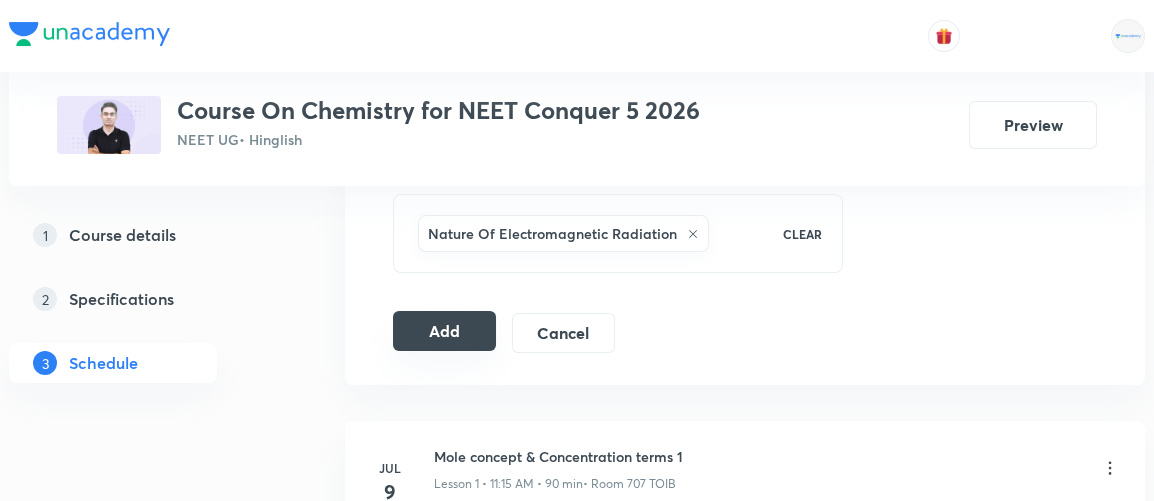 click on "Add" at bounding box center [444, 331] 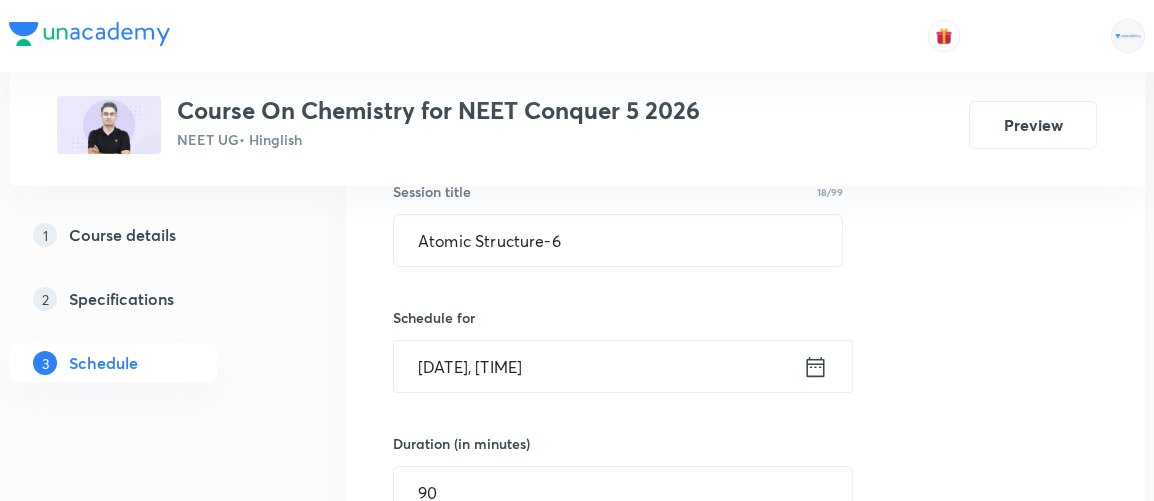 scroll, scrollTop: 381, scrollLeft: 0, axis: vertical 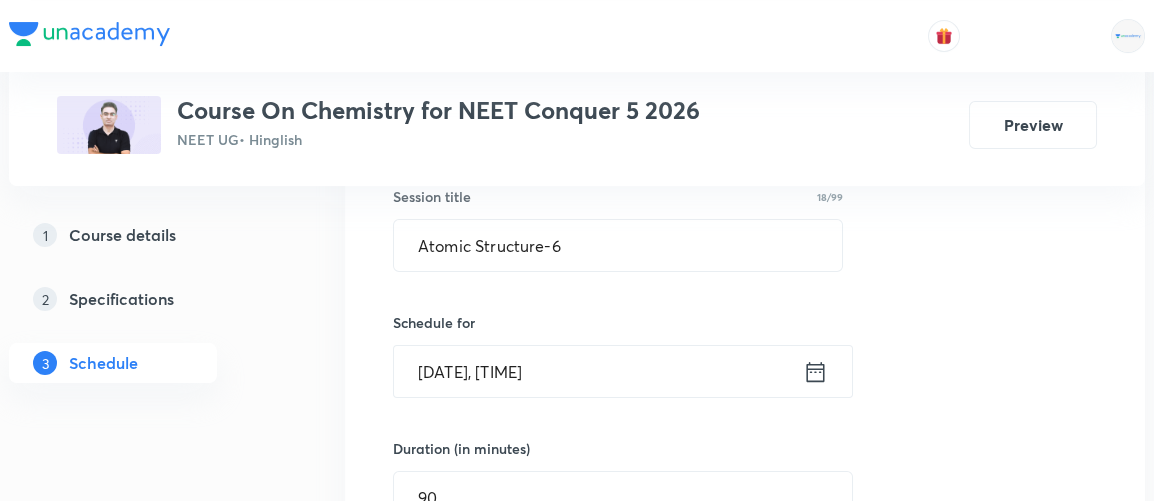 click 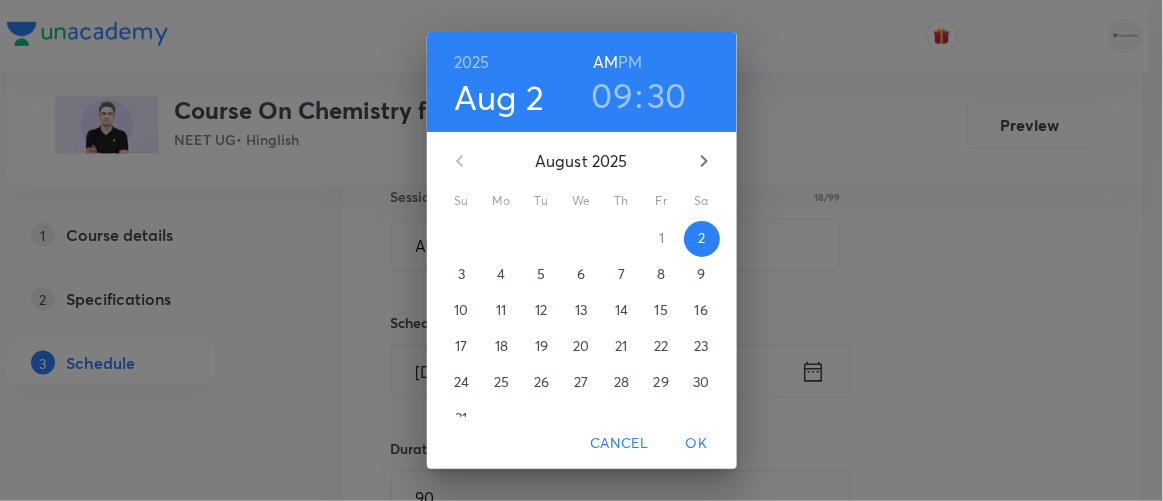 click on "PM" at bounding box center (630, 62) 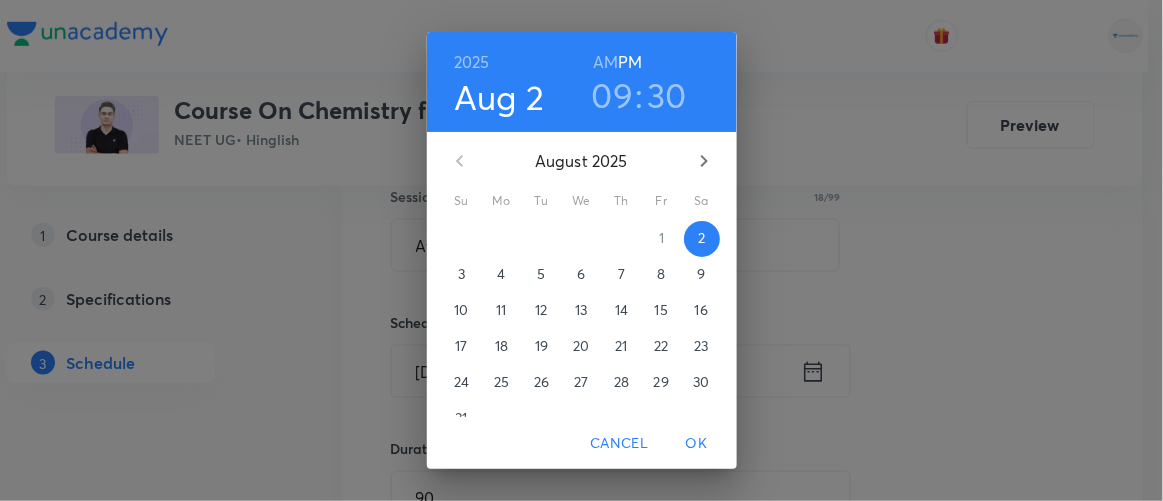 click on "09" at bounding box center (613, 95) 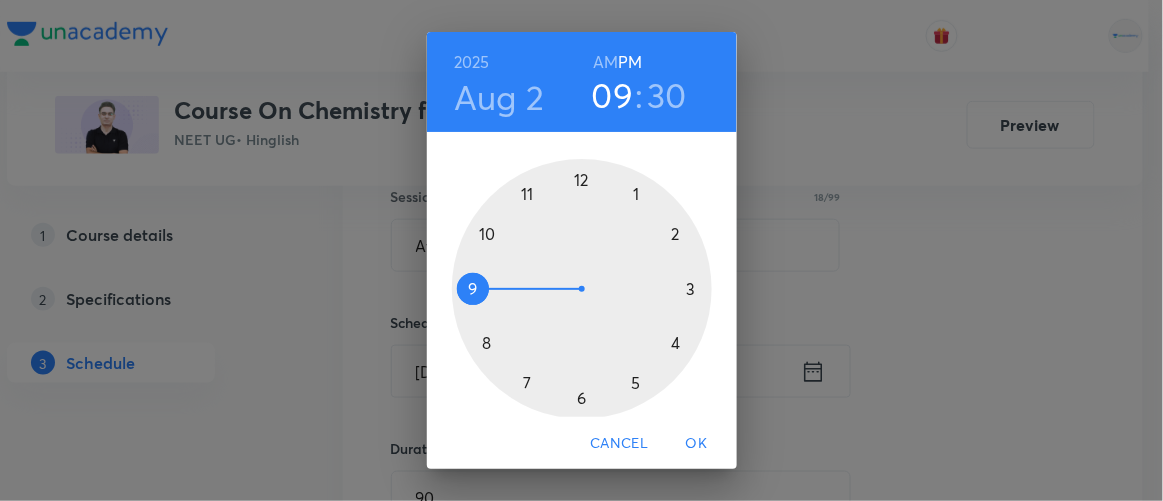 click at bounding box center [582, 289] 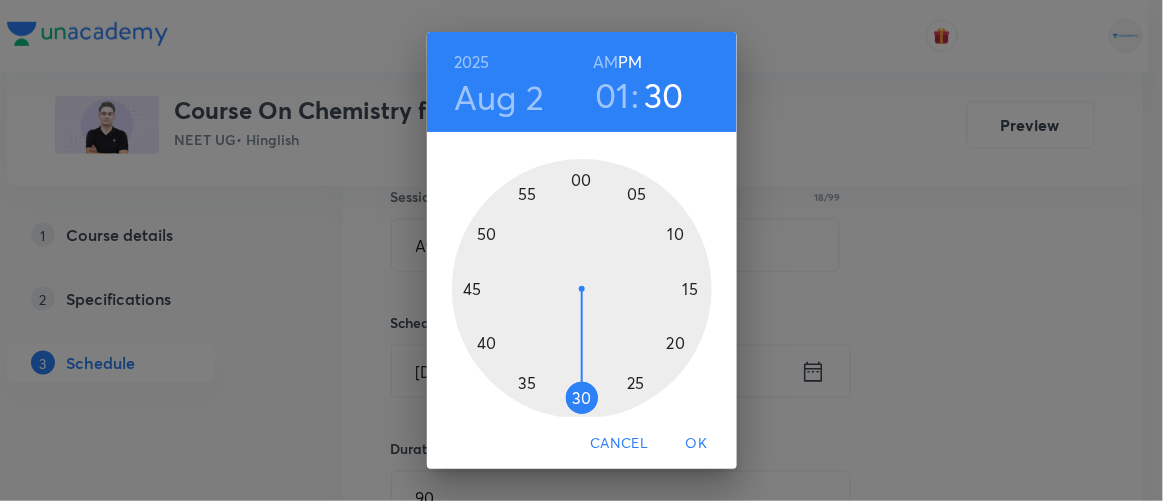click at bounding box center [582, 289] 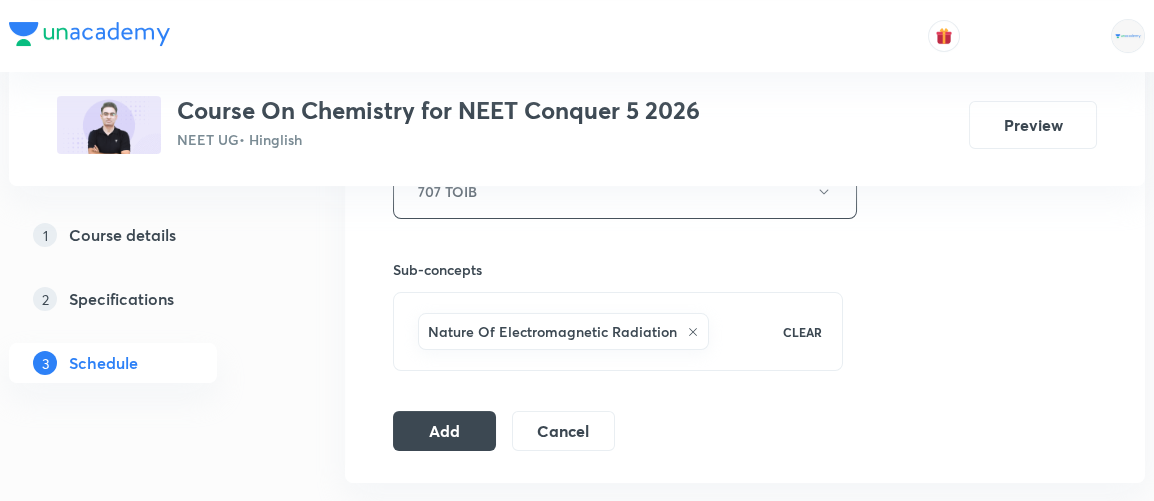 scroll, scrollTop: 944, scrollLeft: 0, axis: vertical 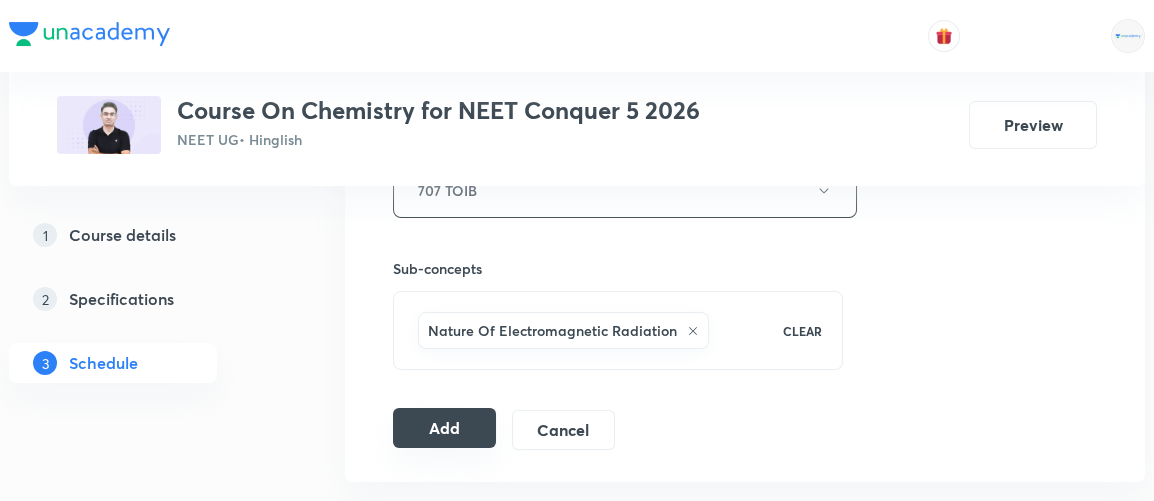 click on "Add" at bounding box center [444, 428] 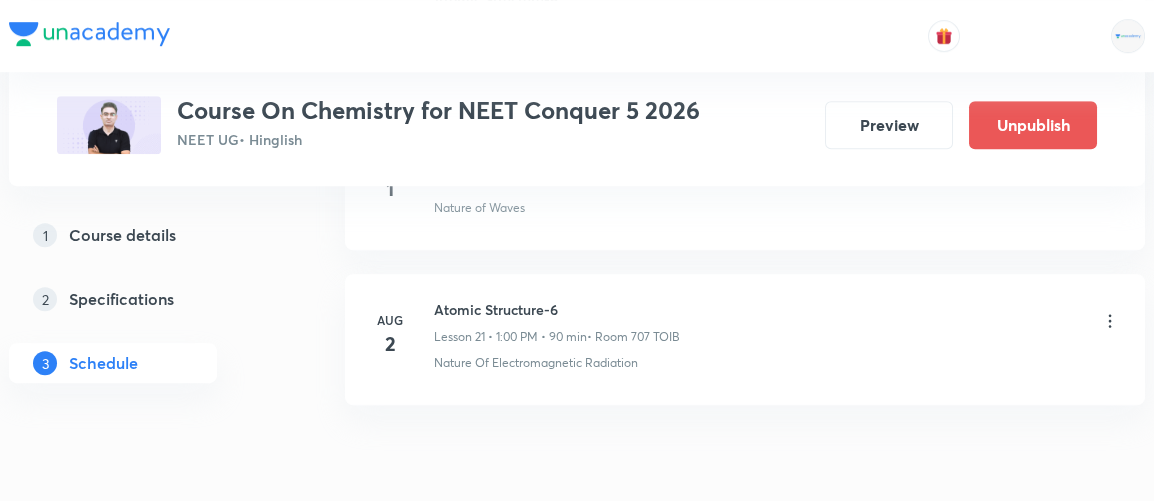 scroll, scrollTop: 3424, scrollLeft: 0, axis: vertical 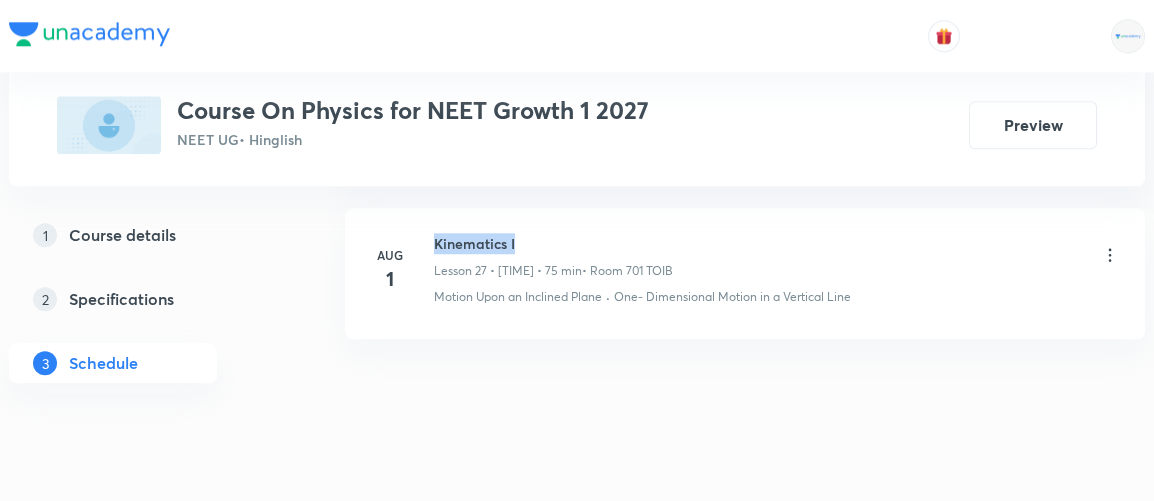 drag, startPoint x: 434, startPoint y: 218, endPoint x: 567, endPoint y: 216, distance: 133.01503 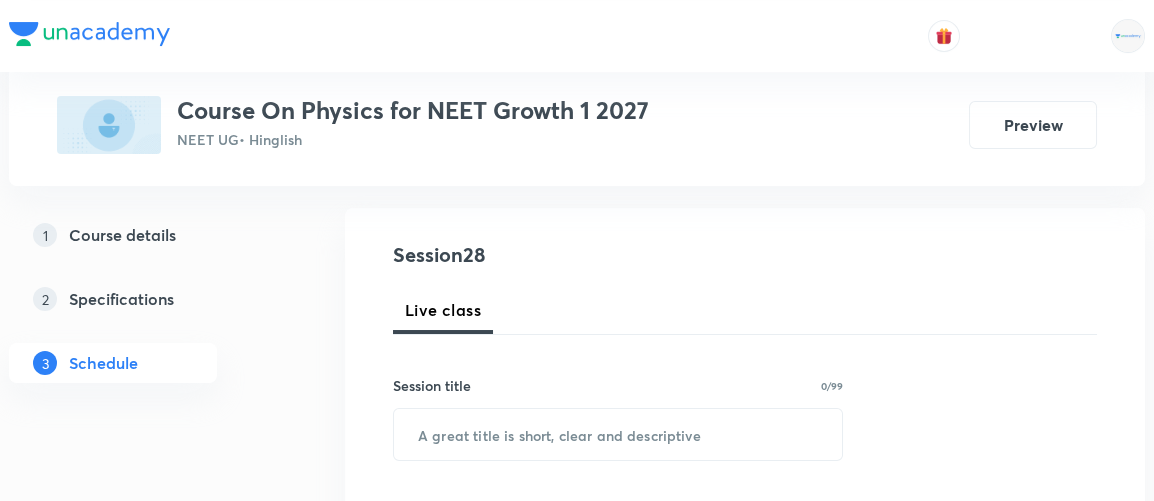 scroll, scrollTop: 209, scrollLeft: 0, axis: vertical 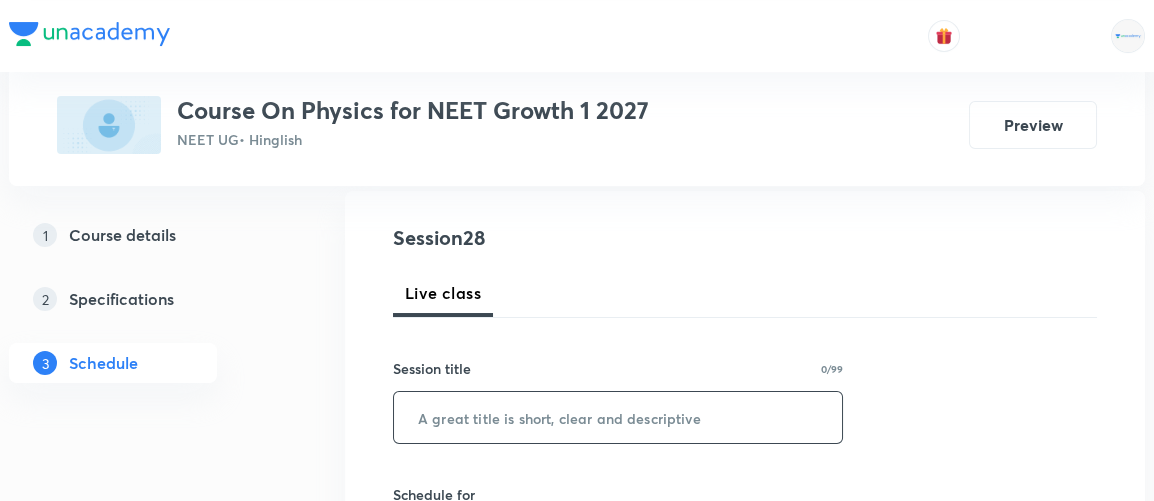 click at bounding box center [618, 417] 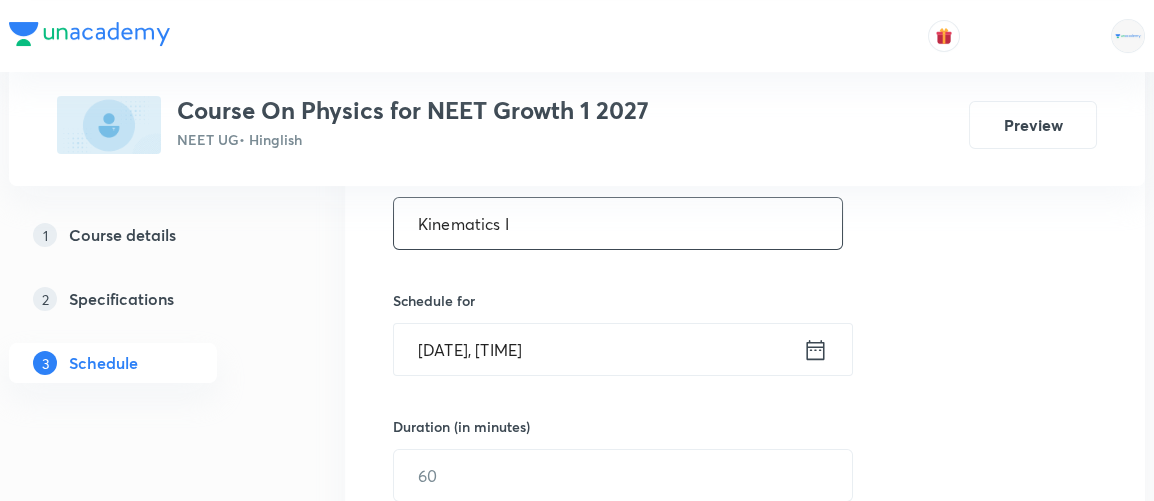 scroll, scrollTop: 403, scrollLeft: 0, axis: vertical 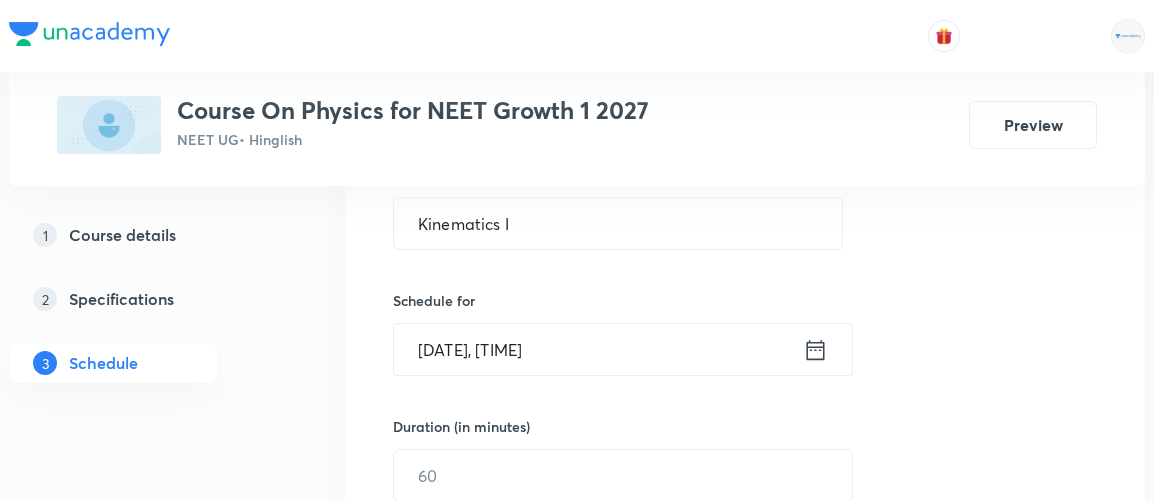 click 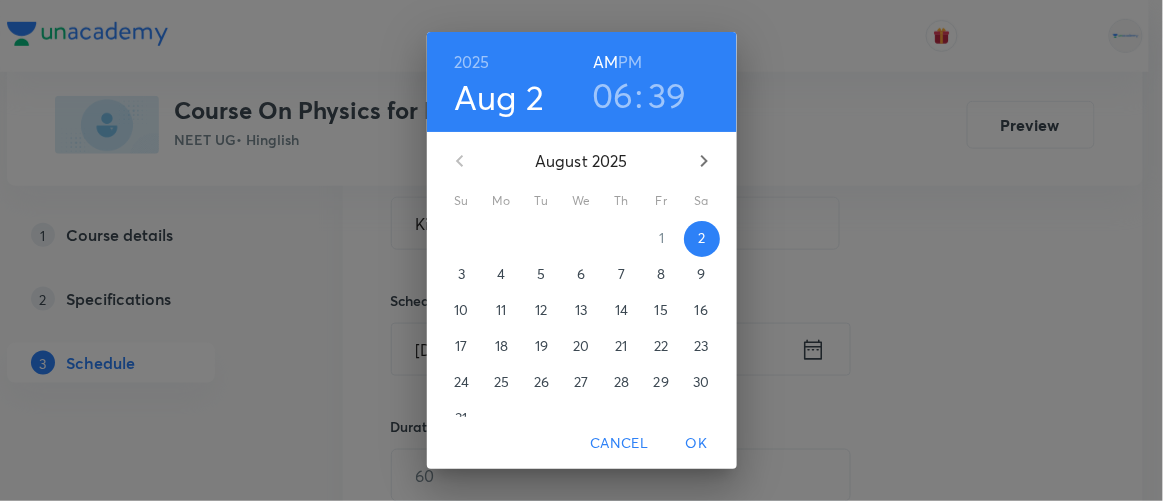 click on "PM" at bounding box center (630, 62) 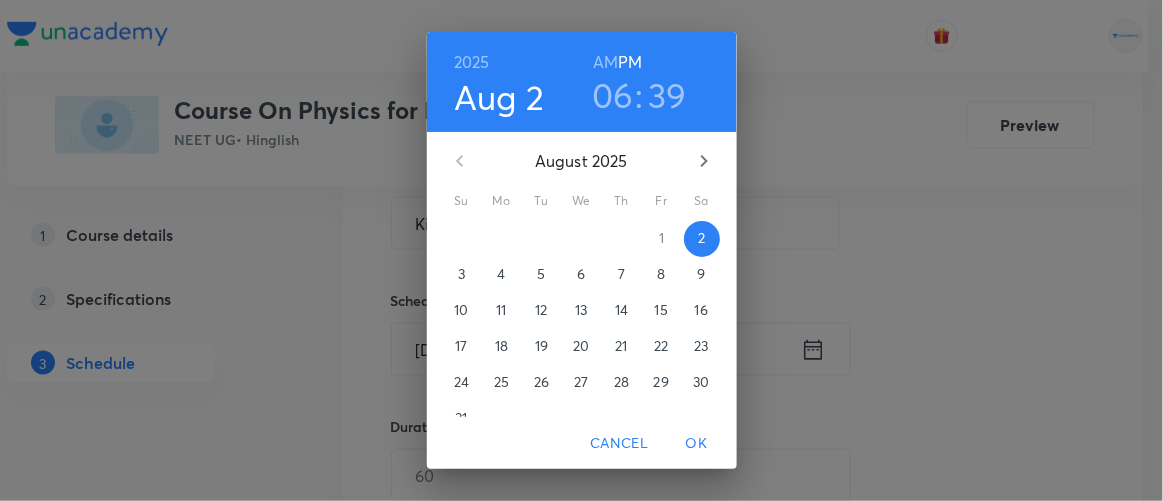 click on "06" at bounding box center (613, 95) 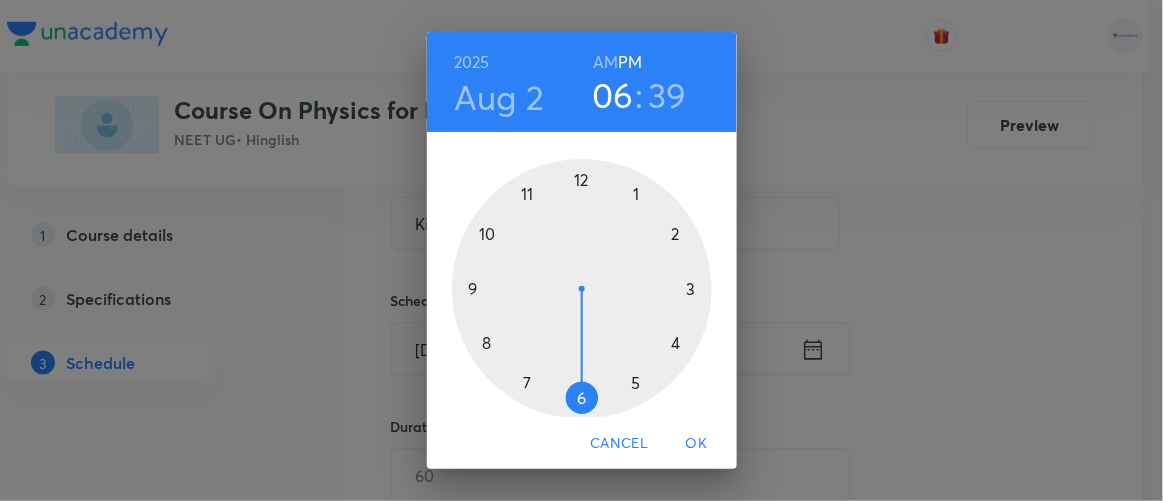 click at bounding box center [582, 289] 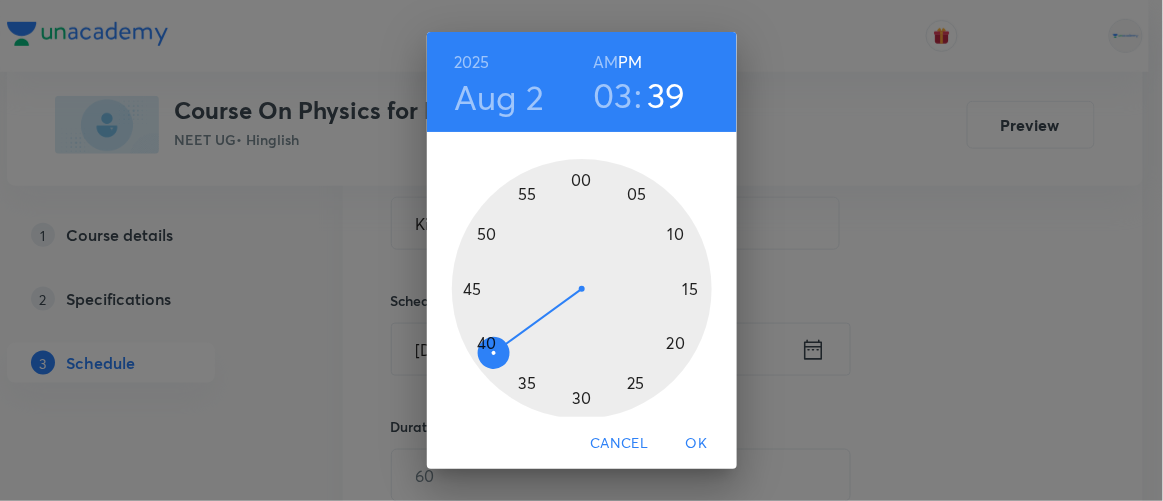 click at bounding box center [582, 289] 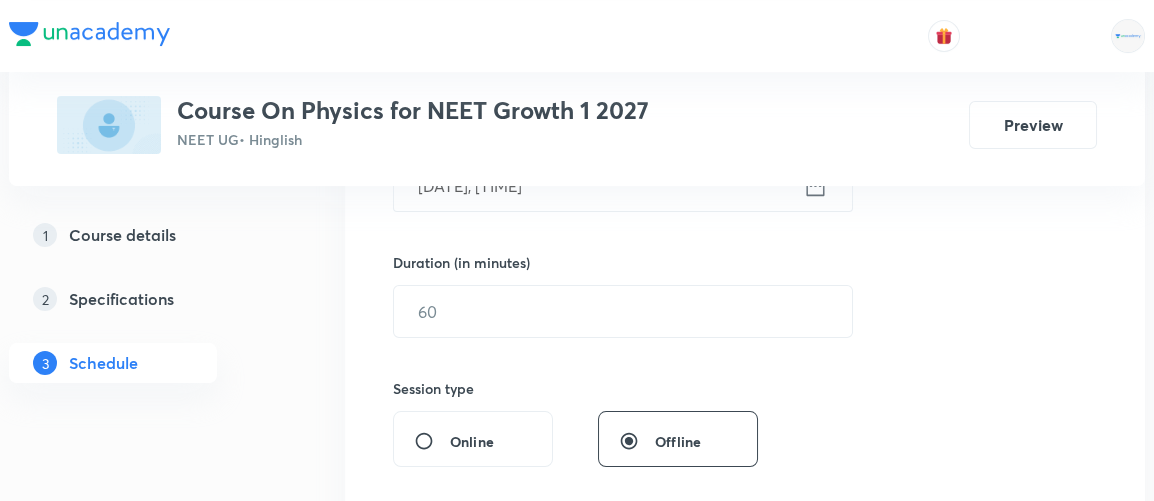 scroll, scrollTop: 594, scrollLeft: 0, axis: vertical 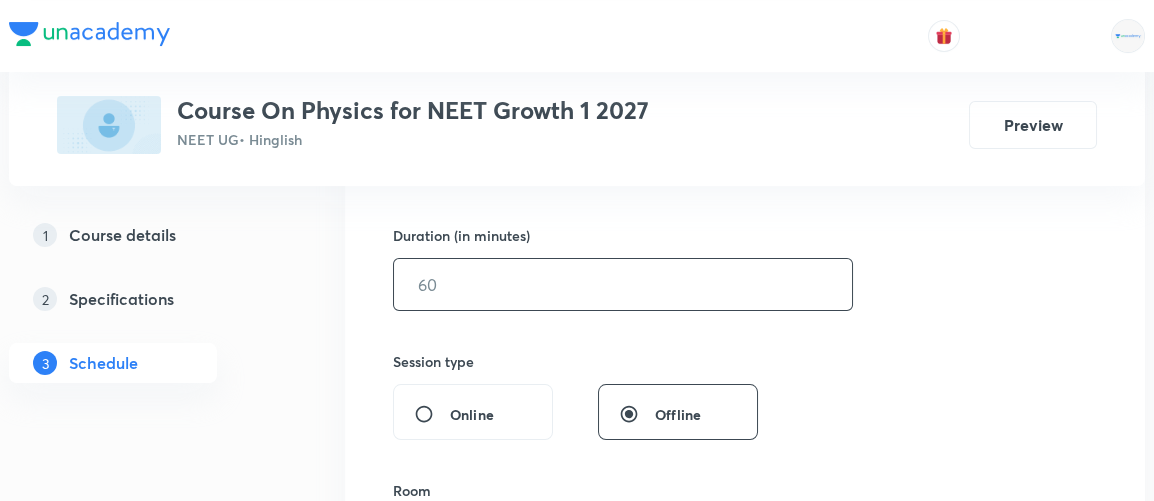 click at bounding box center [623, 284] 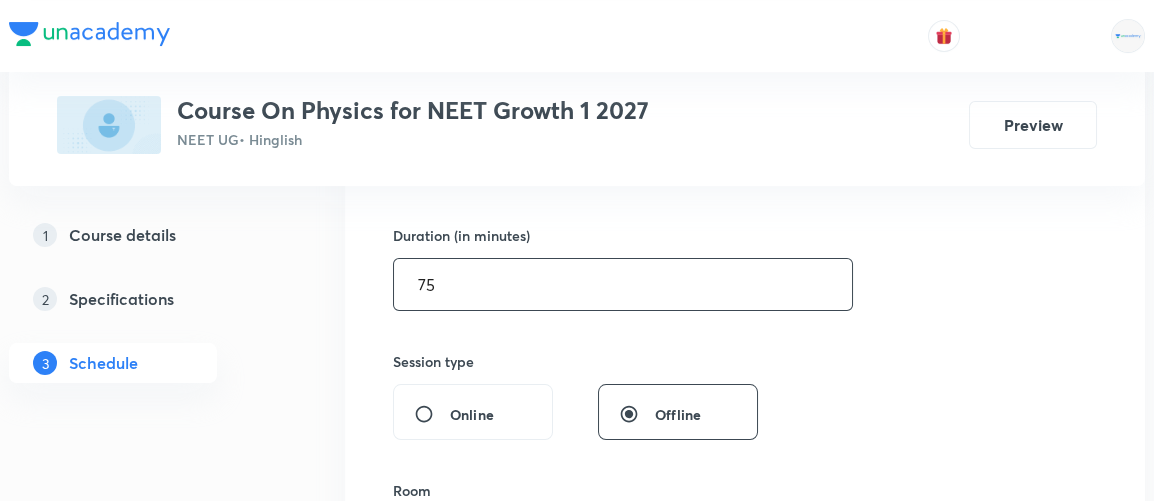 type on "75" 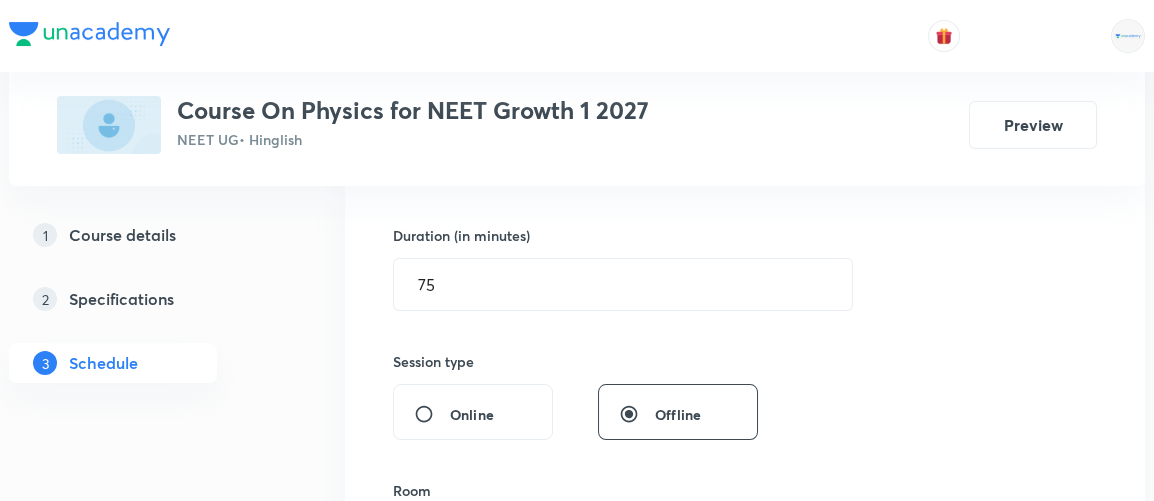 click on "Session  28 Live class Session title 12/99 Kinematics I ​ Schedule for [DATE], [TIME] ​ Duration (in minutes) 75 ​   Session type Online Offline Room Select centre room Sub-concepts Select concepts that wil be covered in this session Add Cancel" at bounding box center (745, 307) 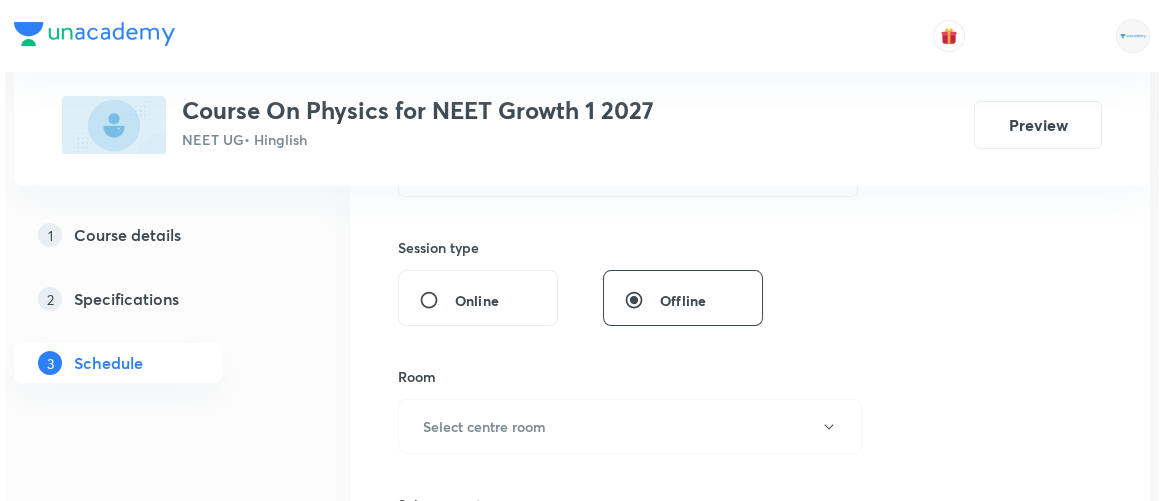 scroll, scrollTop: 749, scrollLeft: 0, axis: vertical 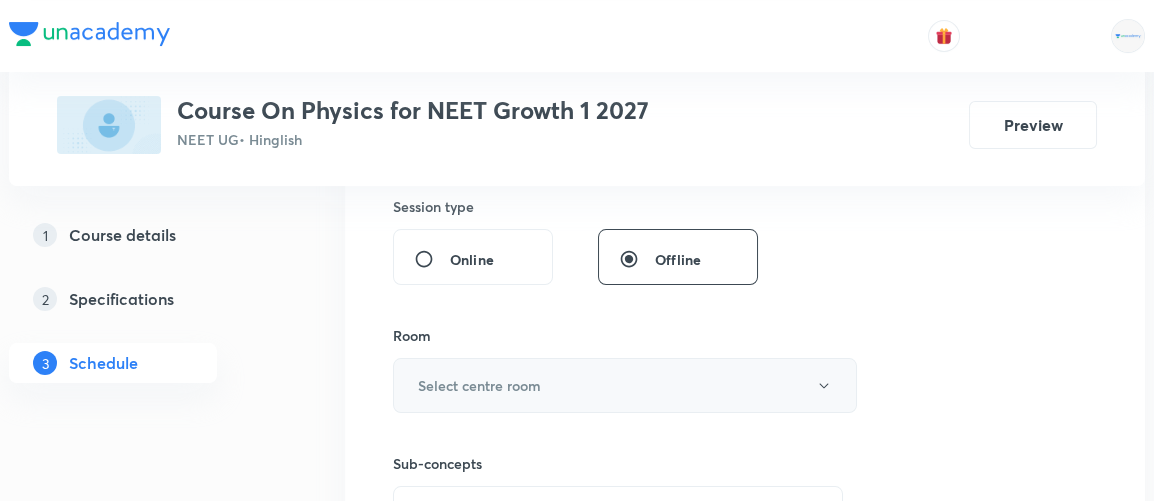click on "Select centre room" at bounding box center [479, 385] 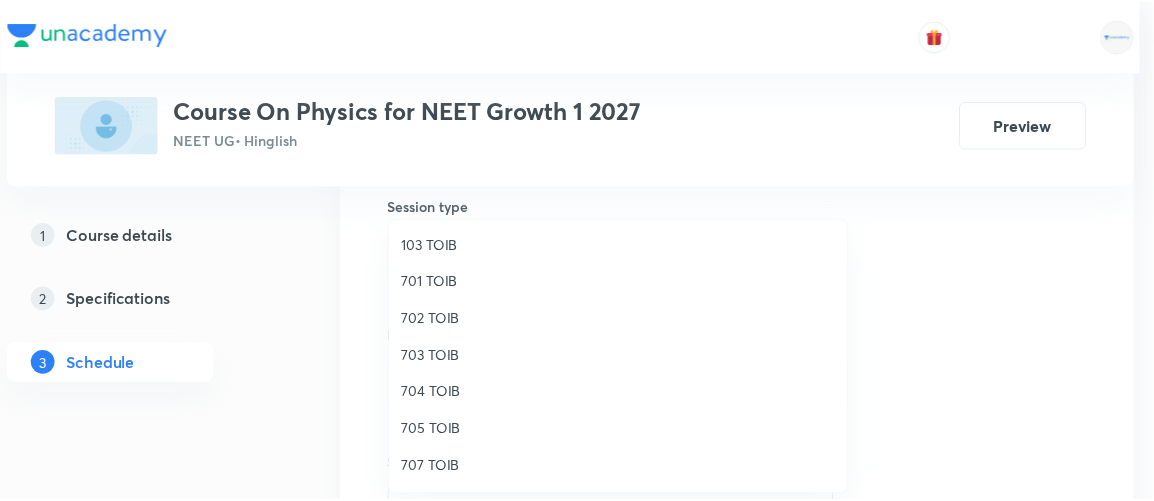 scroll, scrollTop: 184, scrollLeft: 0, axis: vertical 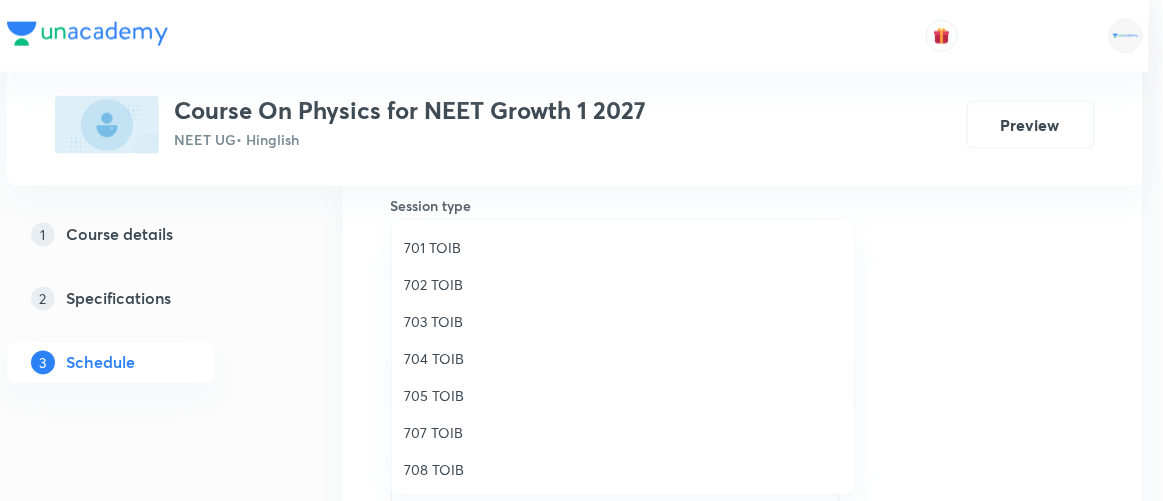 click on "701 TOIB" at bounding box center (623, 247) 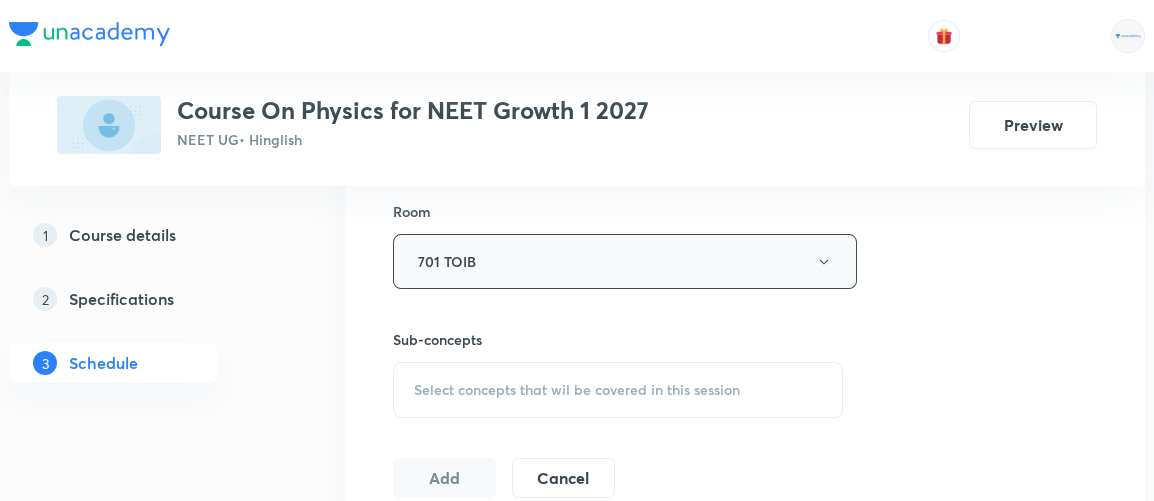 scroll, scrollTop: 876, scrollLeft: 0, axis: vertical 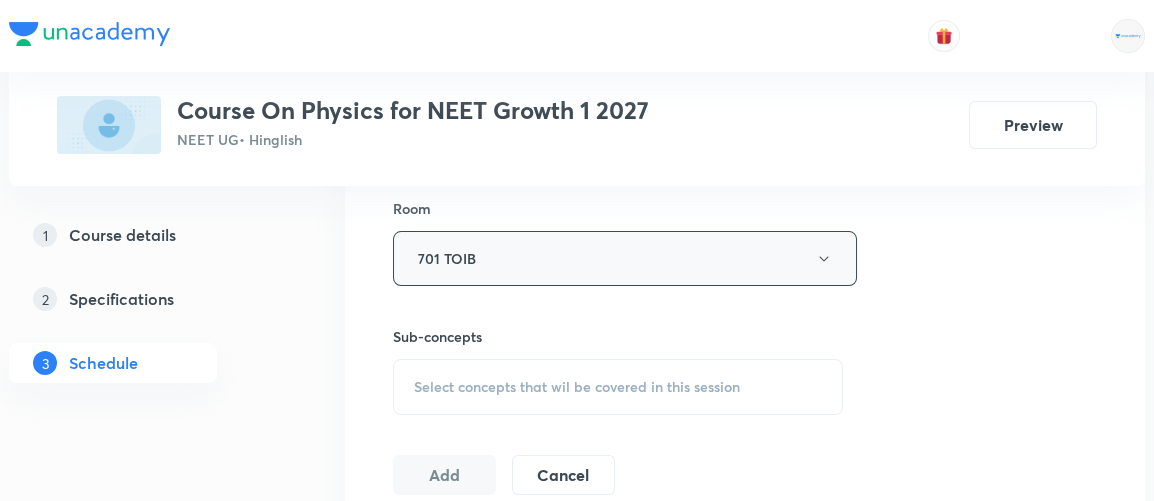 click on "Select concepts that wil be covered in this session" at bounding box center [577, 387] 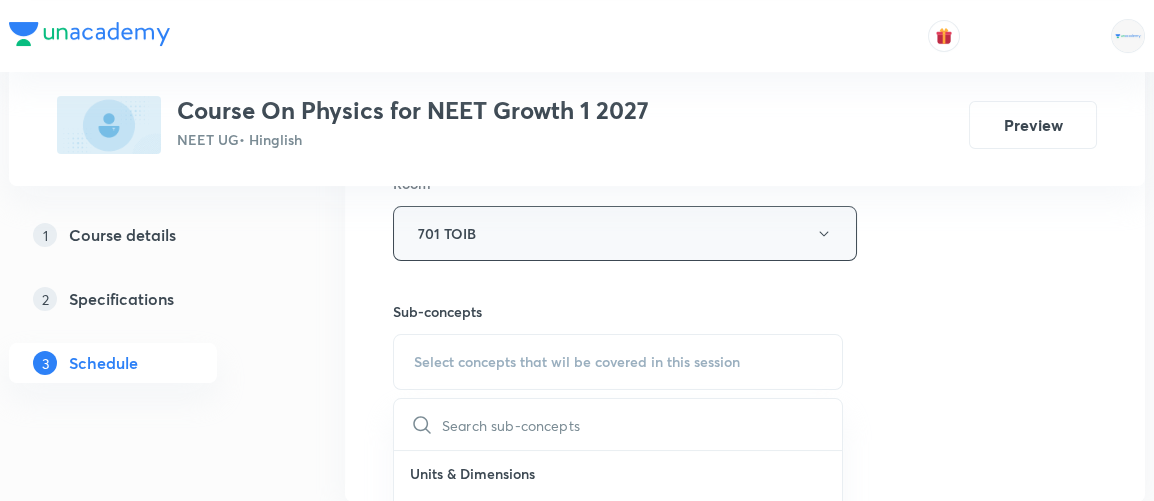 scroll, scrollTop: 905, scrollLeft: 0, axis: vertical 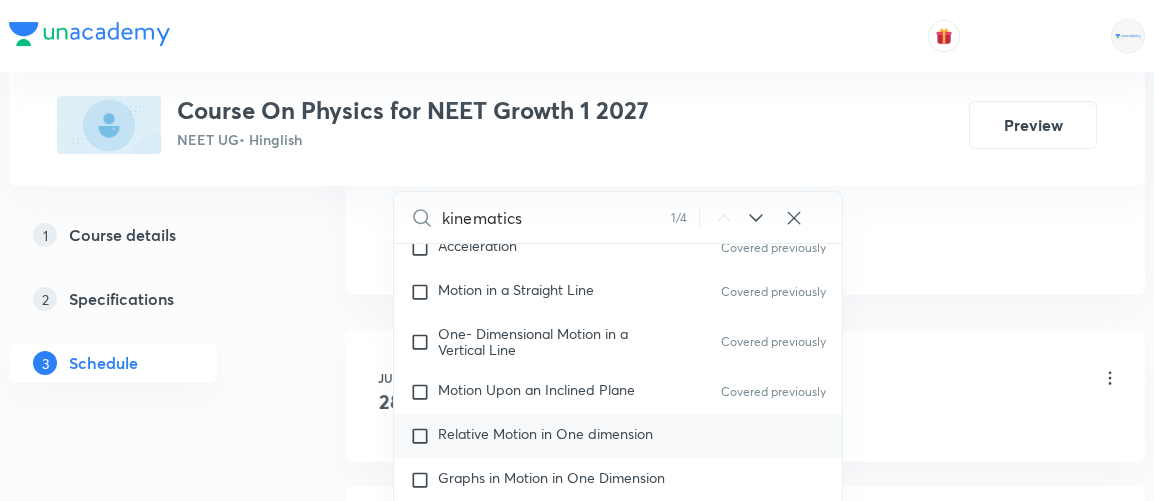type on "kinematics" 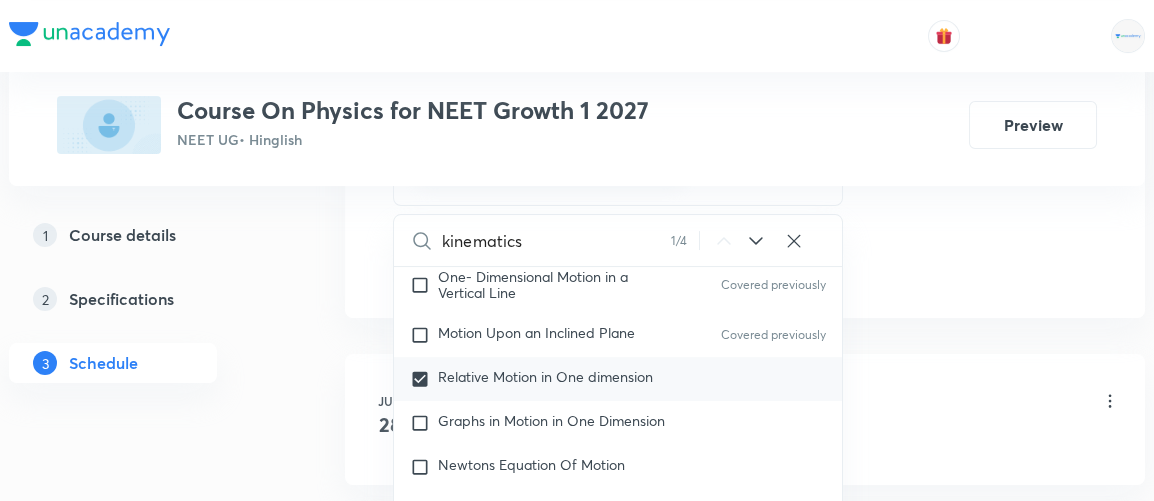 scroll, scrollTop: 3006, scrollLeft: 0, axis: vertical 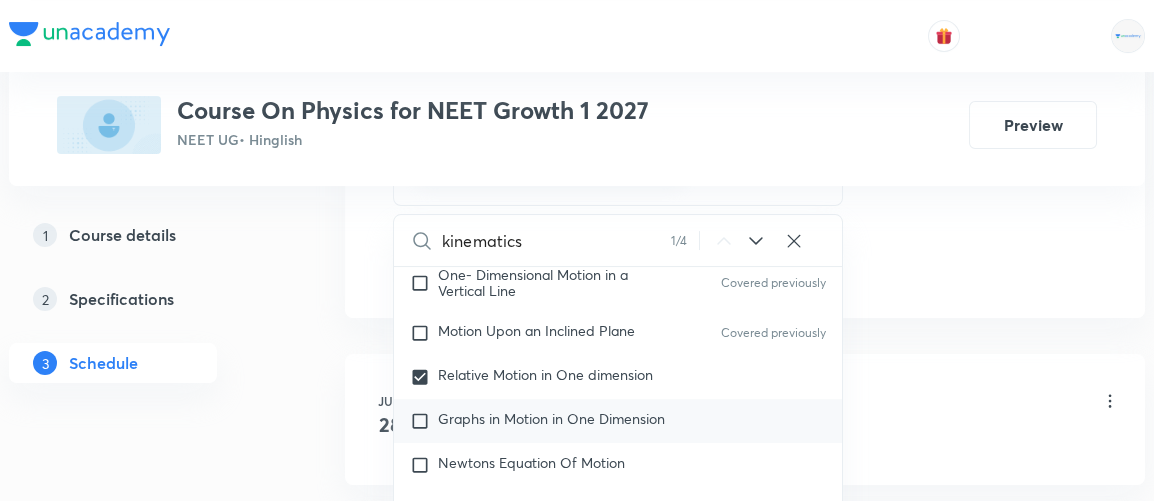 click on "Graphs in Motion in One Dimension" at bounding box center (551, 418) 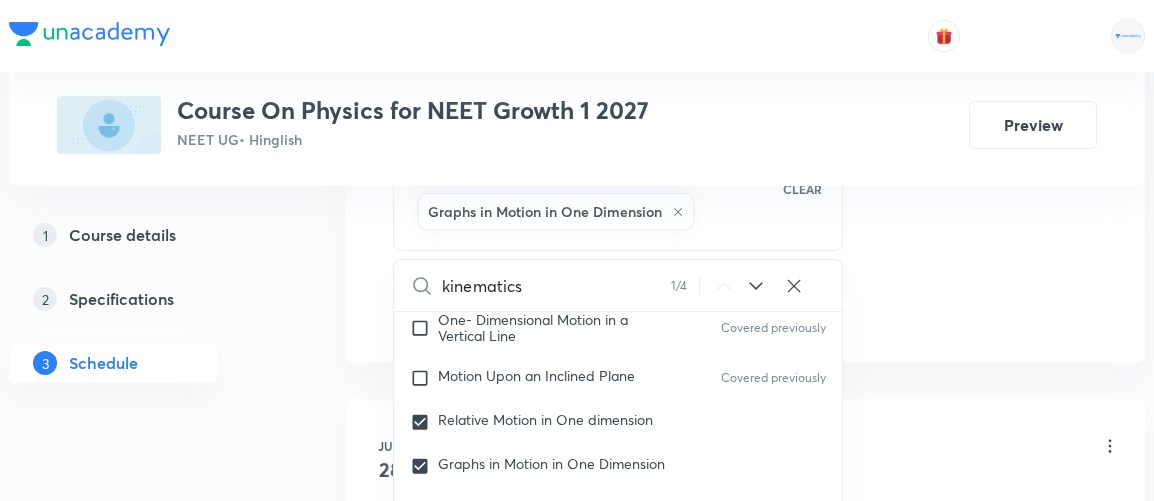 click on "Plus Courses Course On Physics for NEET Growth 1 2027 NEET UG  • Hinglish Preview 1 Course details 2 Specifications 3 Schedule Schedule 27  classes Session  28 Live class Session title 12/99 Kinematics I ​ Schedule for Aug 2, 2025, 3:30 PM ​ Duration (in minutes) 75 ​   Session type Online Offline Room 701 TOIB Sub-concepts Relative Motion in One dimension Graphs in Motion in One Dimension CLEAR kinematics 1 / 4 ​ Units & Dimensions Physical quantity Applications of Dimensional Analysis Covered previously Significant Figures Covered previously Units of Physical Quantities Covered previously System of Units Covered previously Dimensions of Some Mathematical Functions Covered previously Unit and Dimension Covered previously Product of Two Vectors Covered previously Subtraction of Vectors Covered previously Cross Product Covered previously Least Count Analysis Errors of Measurement Covered previously Vernier Callipers Covered previously Screw Gauge Covered previously Zero Error Covered previously Error" at bounding box center (577, 1861) 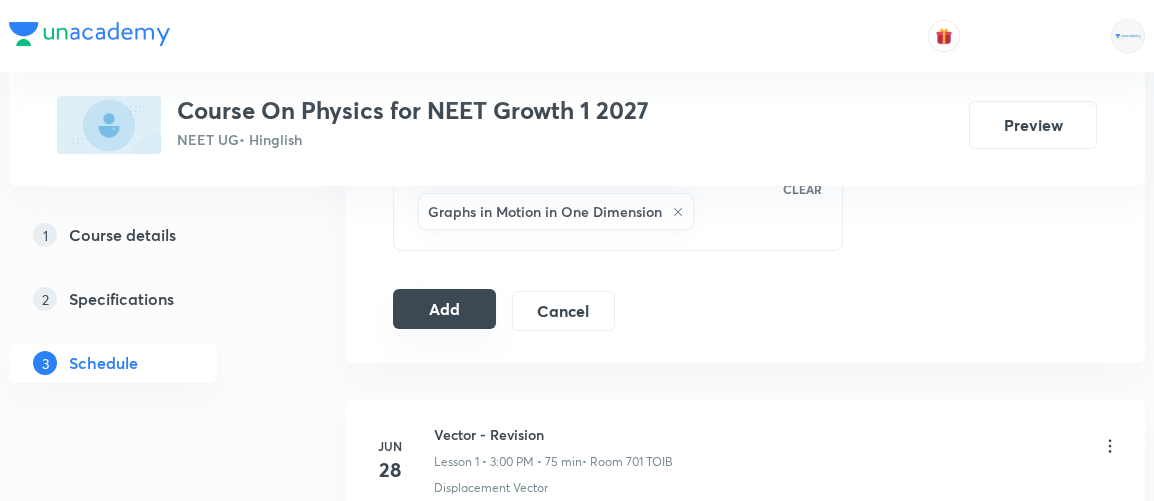 click on "Add" at bounding box center [444, 309] 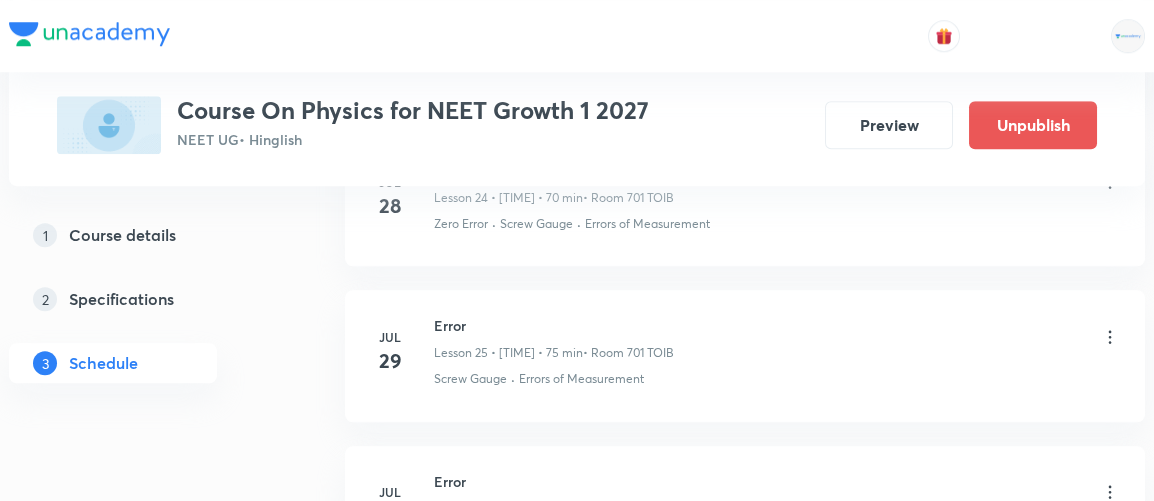 scroll, scrollTop: 4507, scrollLeft: 0, axis: vertical 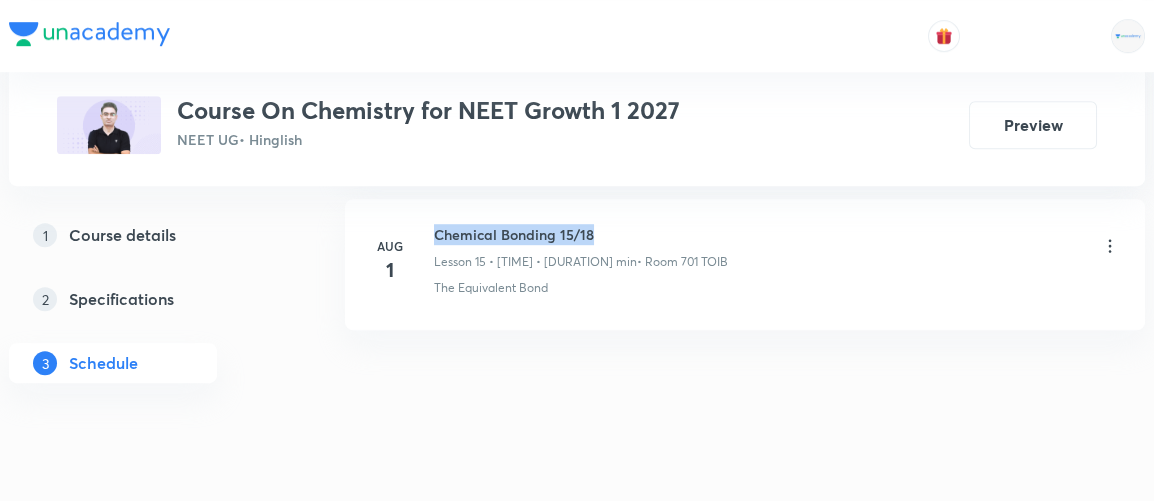 drag, startPoint x: 436, startPoint y: 214, endPoint x: 610, endPoint y: 223, distance: 174.2326 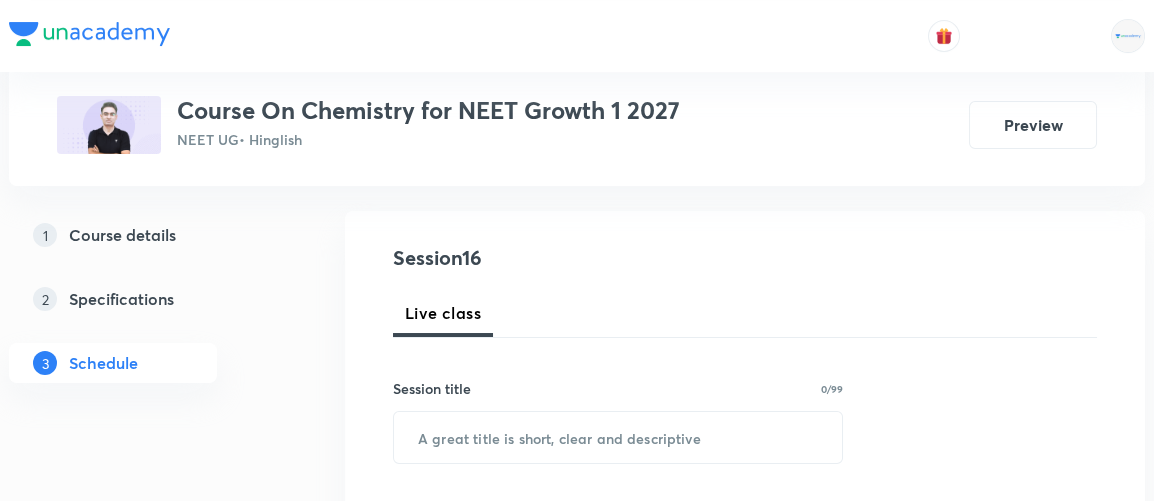 scroll, scrollTop: 208, scrollLeft: 0, axis: vertical 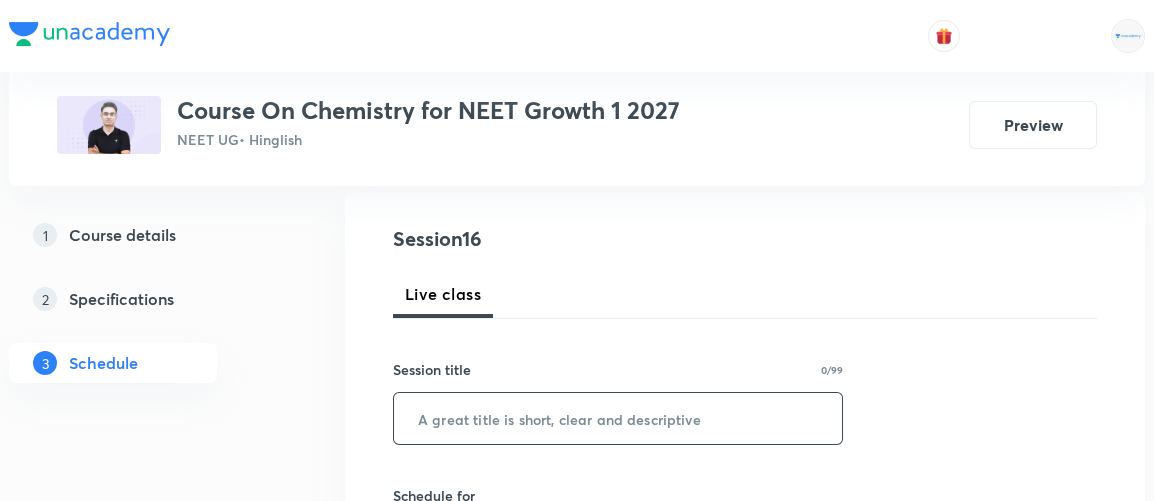 click at bounding box center (618, 418) 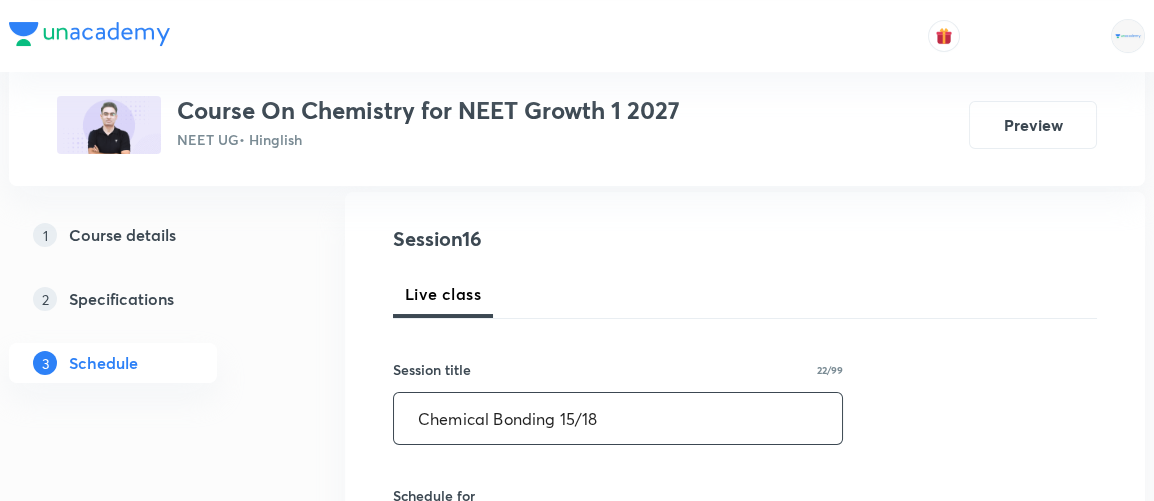 click on "Chemical Bonding 15/18" at bounding box center (618, 418) 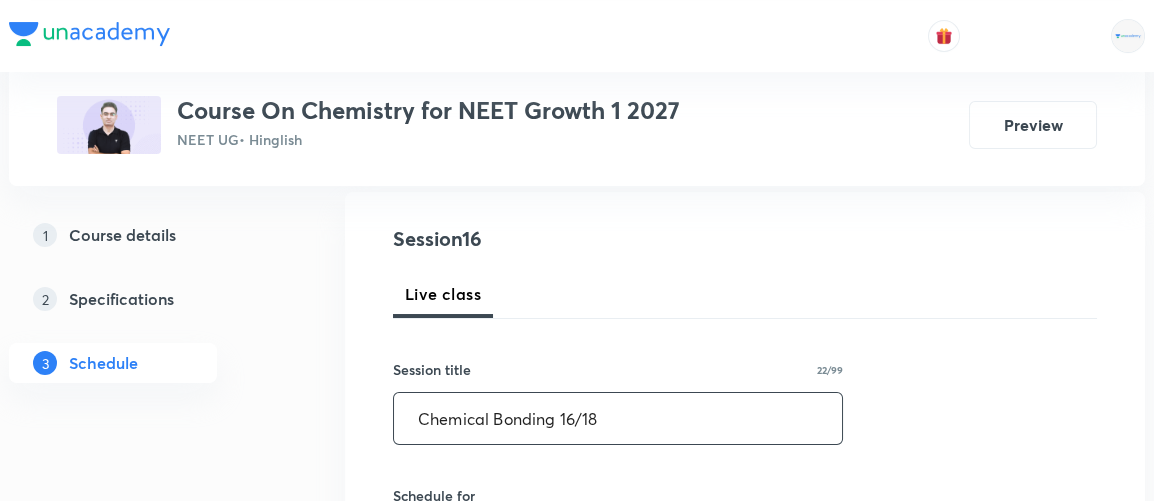type on "Chemical Bonding 16/18" 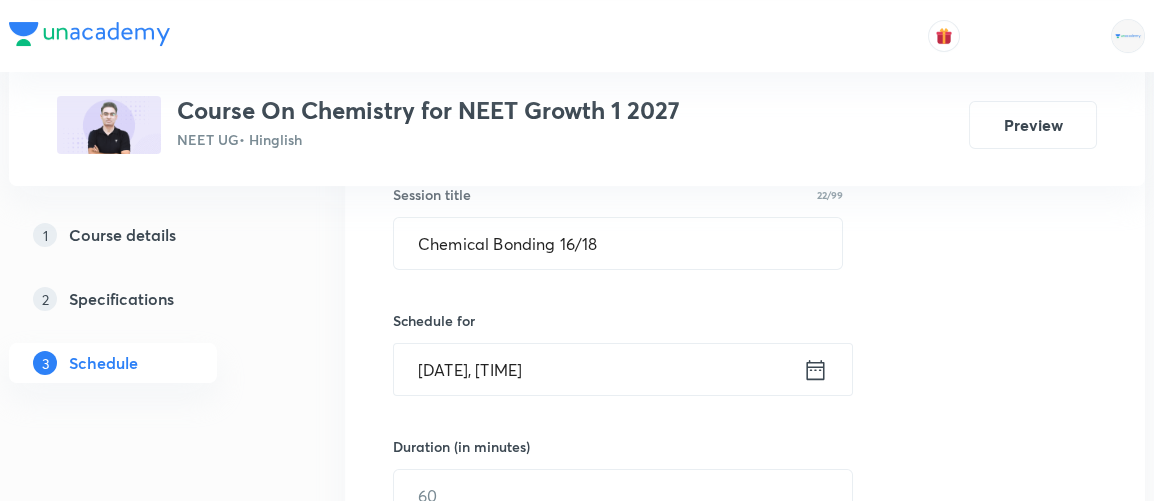 scroll, scrollTop: 386, scrollLeft: 0, axis: vertical 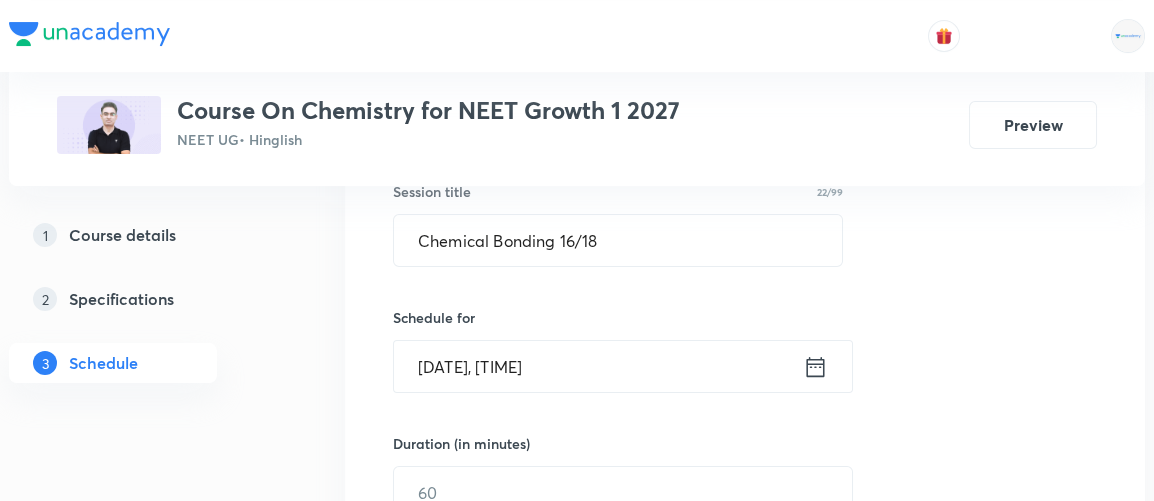 click 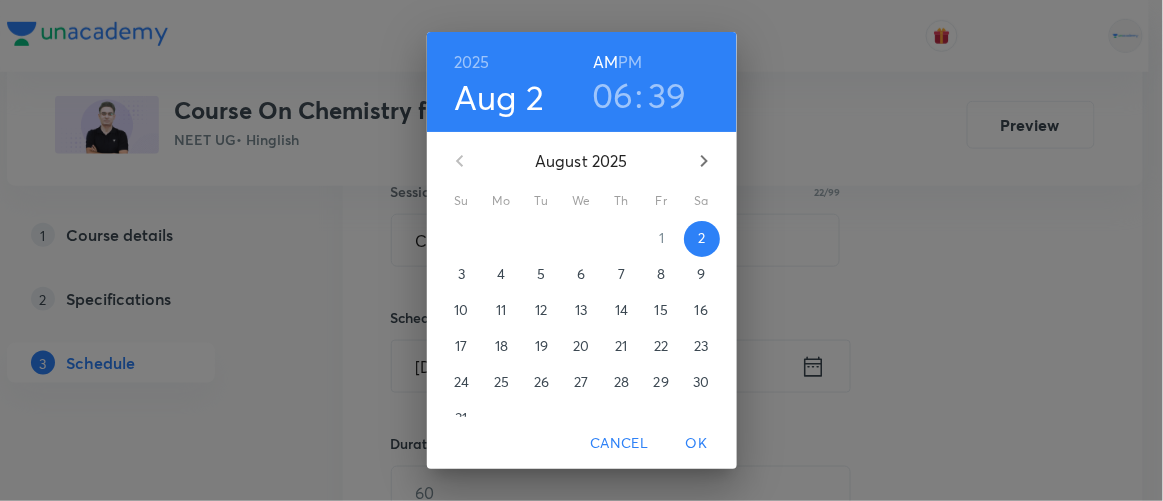 click on "PM" at bounding box center [630, 62] 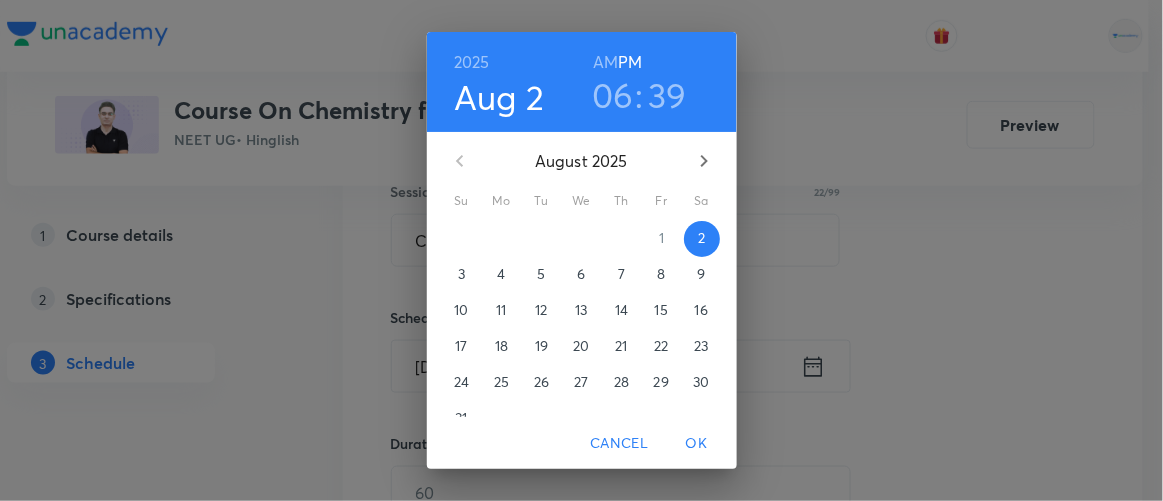 click on "06" at bounding box center [613, 95] 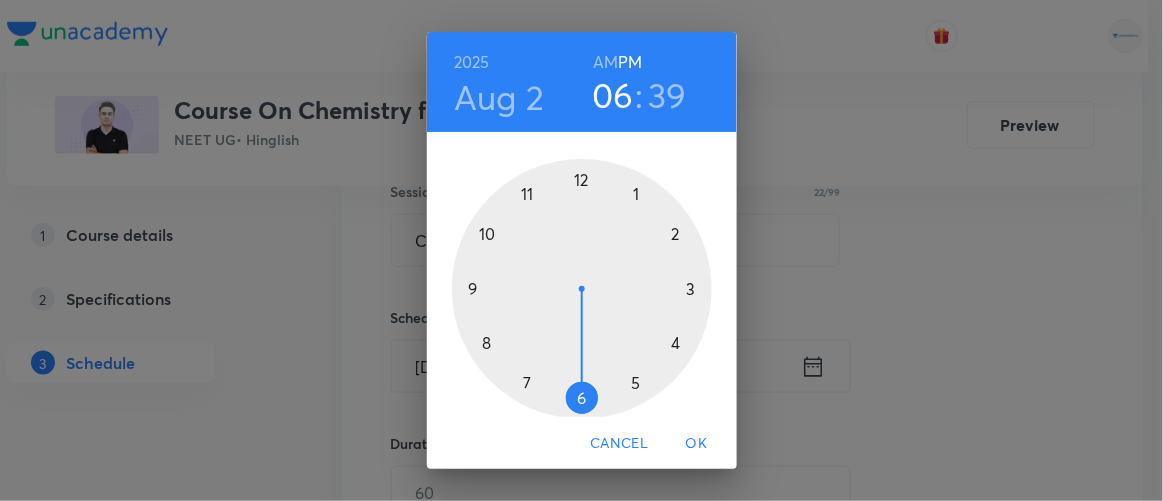 click at bounding box center [582, 289] 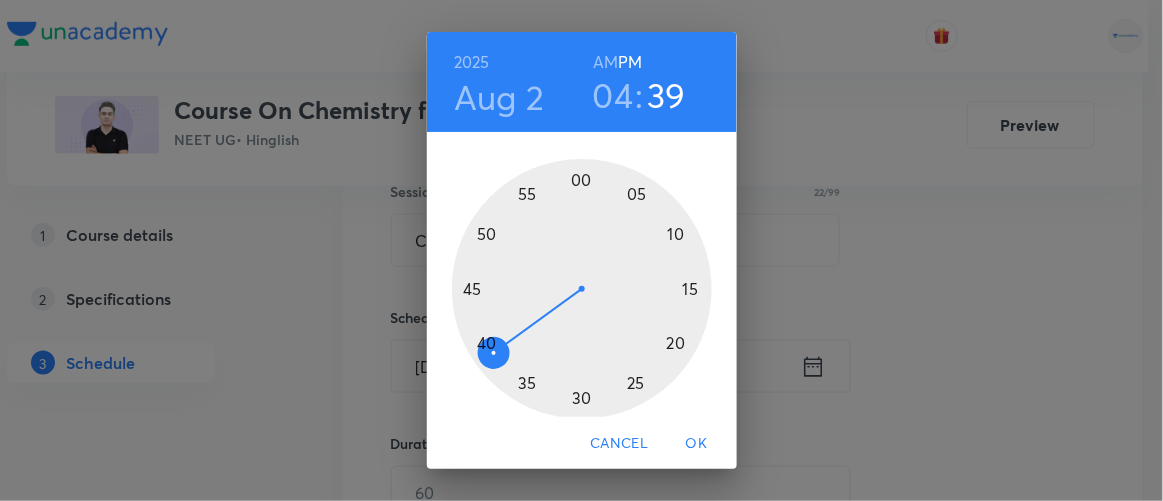 click at bounding box center [582, 289] 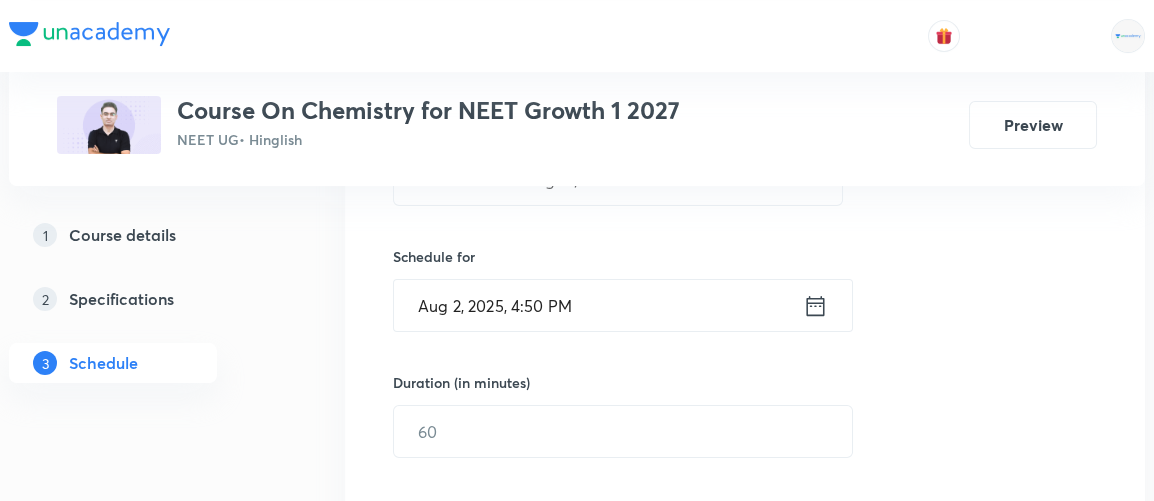 scroll, scrollTop: 455, scrollLeft: 0, axis: vertical 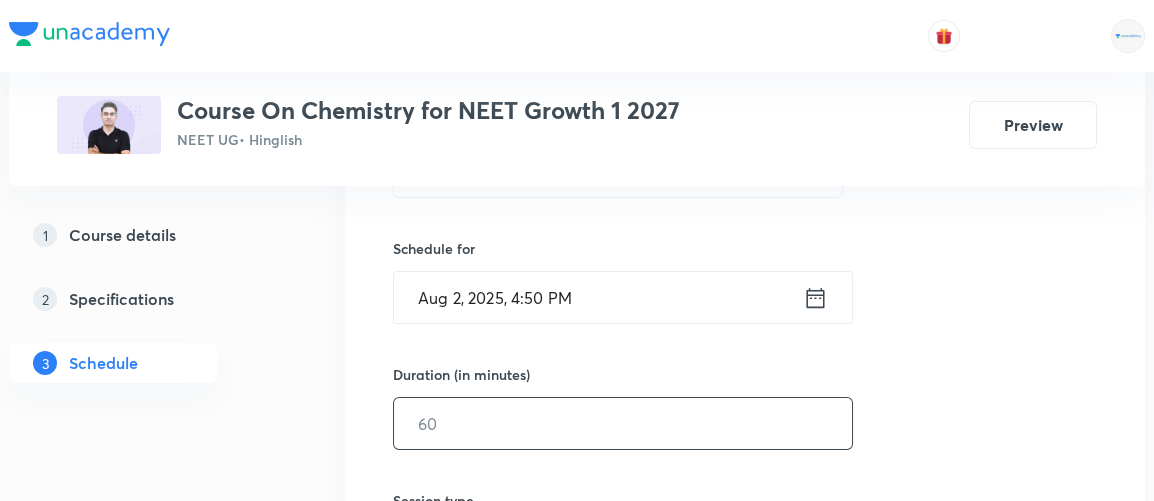click at bounding box center (623, 423) 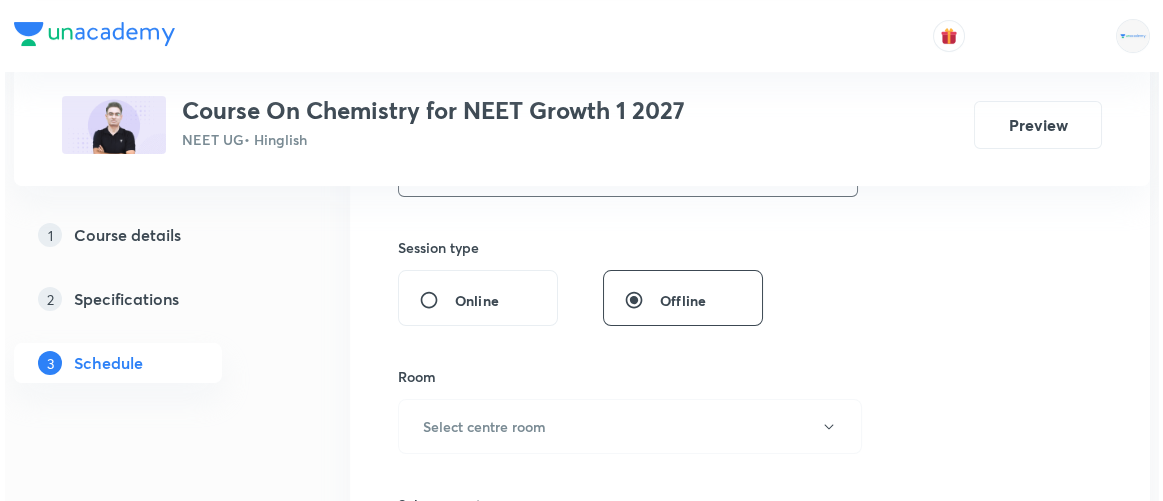 scroll, scrollTop: 710, scrollLeft: 0, axis: vertical 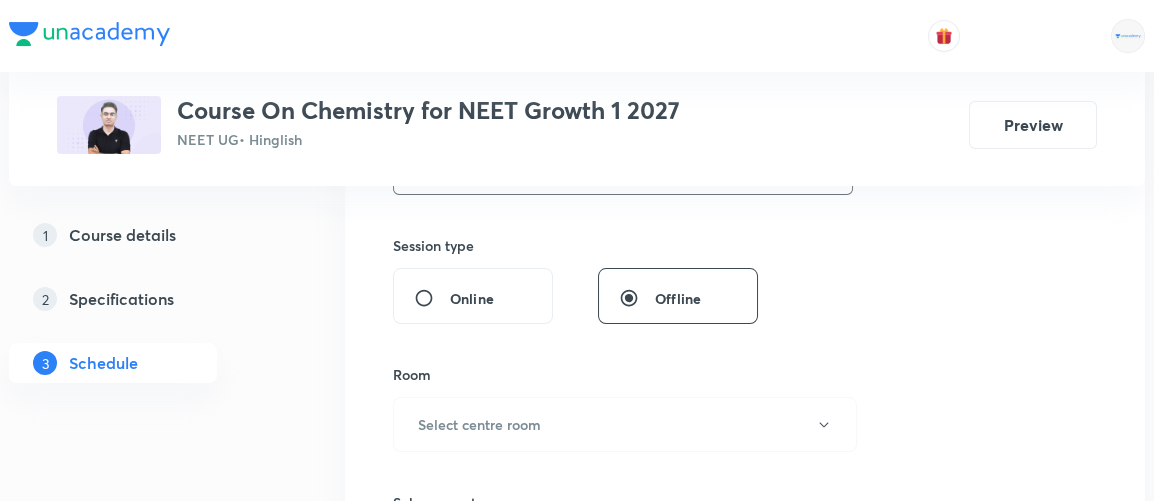 type on "75" 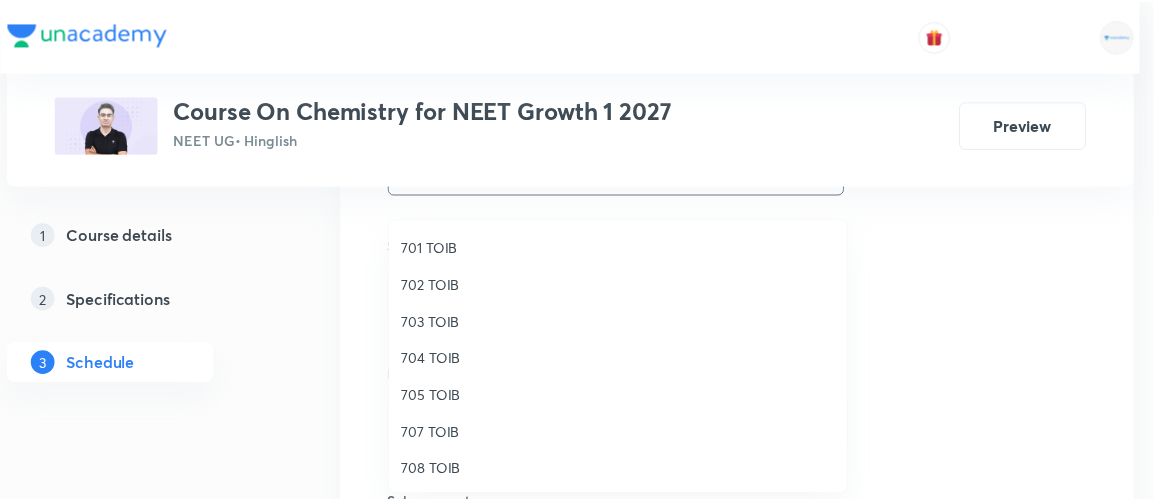 scroll, scrollTop: 184, scrollLeft: 0, axis: vertical 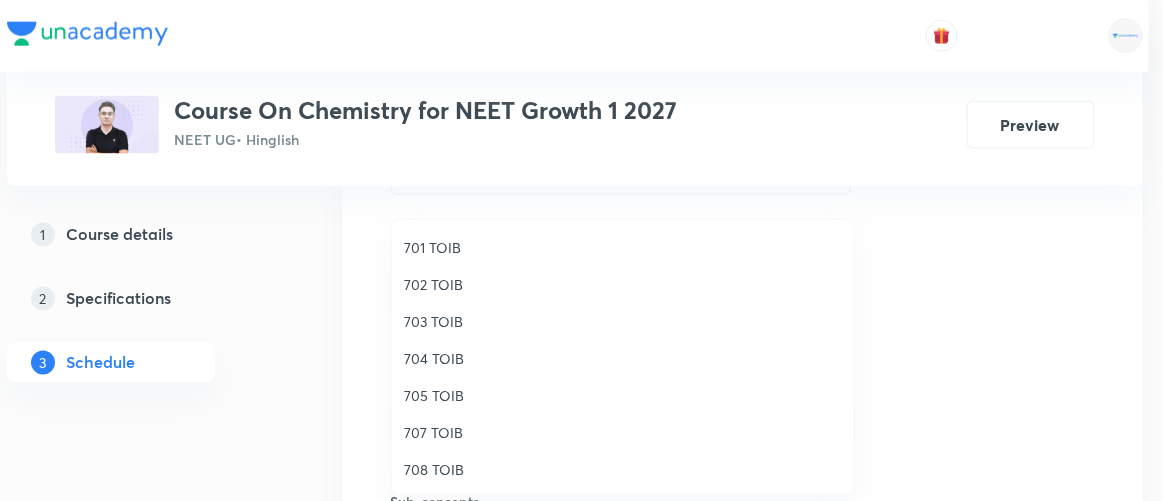 click on "701 TOIB" at bounding box center (623, 247) 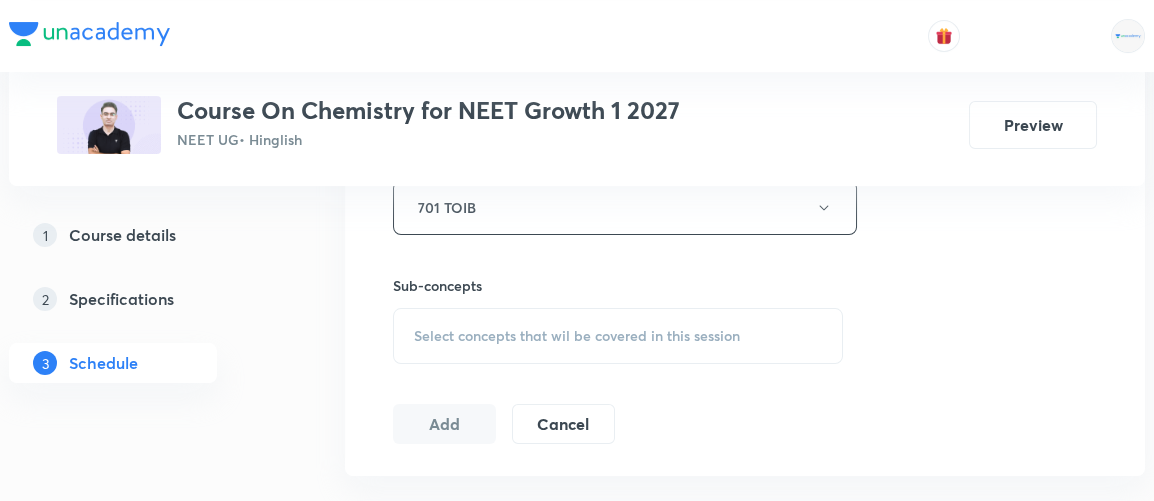 scroll, scrollTop: 932, scrollLeft: 0, axis: vertical 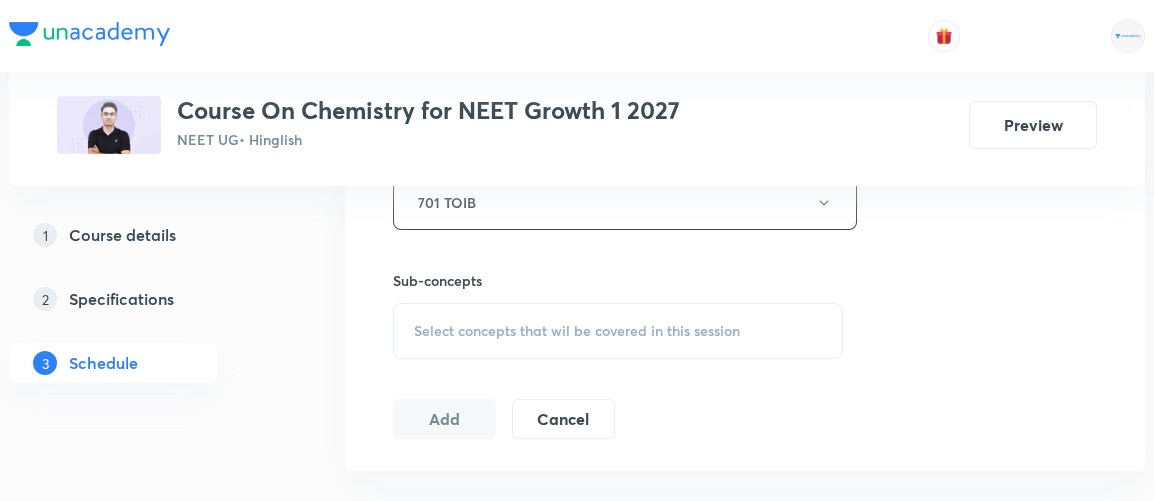 click on "Select concepts that wil be covered in this session" at bounding box center [618, 331] 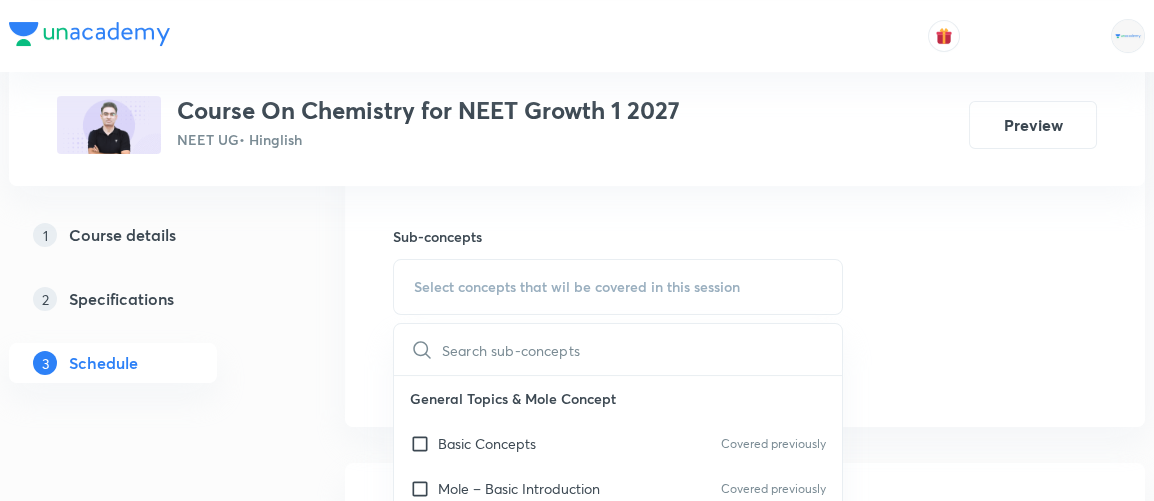 scroll, scrollTop: 977, scrollLeft: 0, axis: vertical 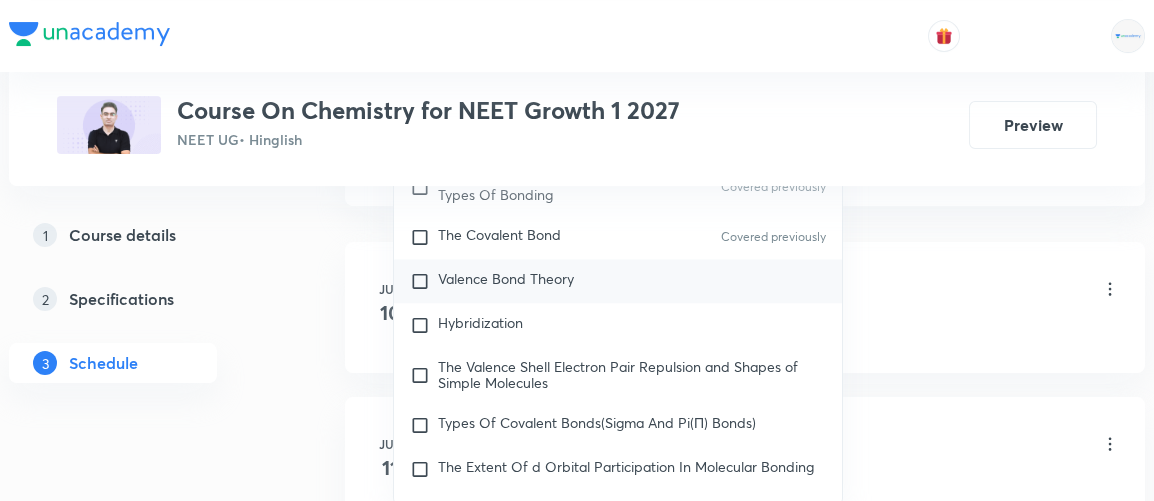 type on "chemical bonding" 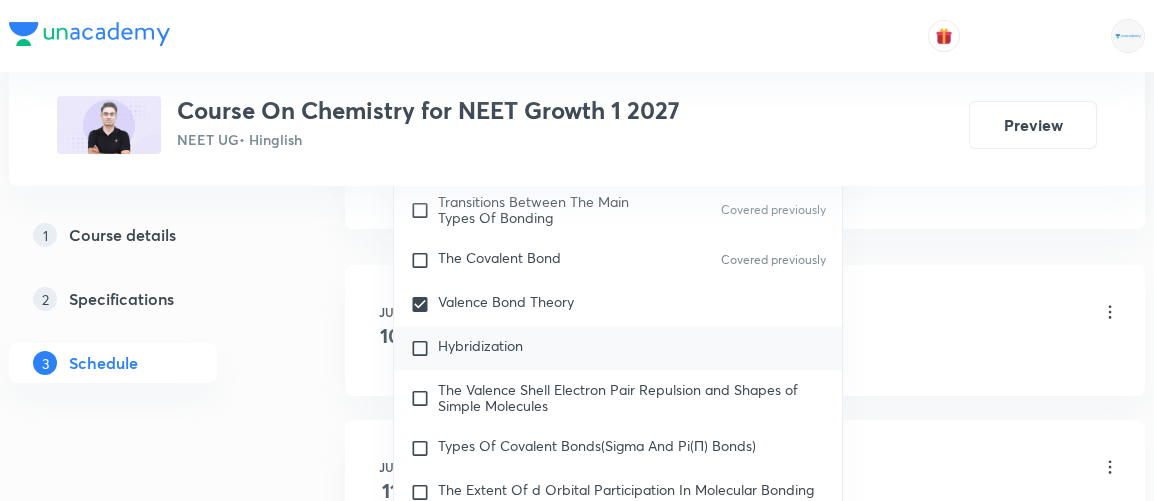 click on "Hybridization" at bounding box center [480, 345] 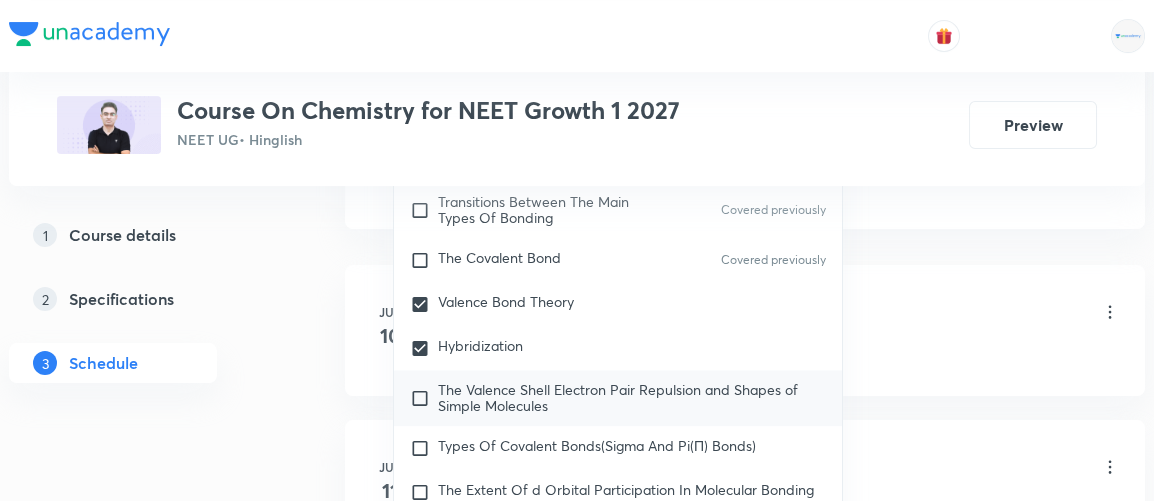 click on "The Valence Shell Electron Pair Repulsion and Shapes of Simple Molecules" at bounding box center [618, 397] 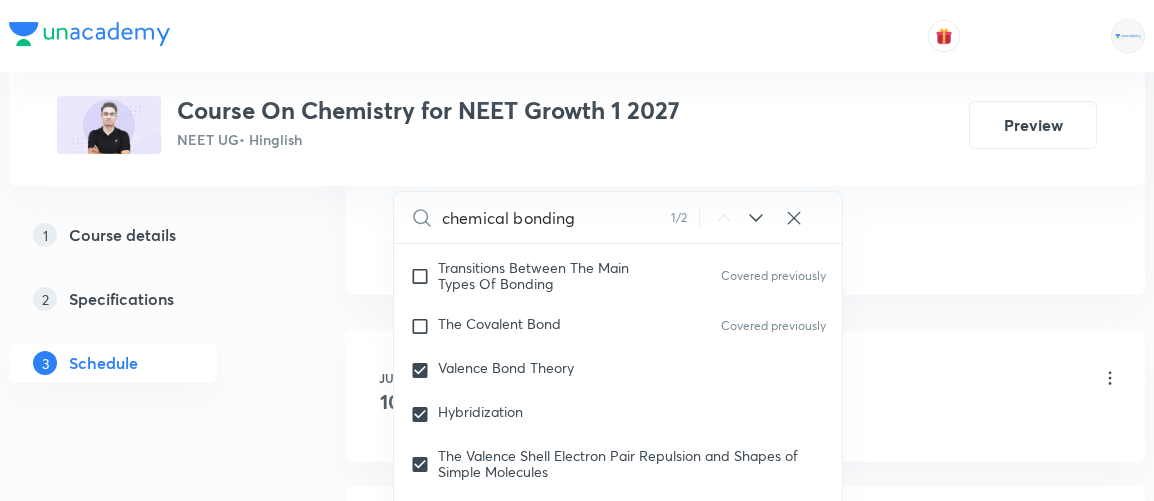 click on "Plus Courses Course On Chemistry for NEET Growth 1 2027 NEET UG  • Hinglish Preview 1 Course details 2 Specifications 3 Schedule Schedule 15  classes Session  16 Live class Session title 22/99 Chemical Bonding 16/18 ​ Schedule for [DATE], [TIME] ​ Duration (in minutes) [DURATION] ​   Session type Online Offline Room 701 TOIB Sub-concepts Valence Bond Theory Hybridization The Valence Shell Electron Pair Repulsion and Shapes of Simple Molecules CLEAR chemical bonding 1 / 2 ​ General Topics & Mole Concept Basic Concepts Covered previously Mole – Basic Introduction Covered previously Percentage Composition Covered previously Stoichiometry Covered previously Principle of Atom Conservation (POAC) Covered previously Relation between Stoichiometric Quantities Covered previously Application of Mole Concept: Gravimetric Analysis Covered previously Electronic Configuration Of Atoms (Hund's rule) Covered previously  Quantum Numbers (Magnetic Quantum no.) Quantum Numbers(Pauli's Exclusion law) Covered previously" at bounding box center [577, 861] 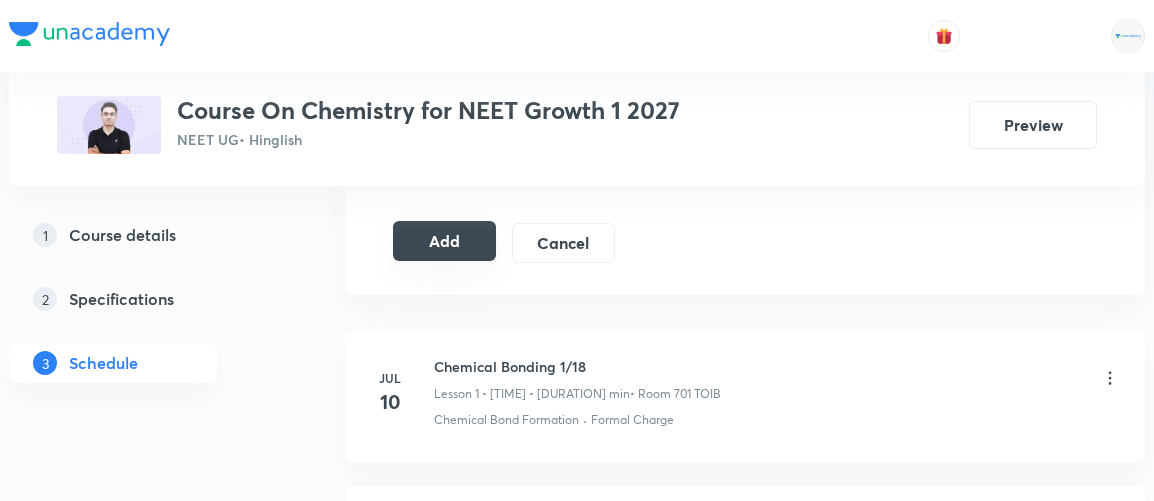 click on "Add" at bounding box center [444, 241] 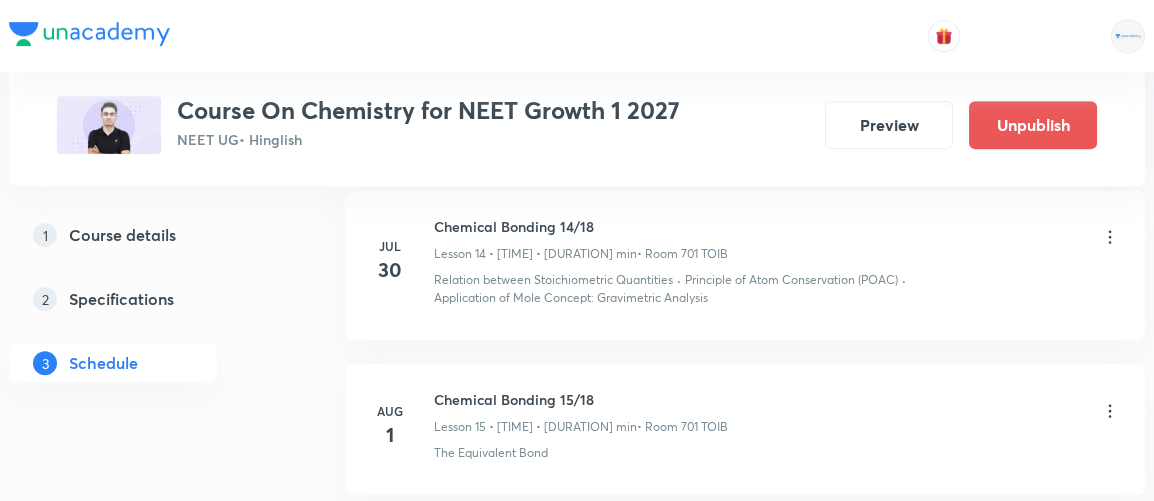 scroll, scrollTop: 2673, scrollLeft: 0, axis: vertical 